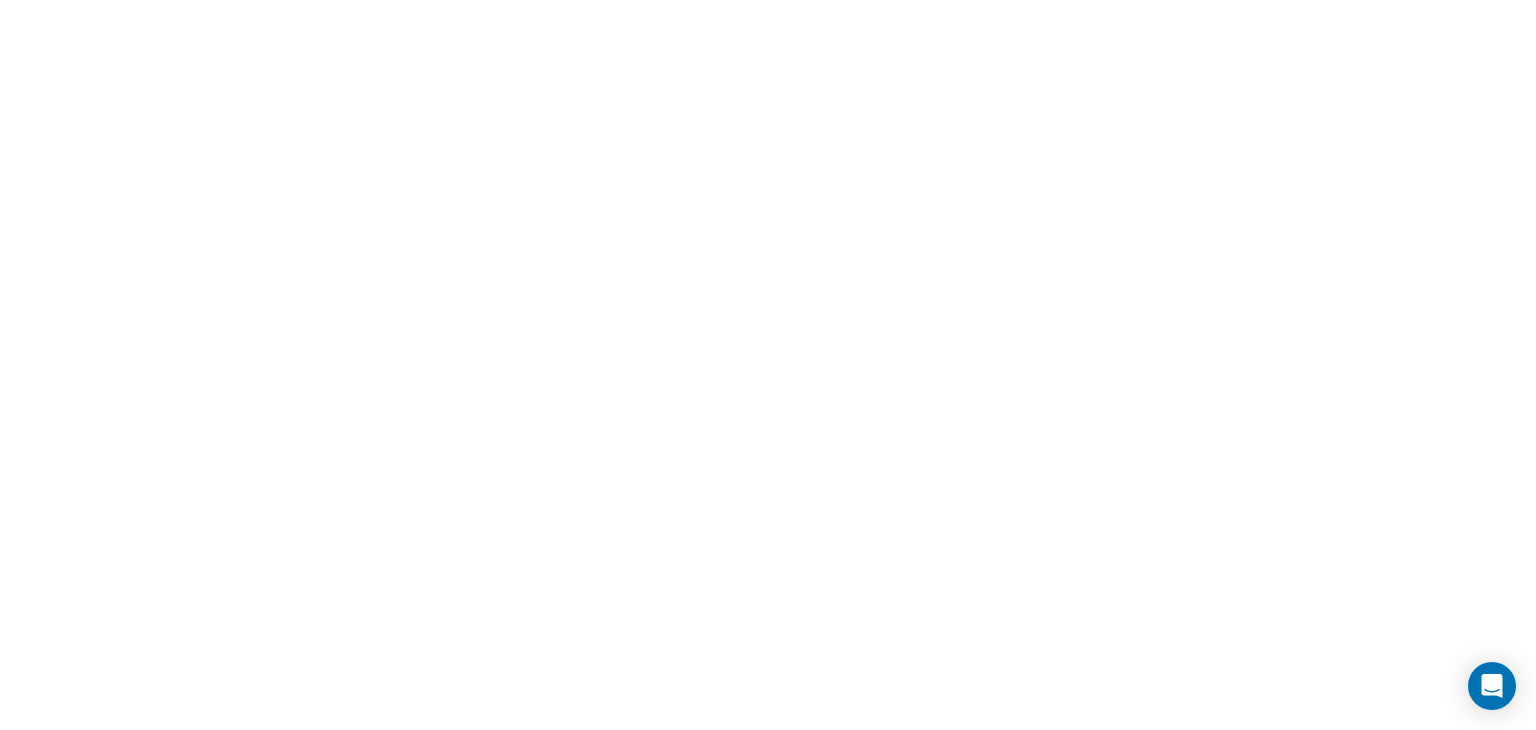 scroll, scrollTop: 0, scrollLeft: 0, axis: both 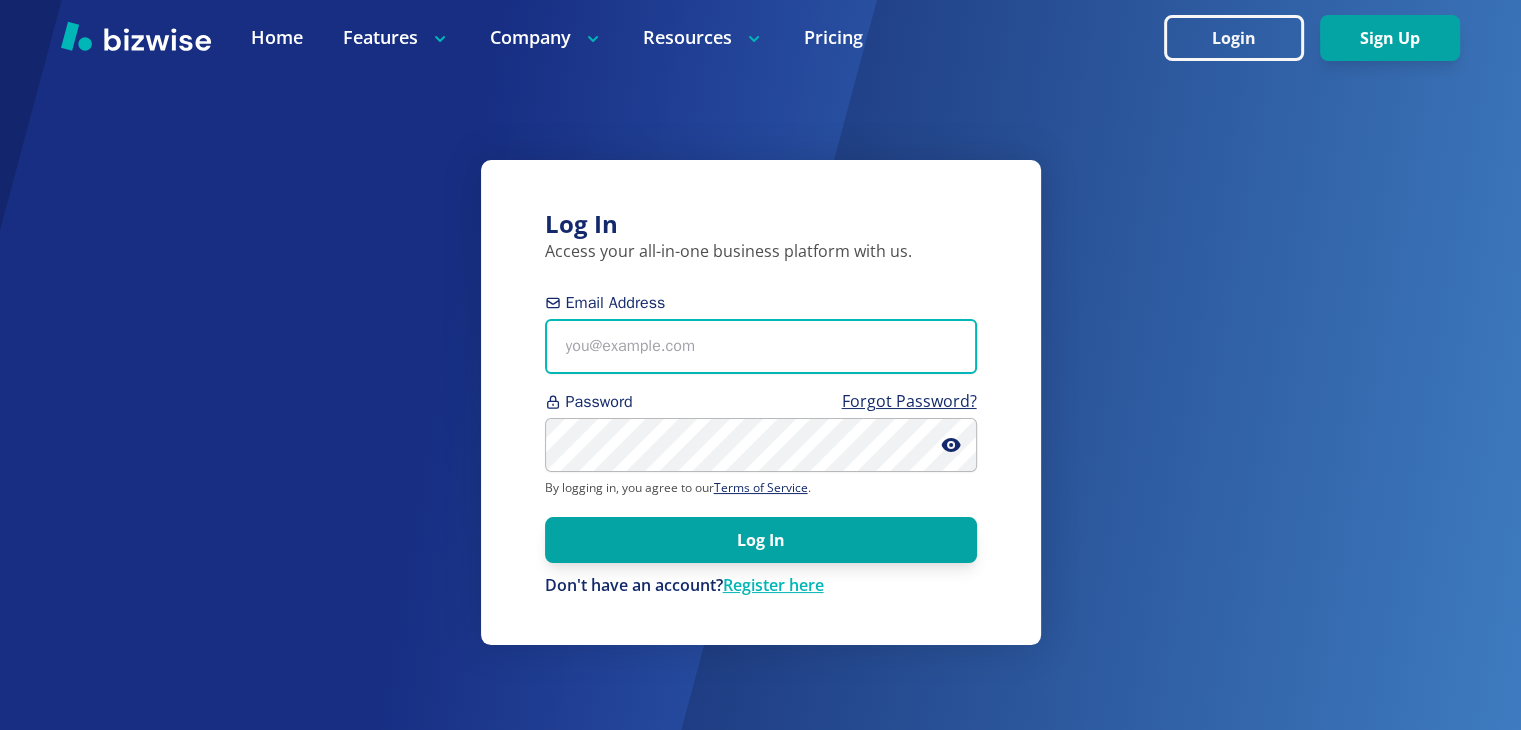 click on "Email Address" at bounding box center [761, 346] 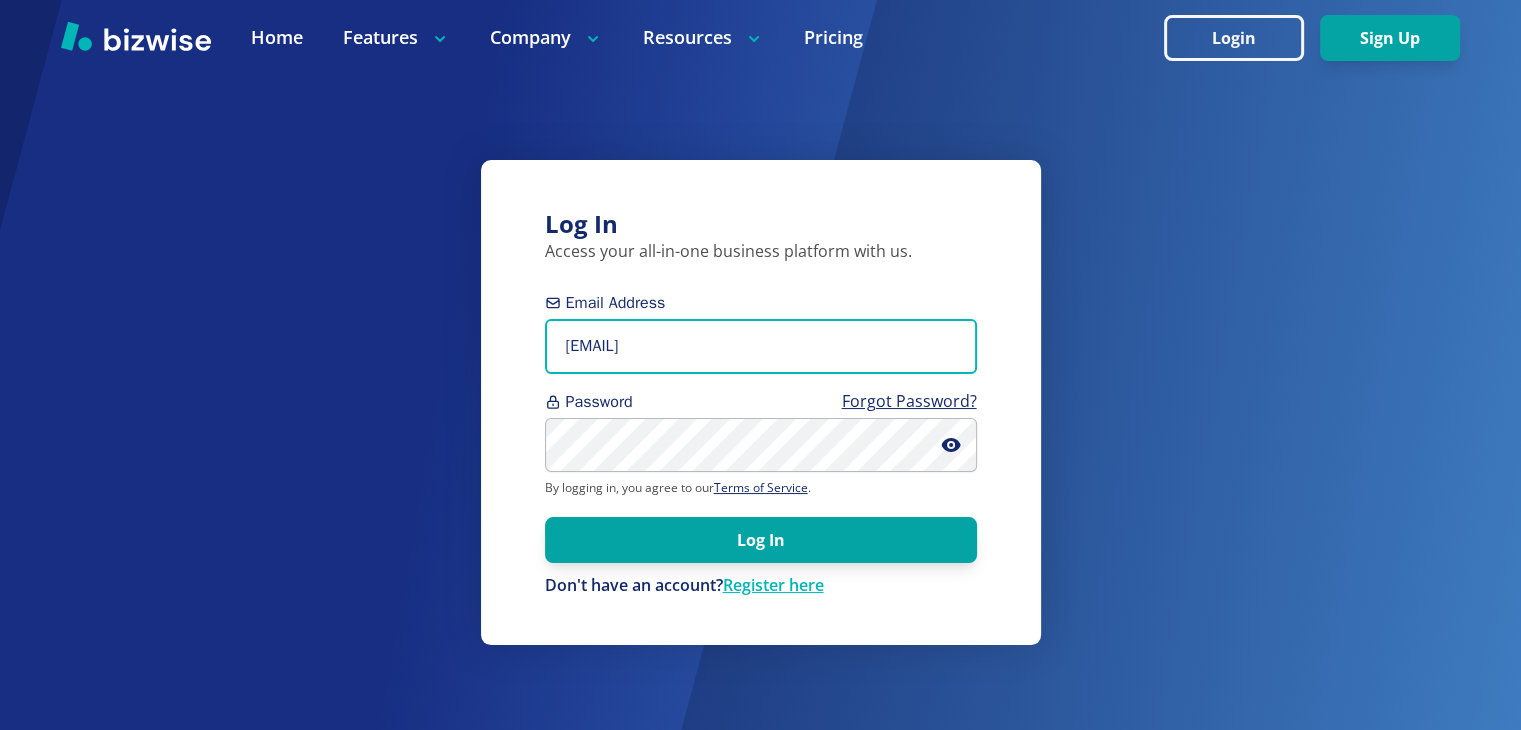 click on "robsaito60156@gmail.com" at bounding box center [761, 346] 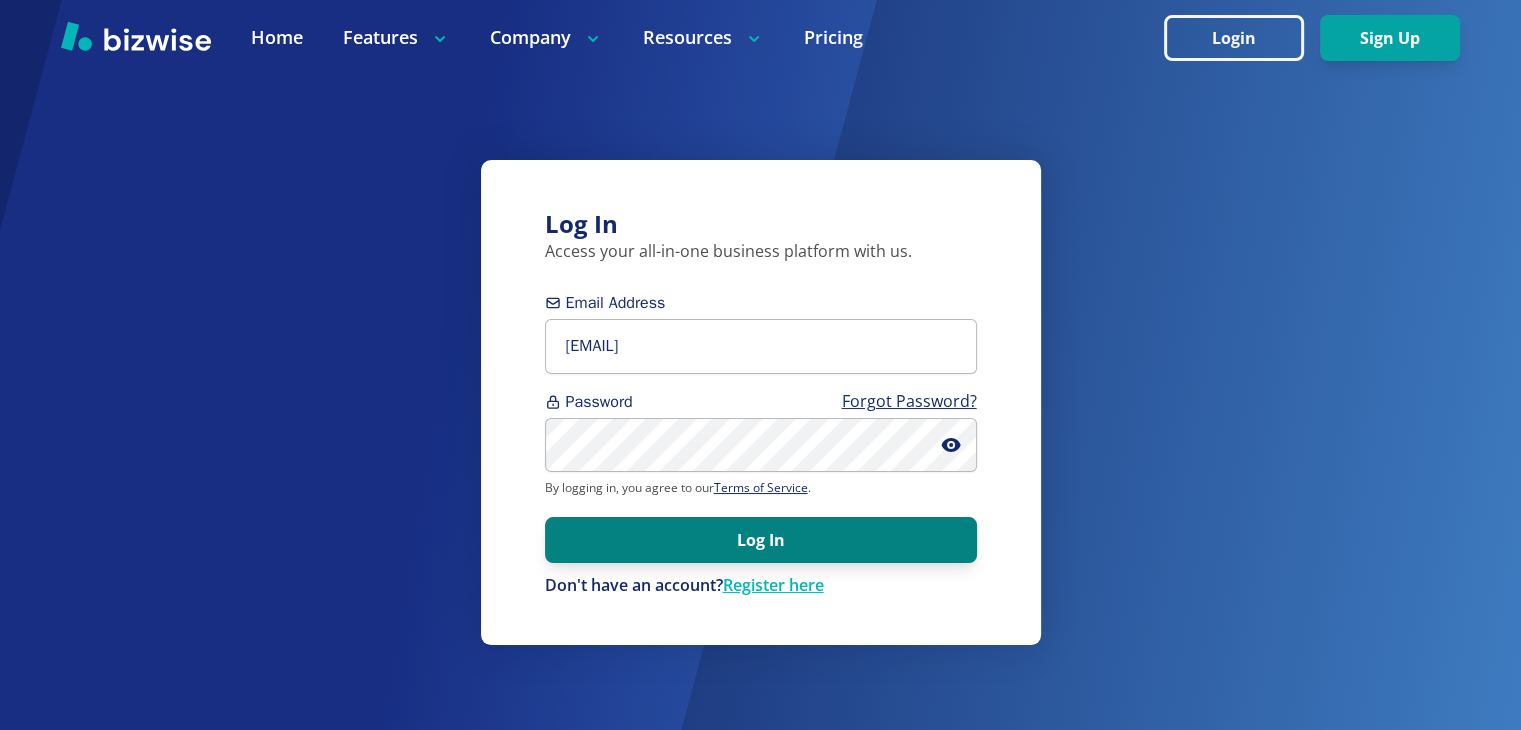 click on "Log In" at bounding box center (761, 540) 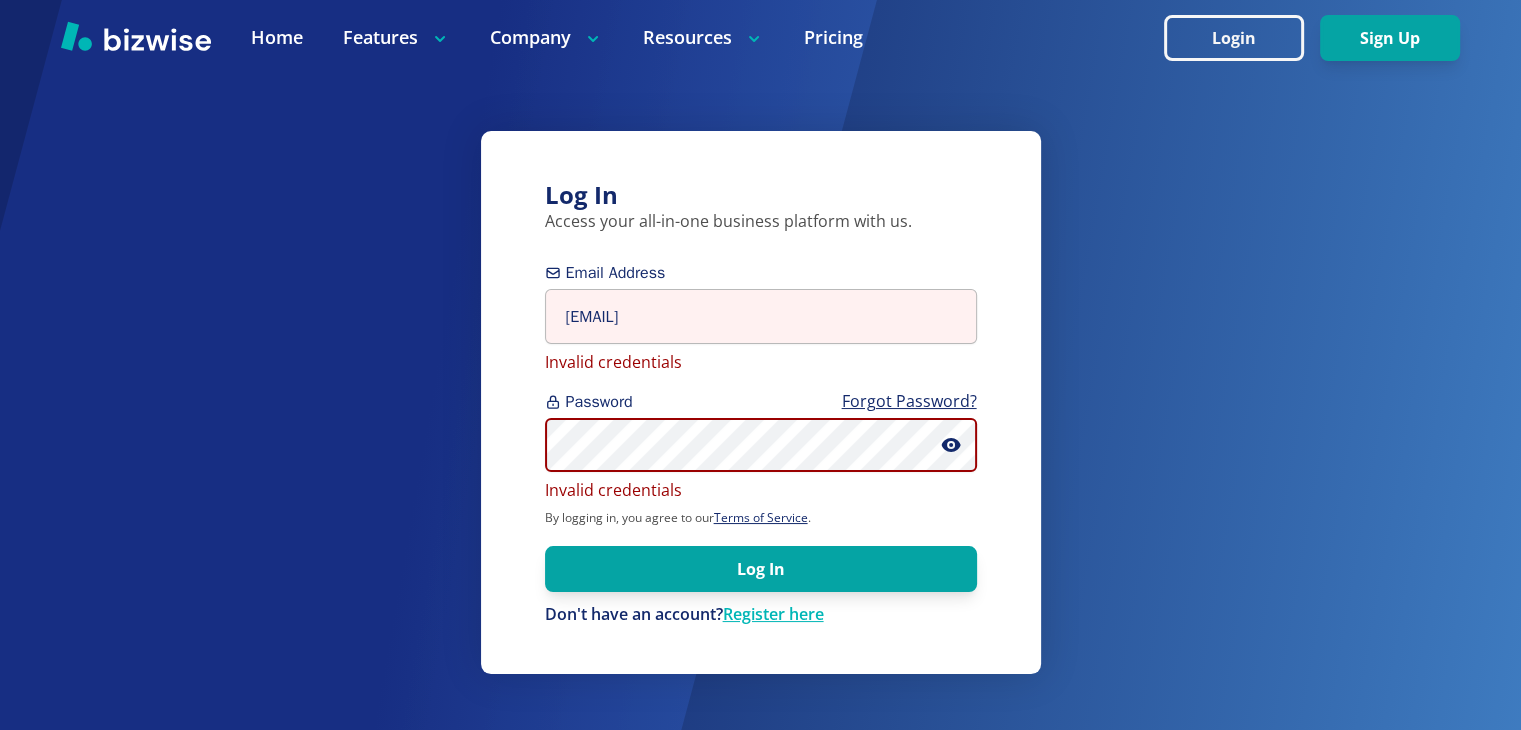 click on "Log In Access your all-in-one business platform with us. Email Address robsauto60156@gmail.com Invalid credentials Password Forgot Password? Invalid credentials By logging in, you agree to our  Terms of Service . Log In Don't have an account?  Register here" at bounding box center (761, 403) 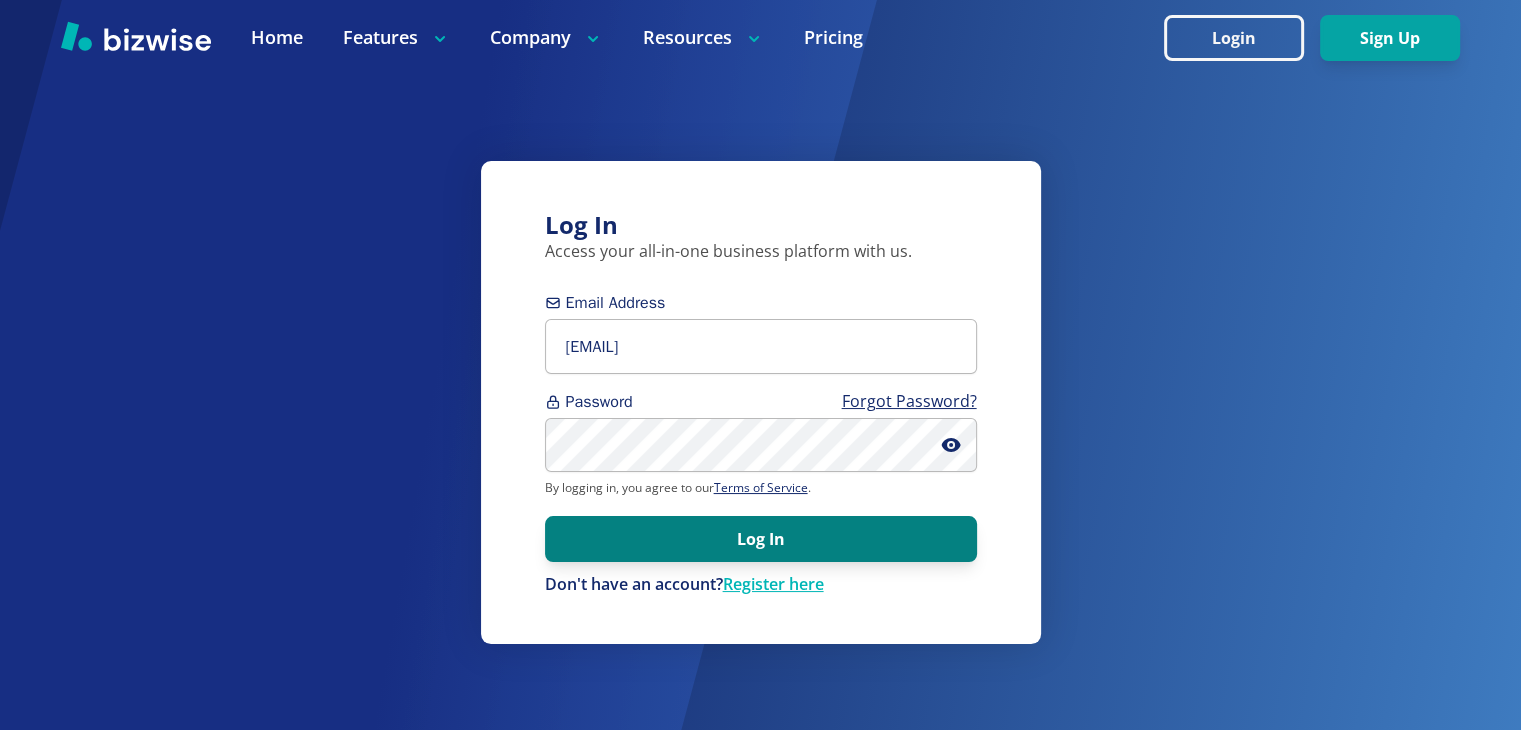click on "Log In" at bounding box center (761, 539) 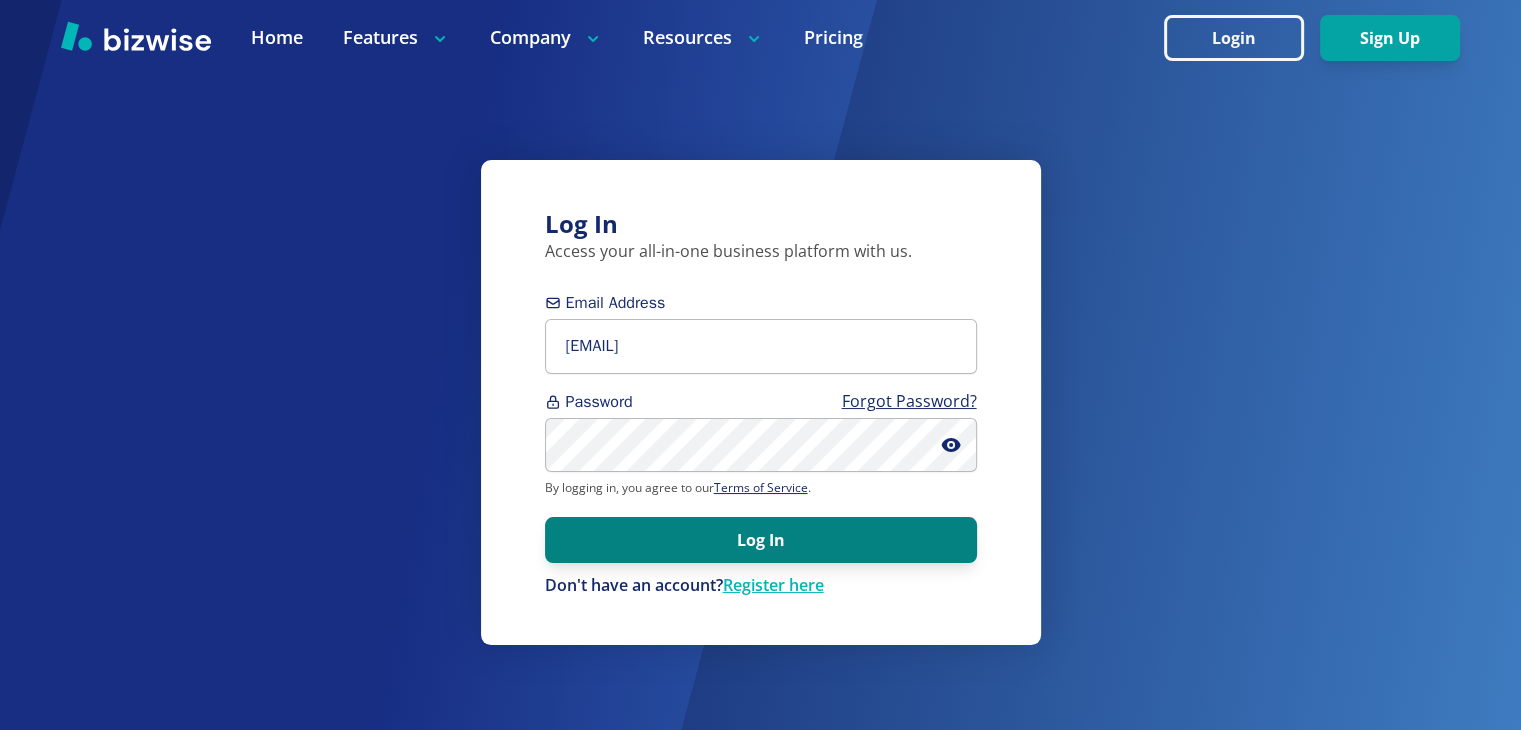 click on "Log In" at bounding box center [761, 540] 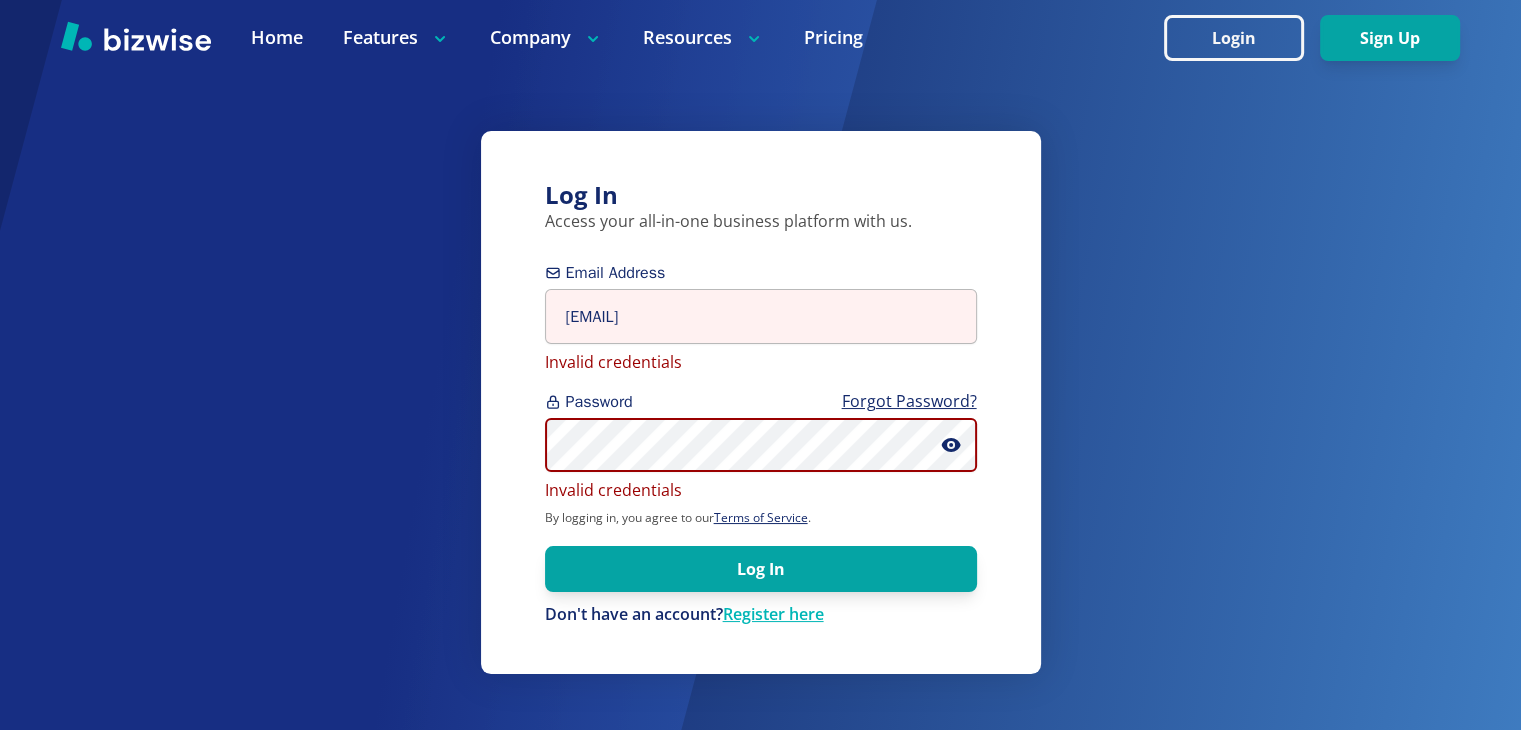 click on "Log In Access your all-in-one business platform with us. Email Address robsauto60156@gmail.com Invalid credentials Password Forgot Password? Invalid credentials By logging in, you agree to our  Terms of Service . Log In Don't have an account?  Register here" at bounding box center [761, 403] 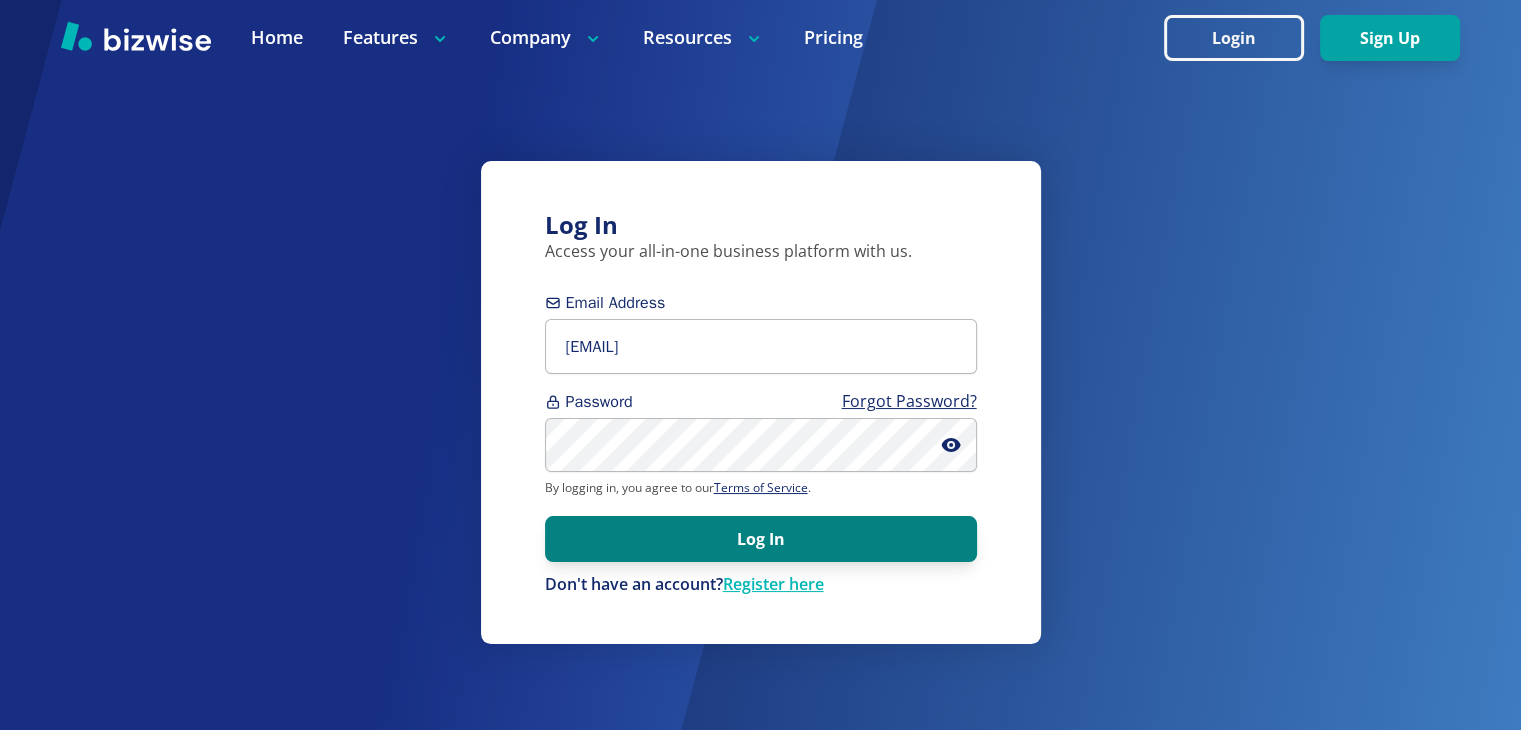 click on "Log In" at bounding box center [761, 539] 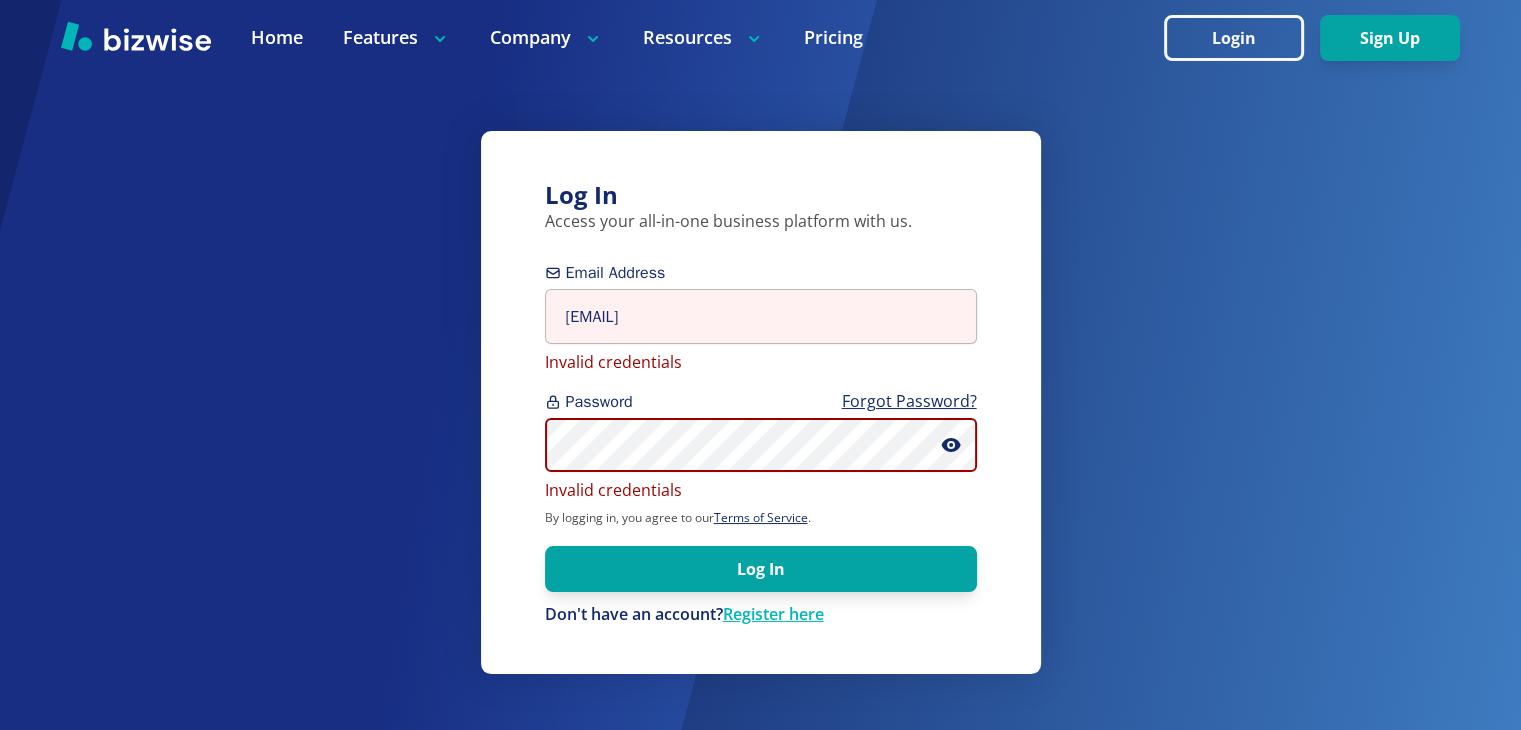 click on "Log In Access your all-in-one business platform with us. Email Address robsauto60156@gmail.com Invalid credentials Password Forgot Password? Invalid credentials By logging in, you agree to our  Terms of Service . Log In Don't have an account?  Register here" at bounding box center (760, 365) 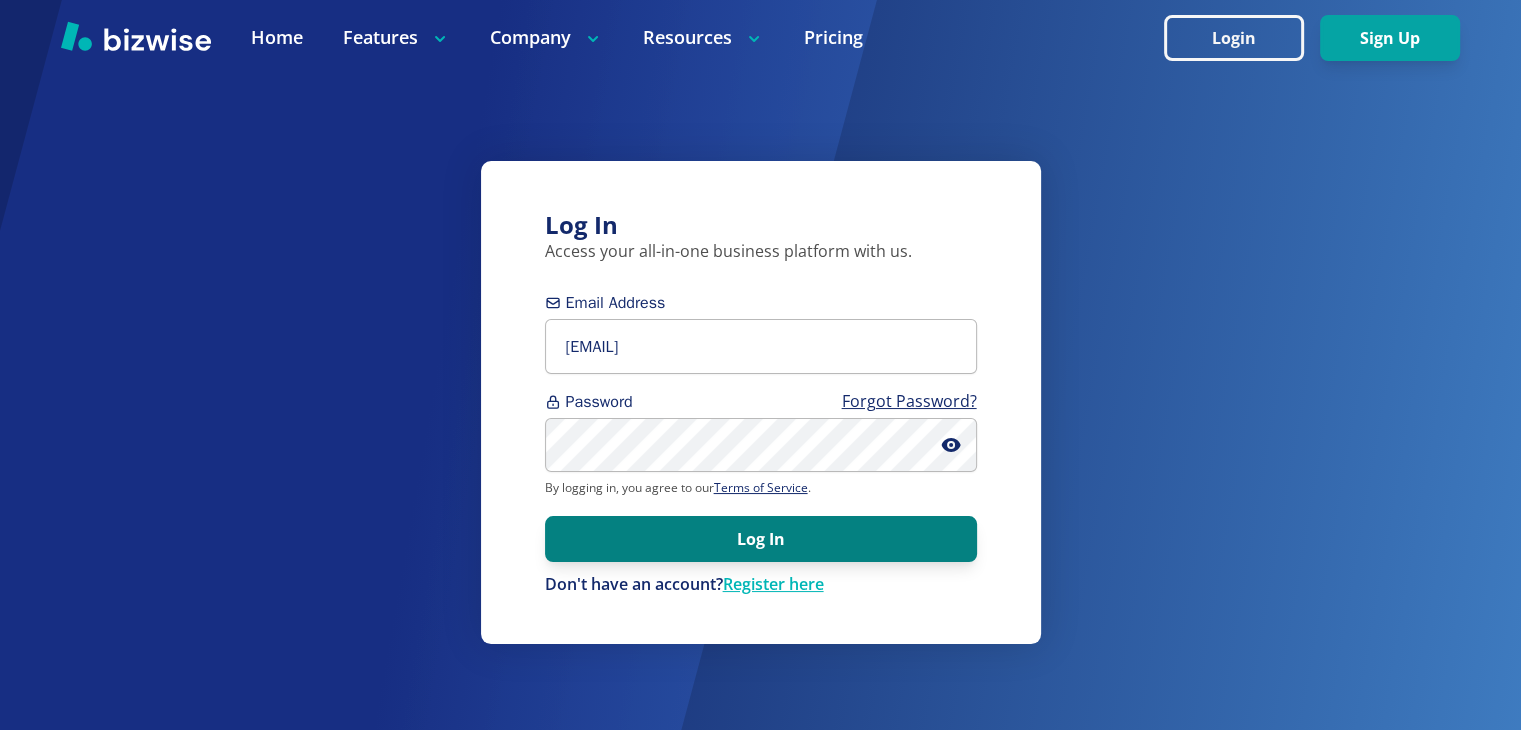 click on "Log In" at bounding box center [761, 539] 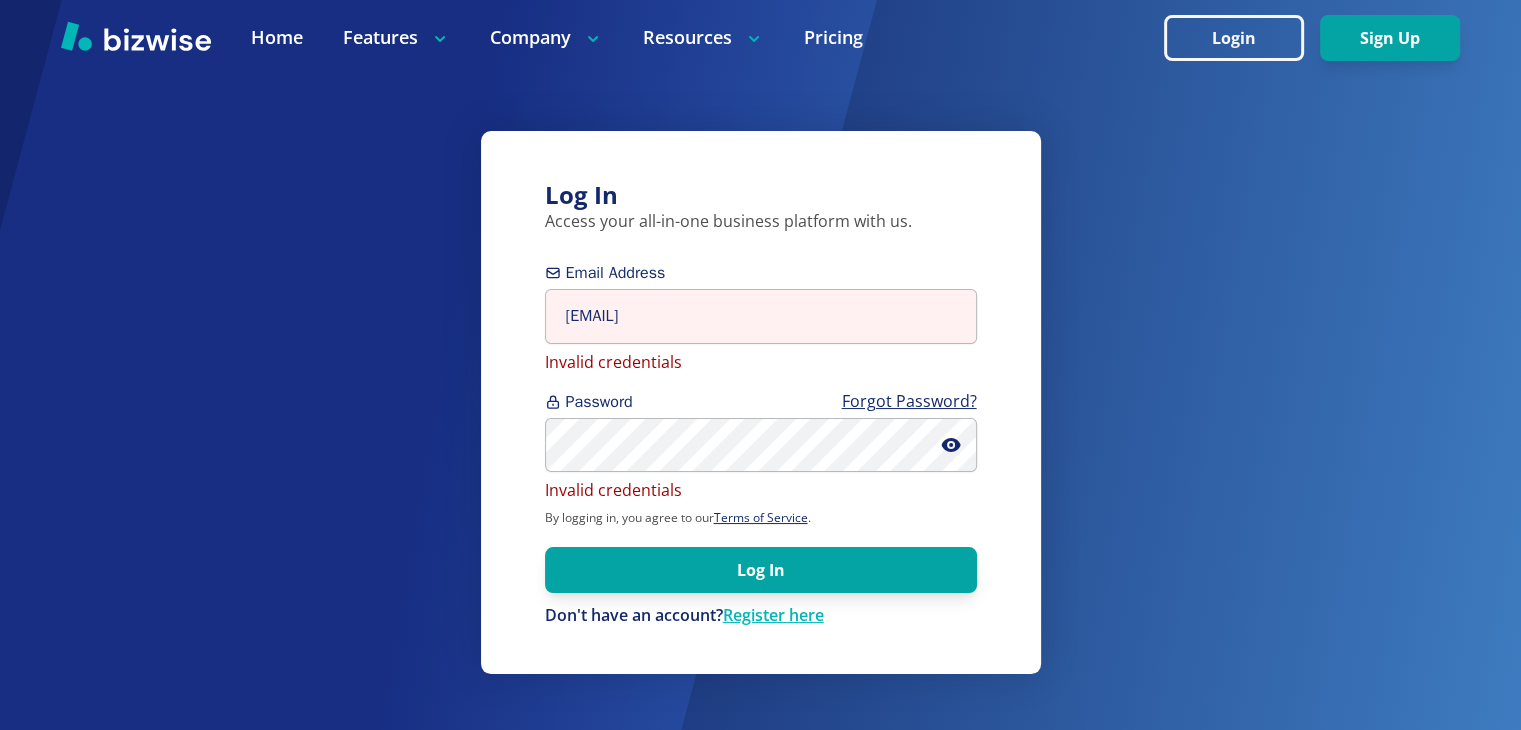 click on "Log In Access your all-in-one business platform with us. Email Address robsauto60156@gmail.com Invalid credentials Password Forgot Password? Invalid credentials By logging in, you agree to our  Terms of Service . Log In Don't have an account?  Register here" at bounding box center [760, 365] 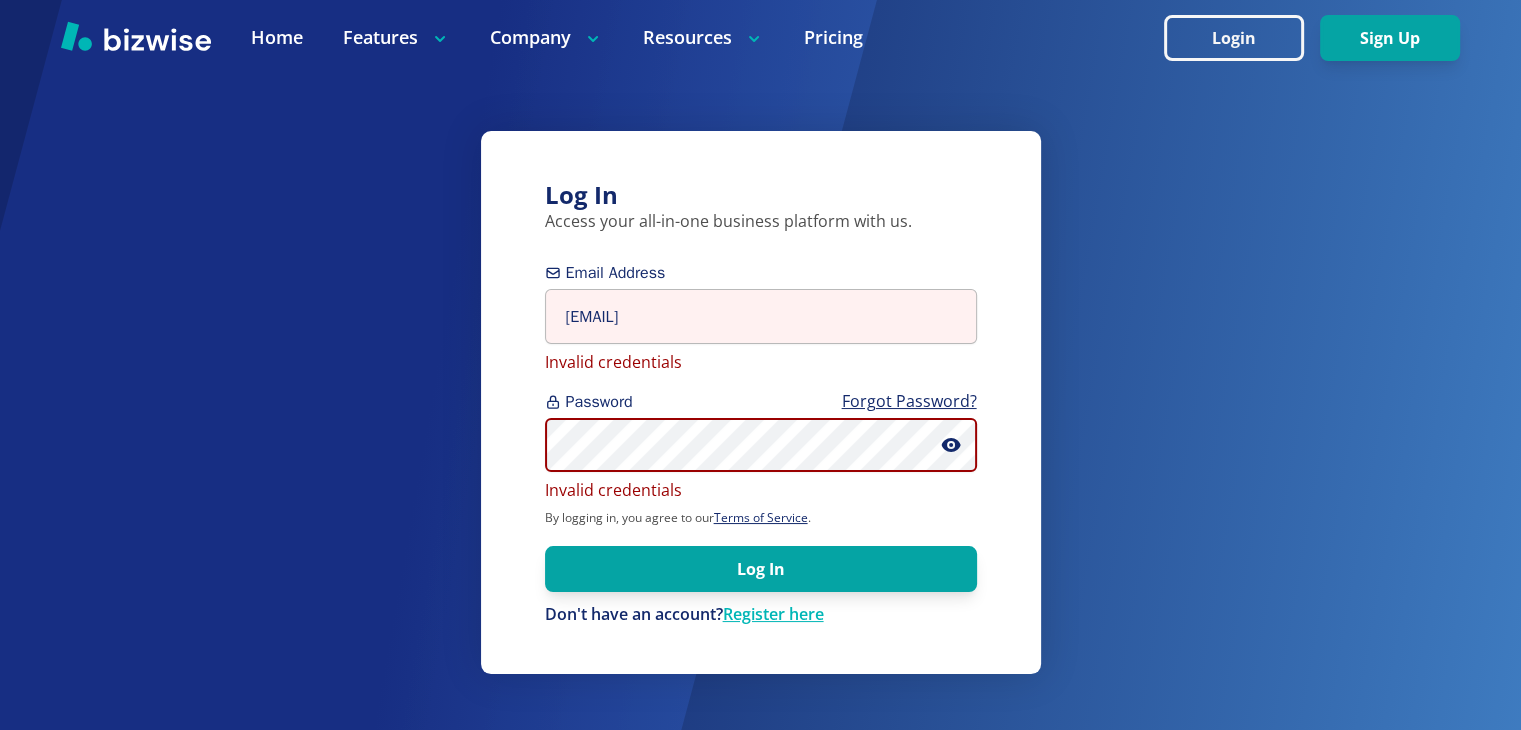 click on "Log In Access your all-in-one business platform with us. Email Address robsauto60156@gmail.com Invalid credentials Password Forgot Password? Invalid credentials By logging in, you agree to our  Terms of Service . Log In Don't have an account?  Register here" at bounding box center (761, 403) 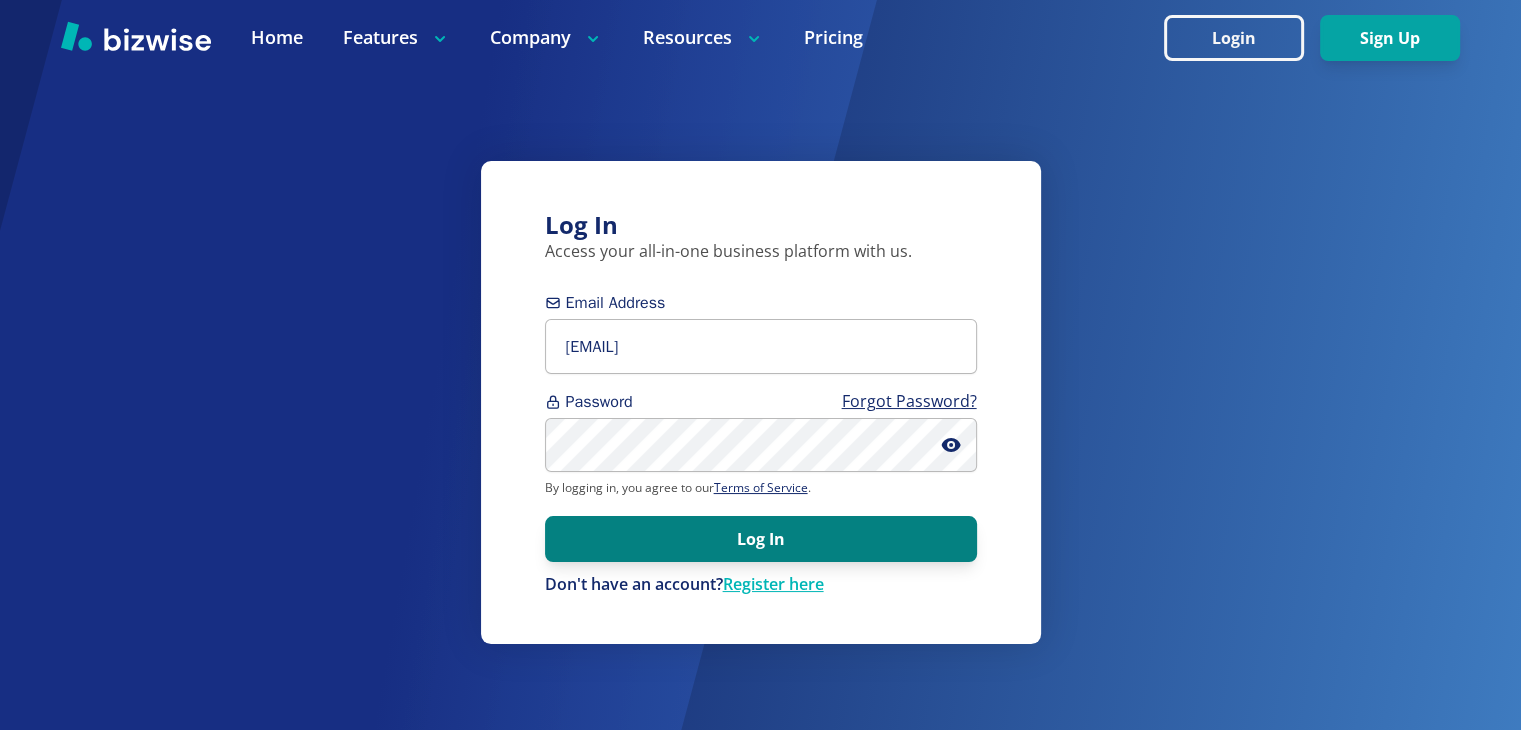 click on "Log In" at bounding box center [761, 539] 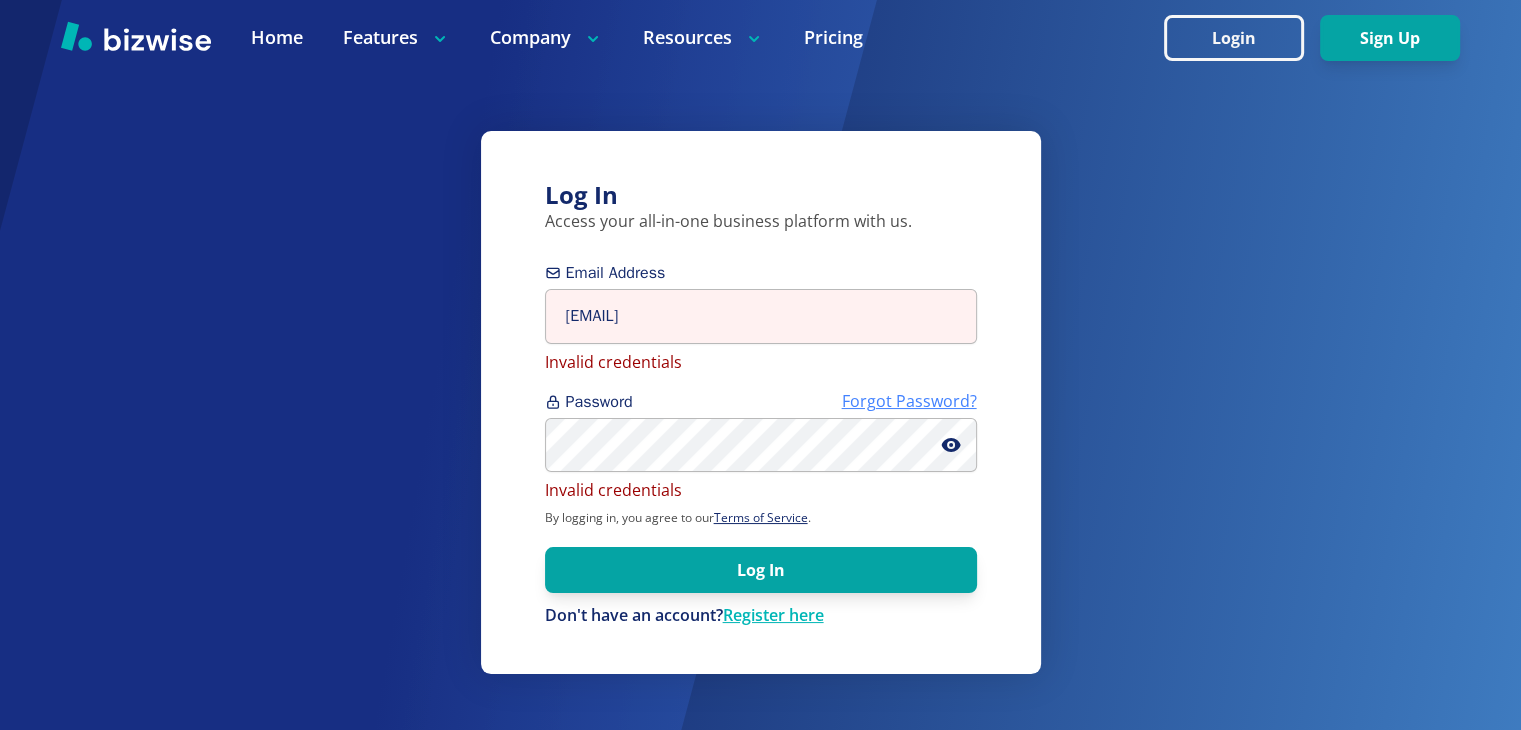 click on "Forgot Password?" at bounding box center [909, 401] 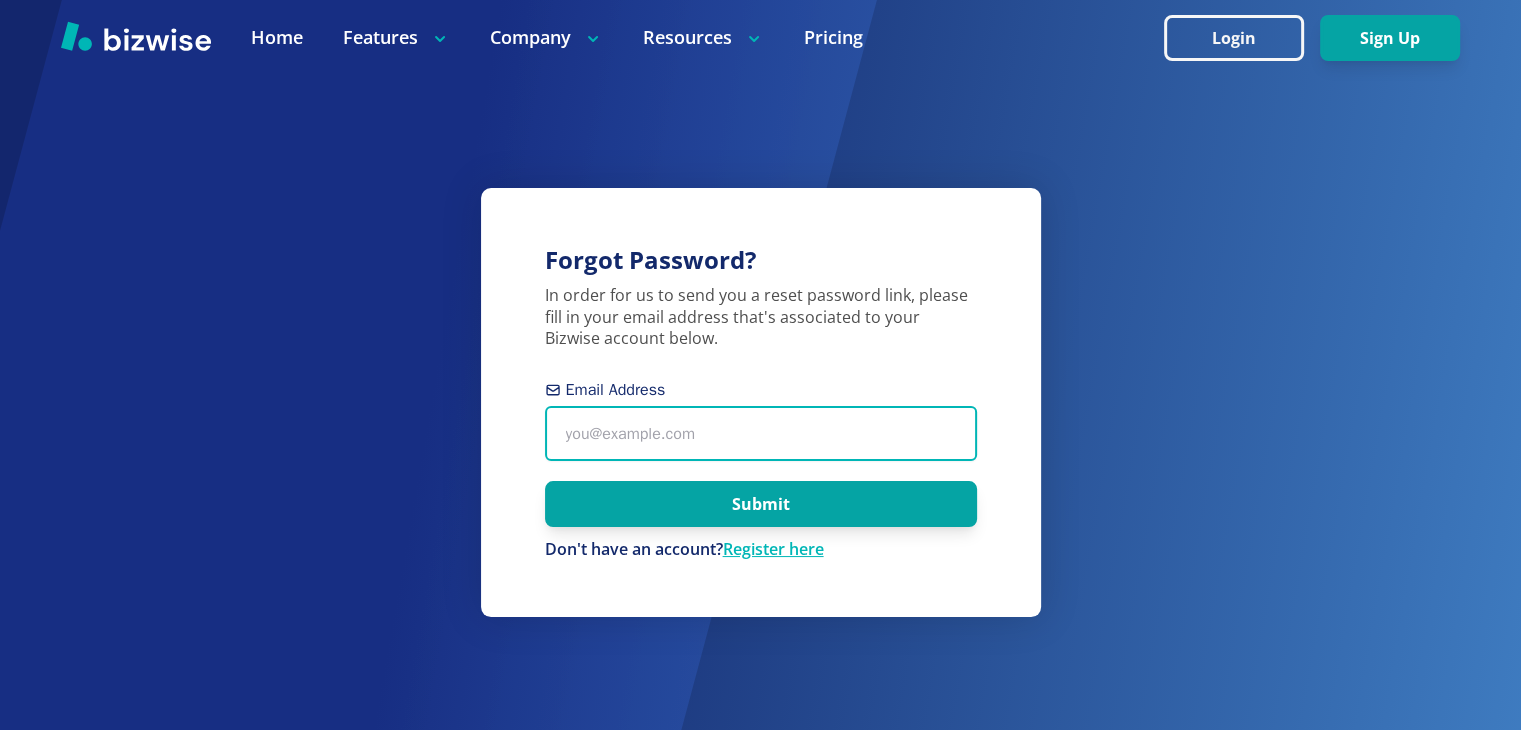 click on "Email Address" at bounding box center (761, 433) 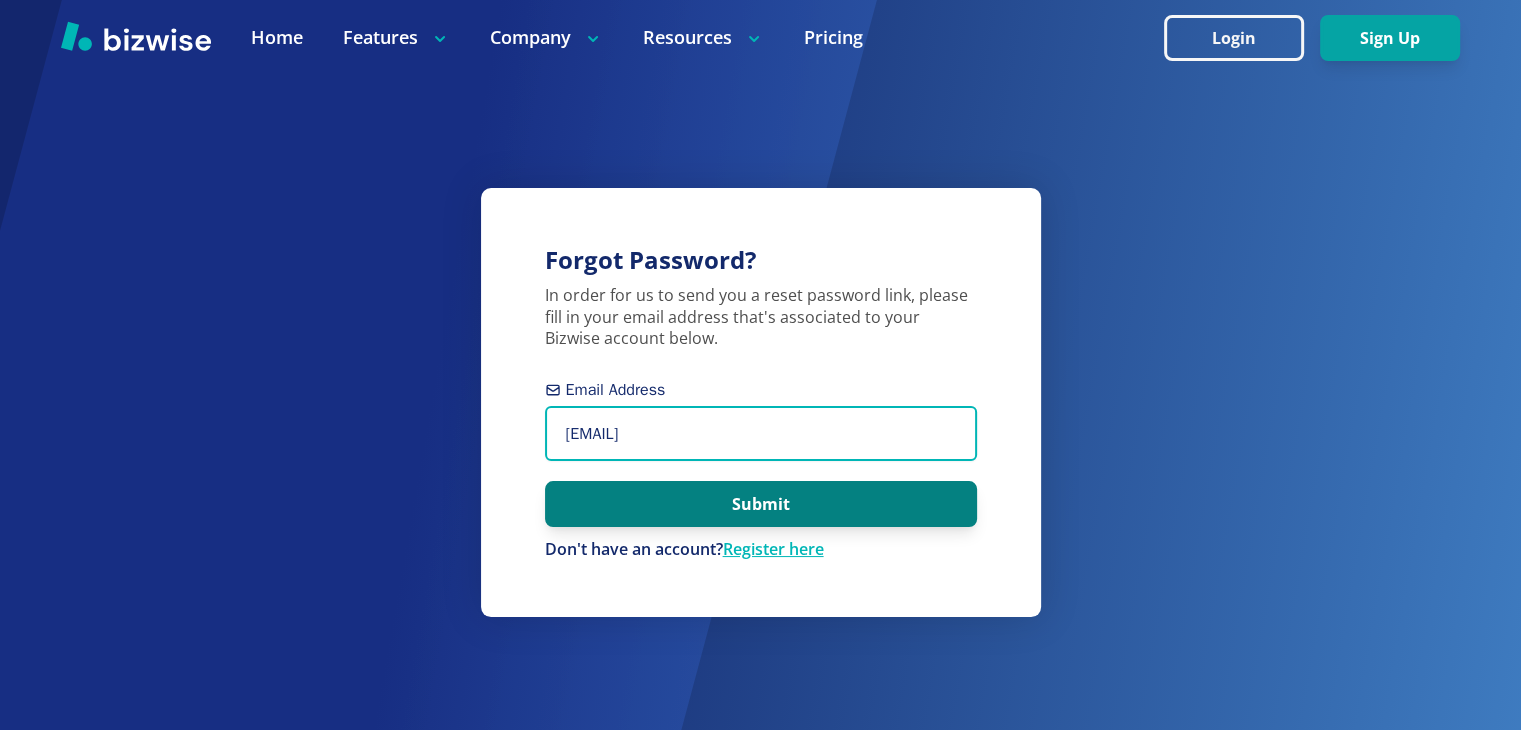 type on "[EMAIL]" 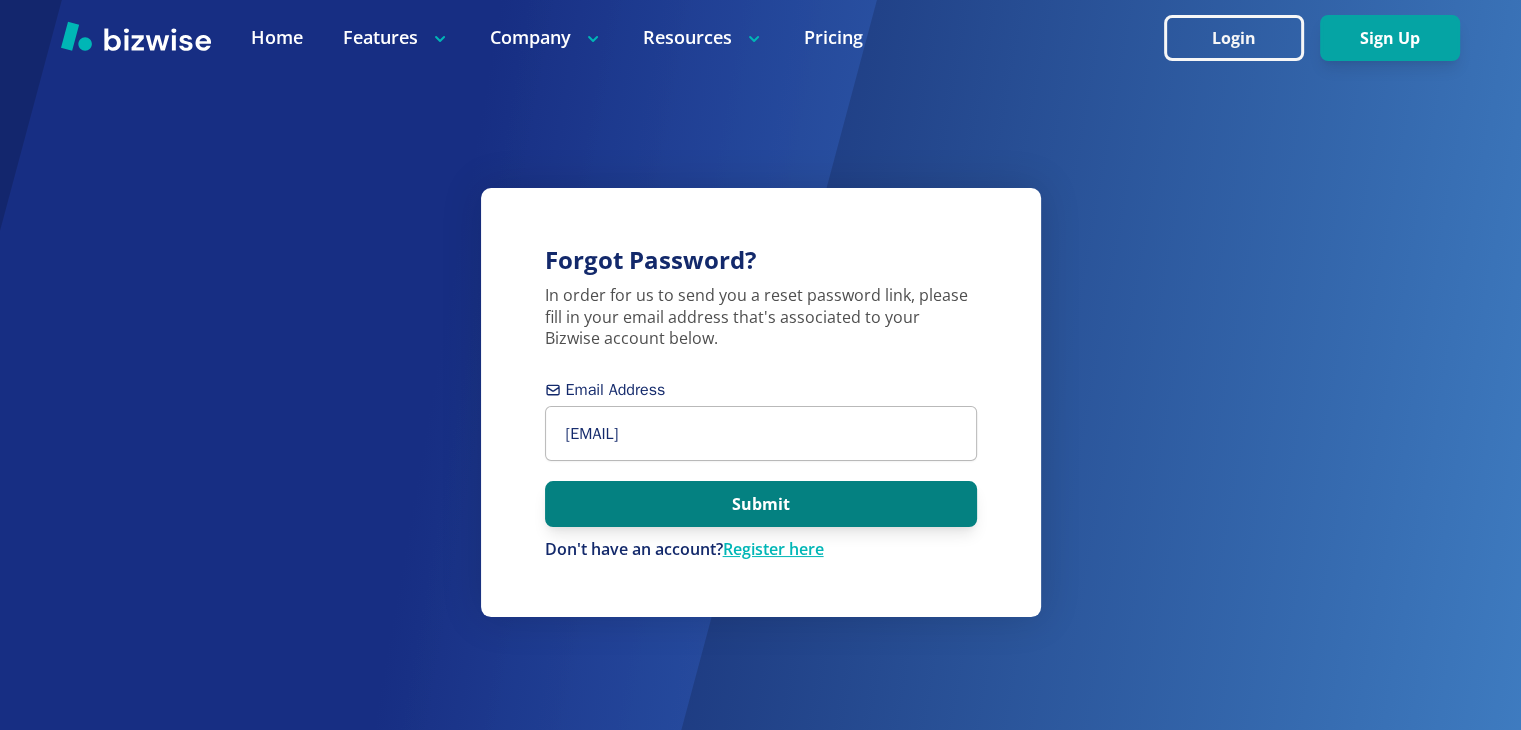 click on "Submit" at bounding box center [761, 504] 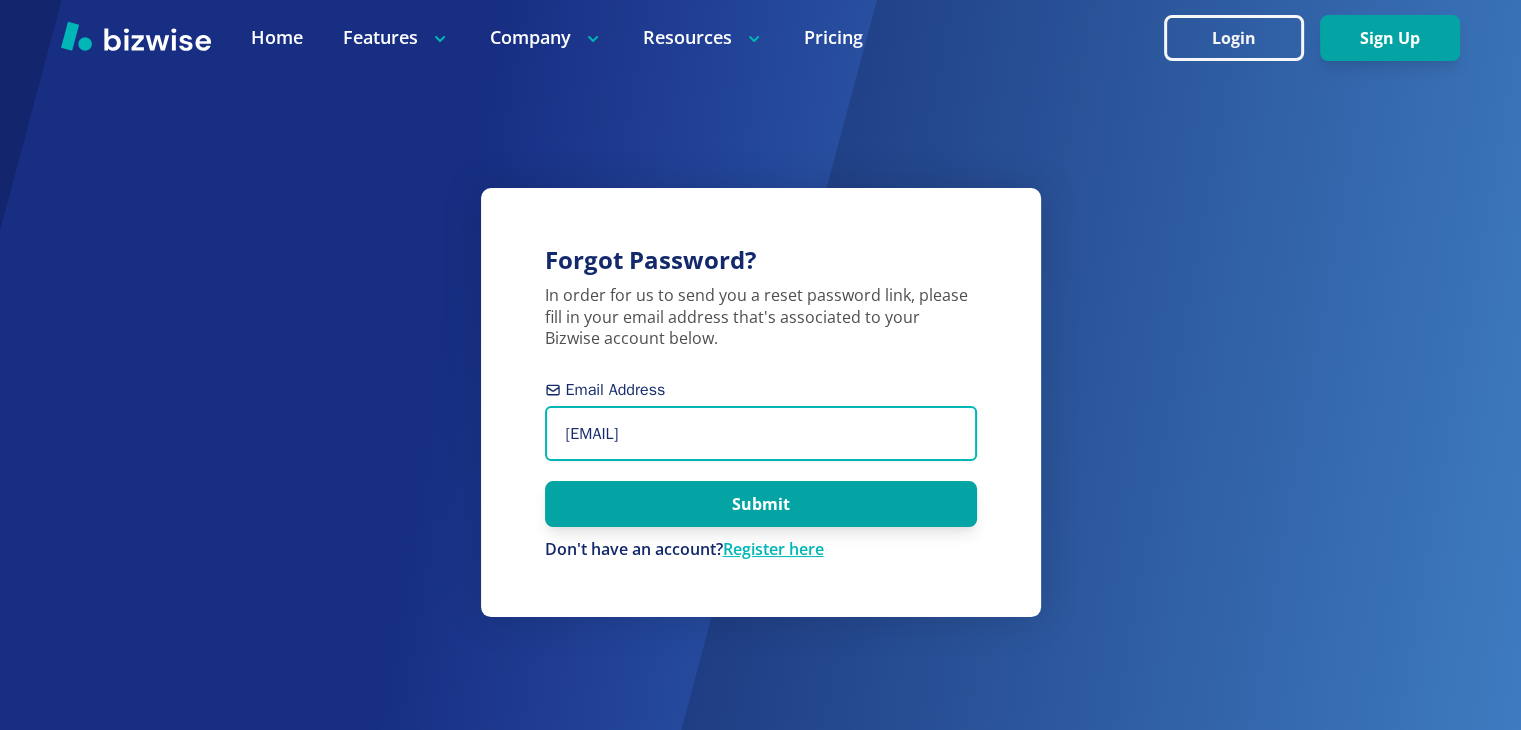 click on "[EMAIL]" at bounding box center (761, 433) 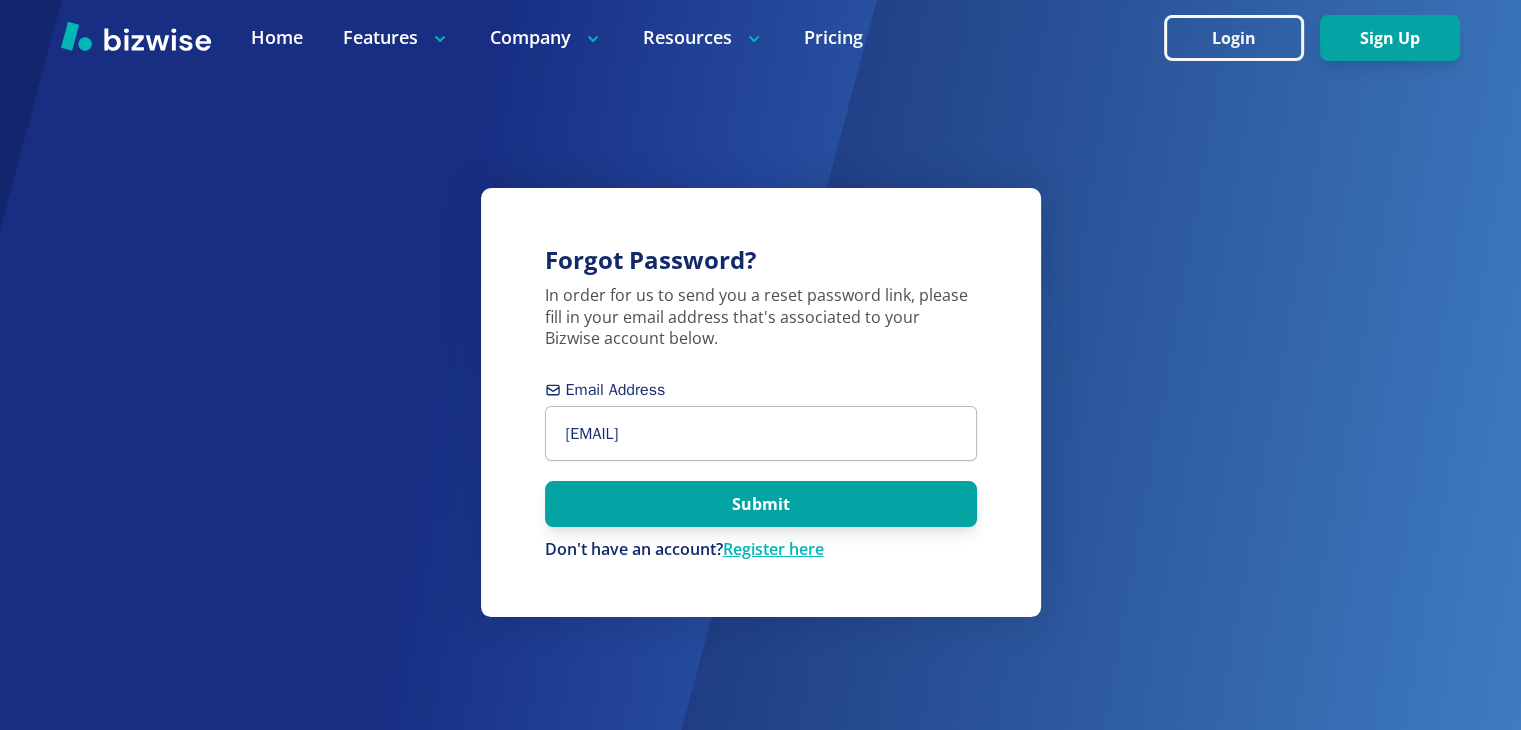 click on "Forgot Password? In order for us to send you a reset password link, please fill in your email address that's associated to your Bizwise account below. Email Address [EMAIL] Submit Don't have an account? Register here" at bounding box center (760, 365) 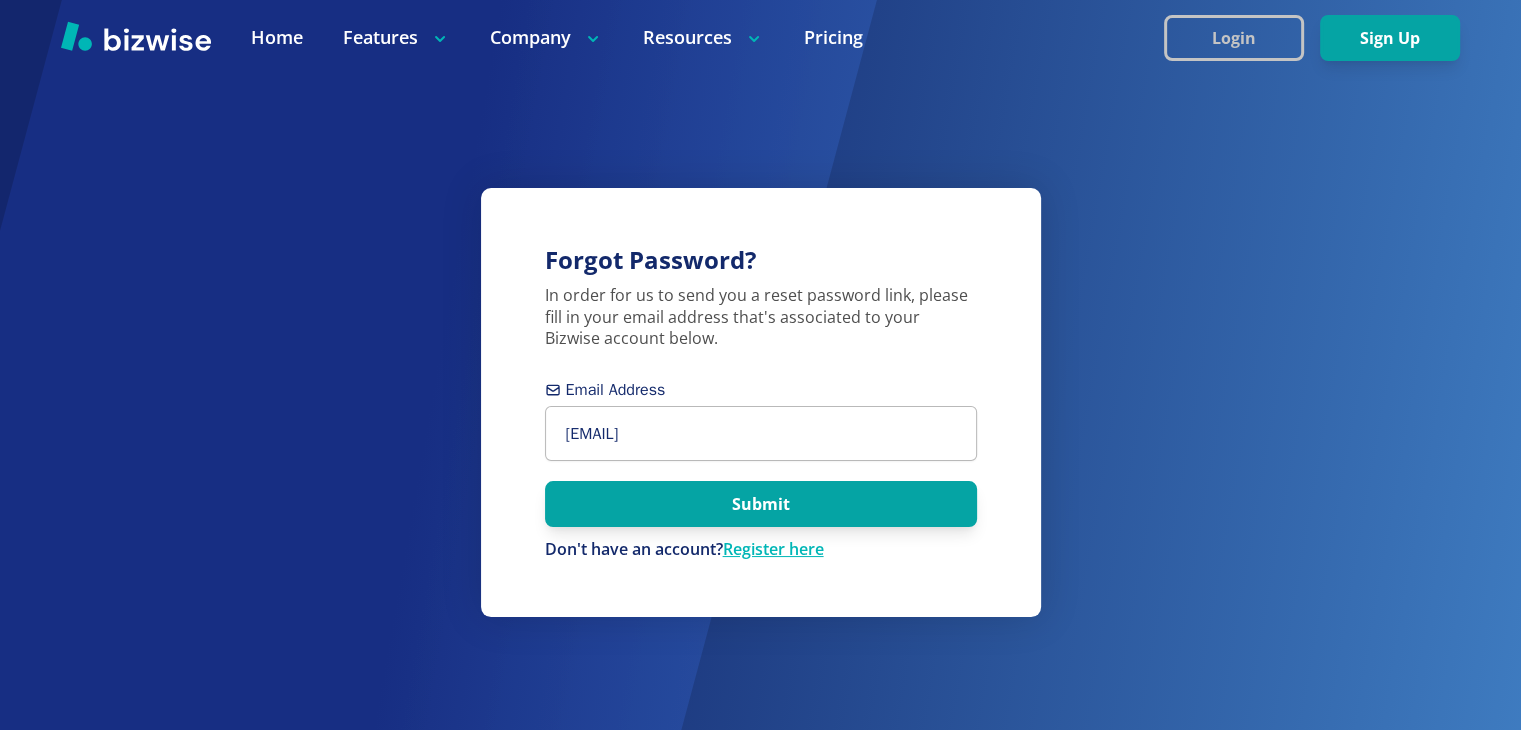 click on "Login" at bounding box center [1234, 38] 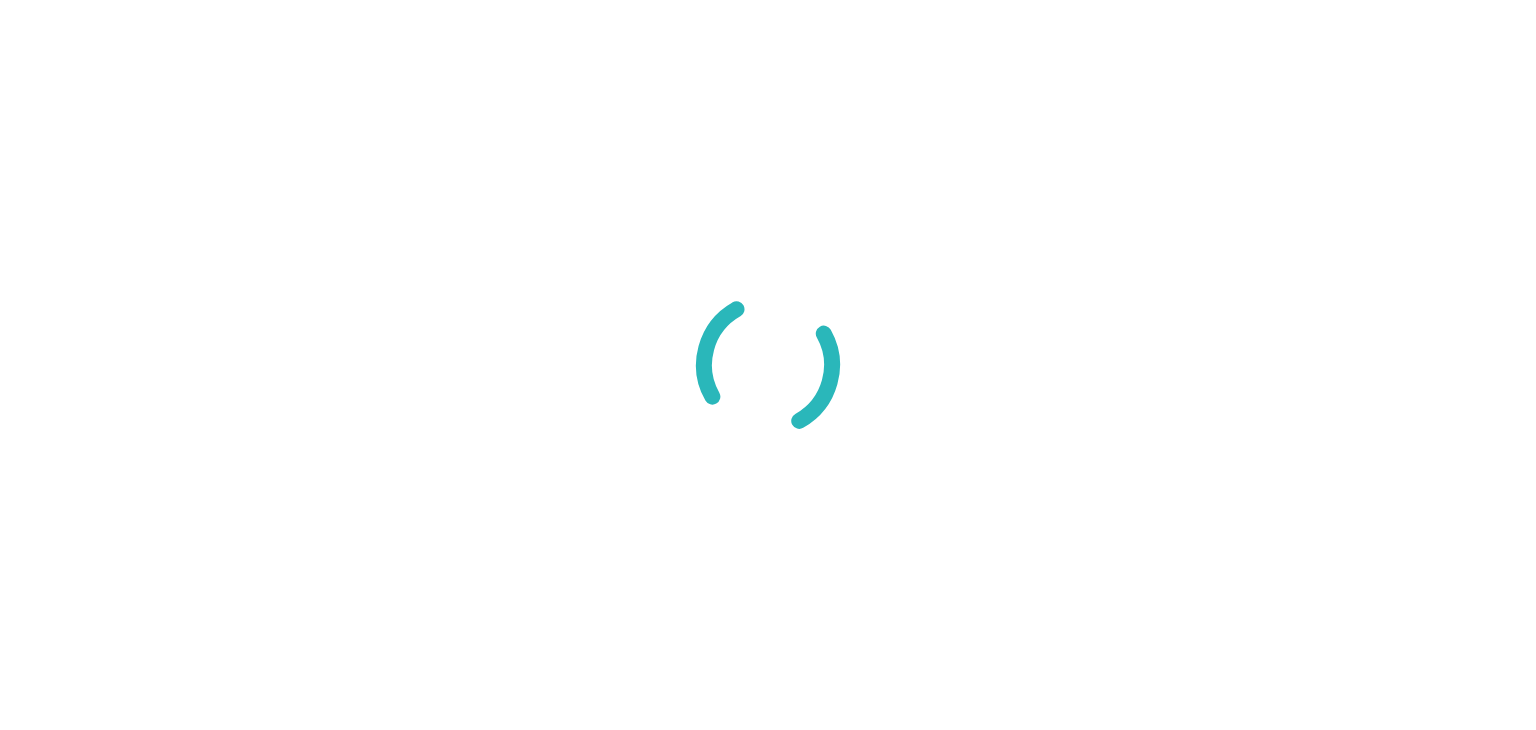 scroll, scrollTop: 0, scrollLeft: 0, axis: both 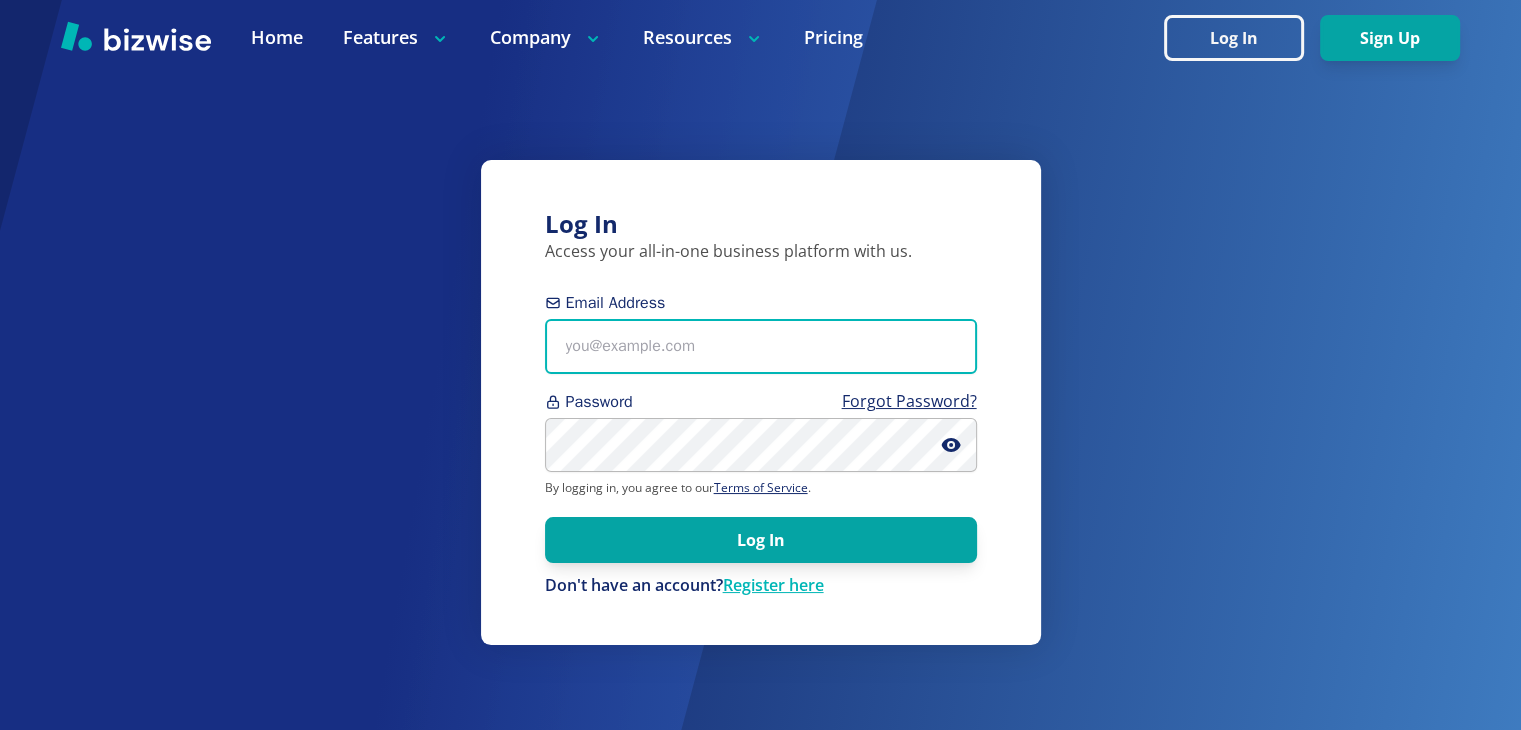 click on "Email Address" at bounding box center (761, 346) 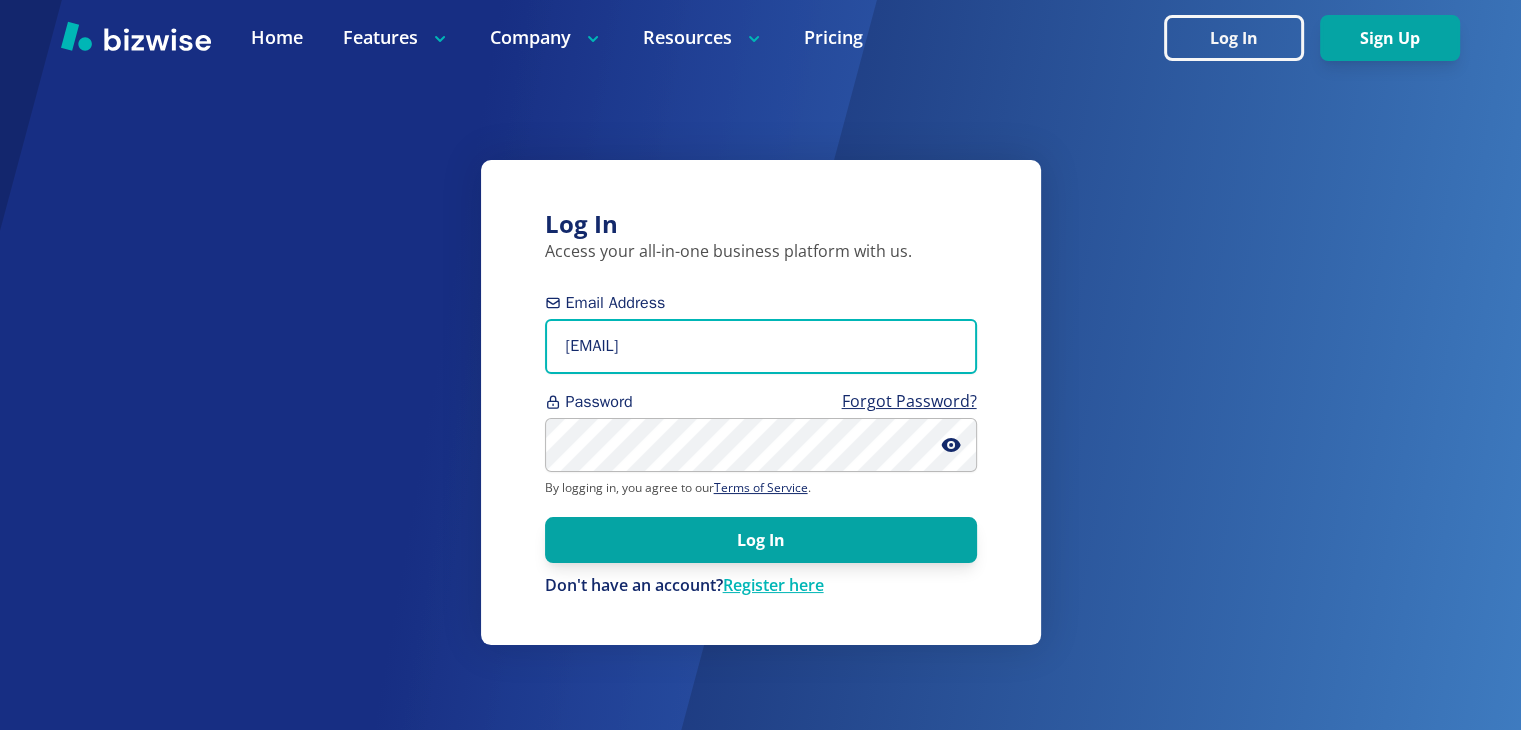 type on "[EMAIL]" 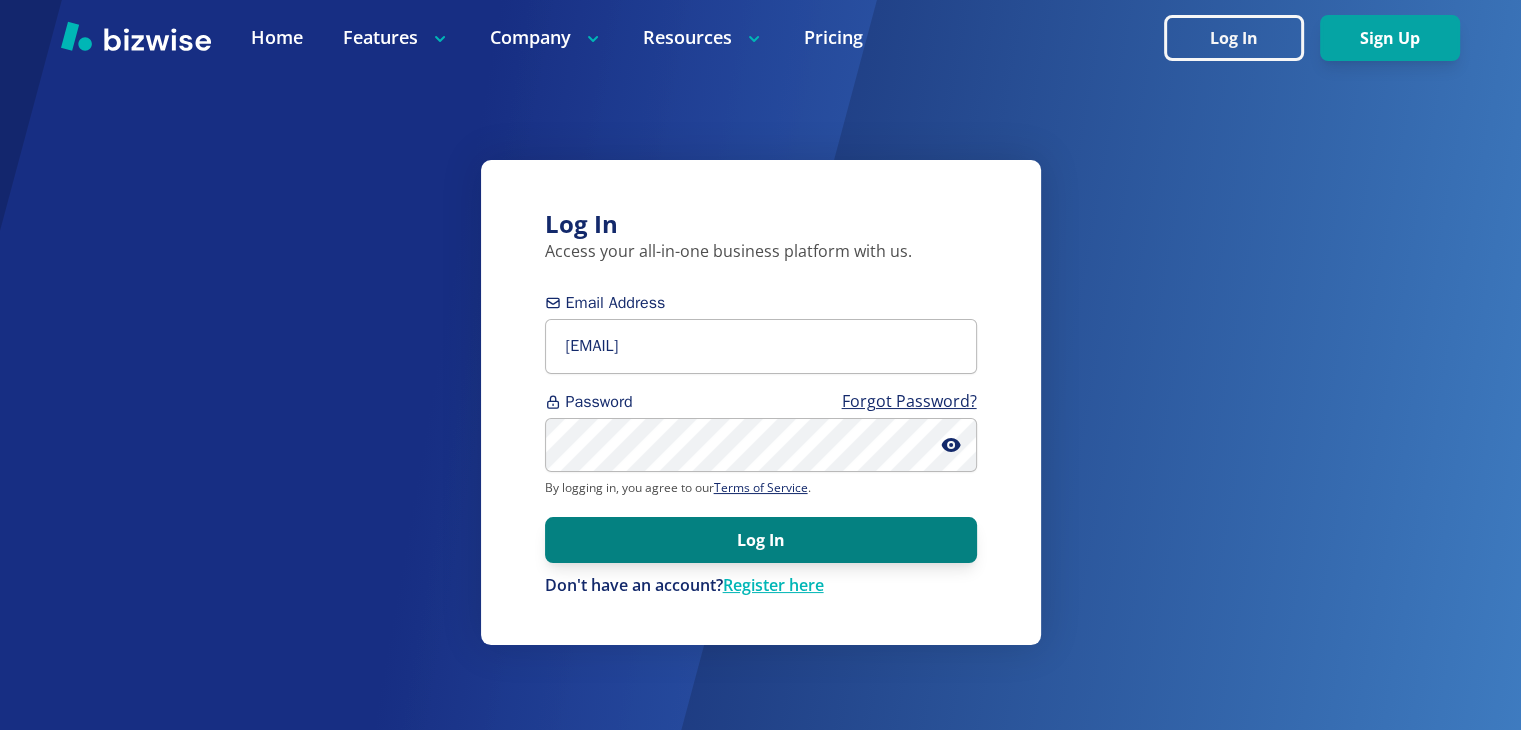 click on "Log In" at bounding box center (761, 540) 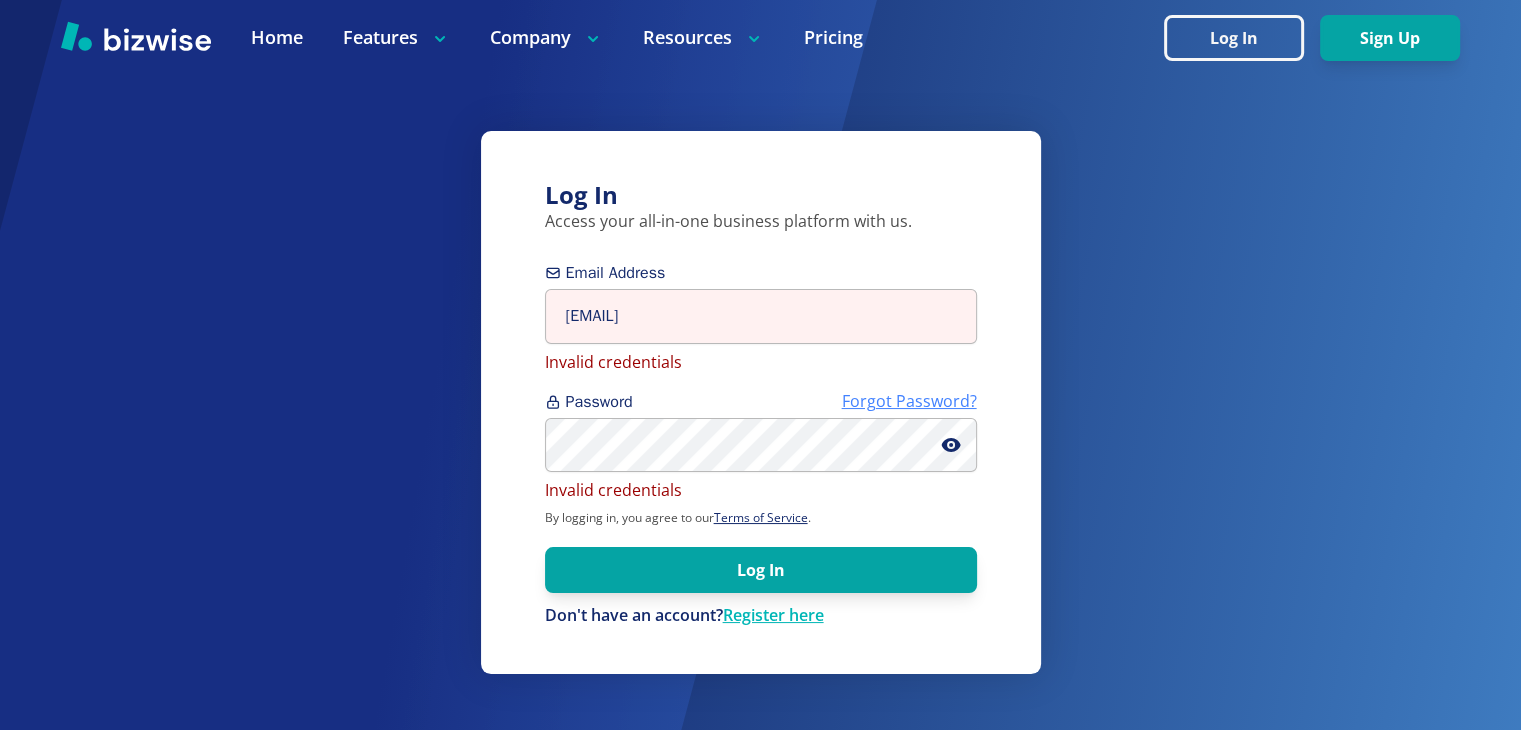 click on "Forgot Password?" at bounding box center (909, 401) 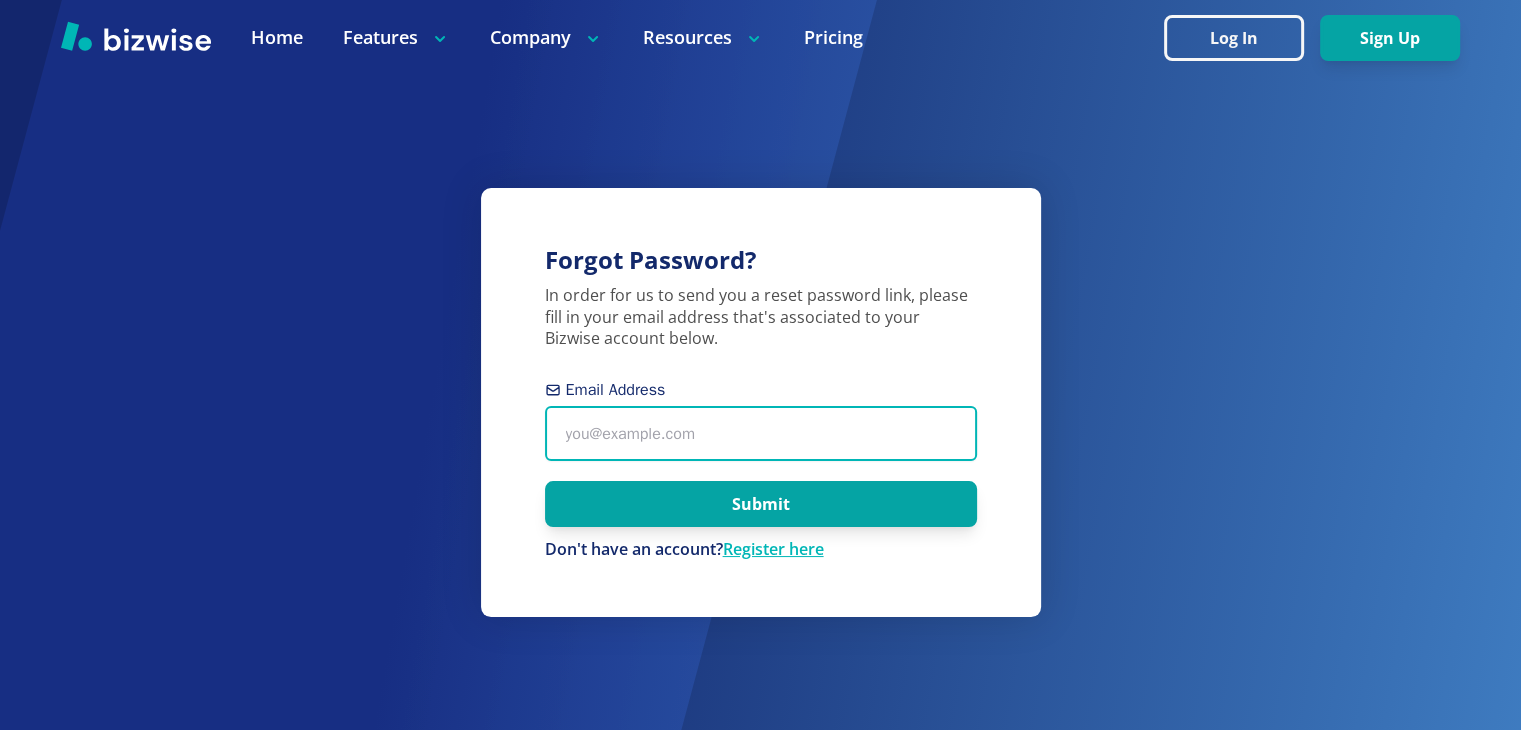 click on "Email Address" at bounding box center (761, 433) 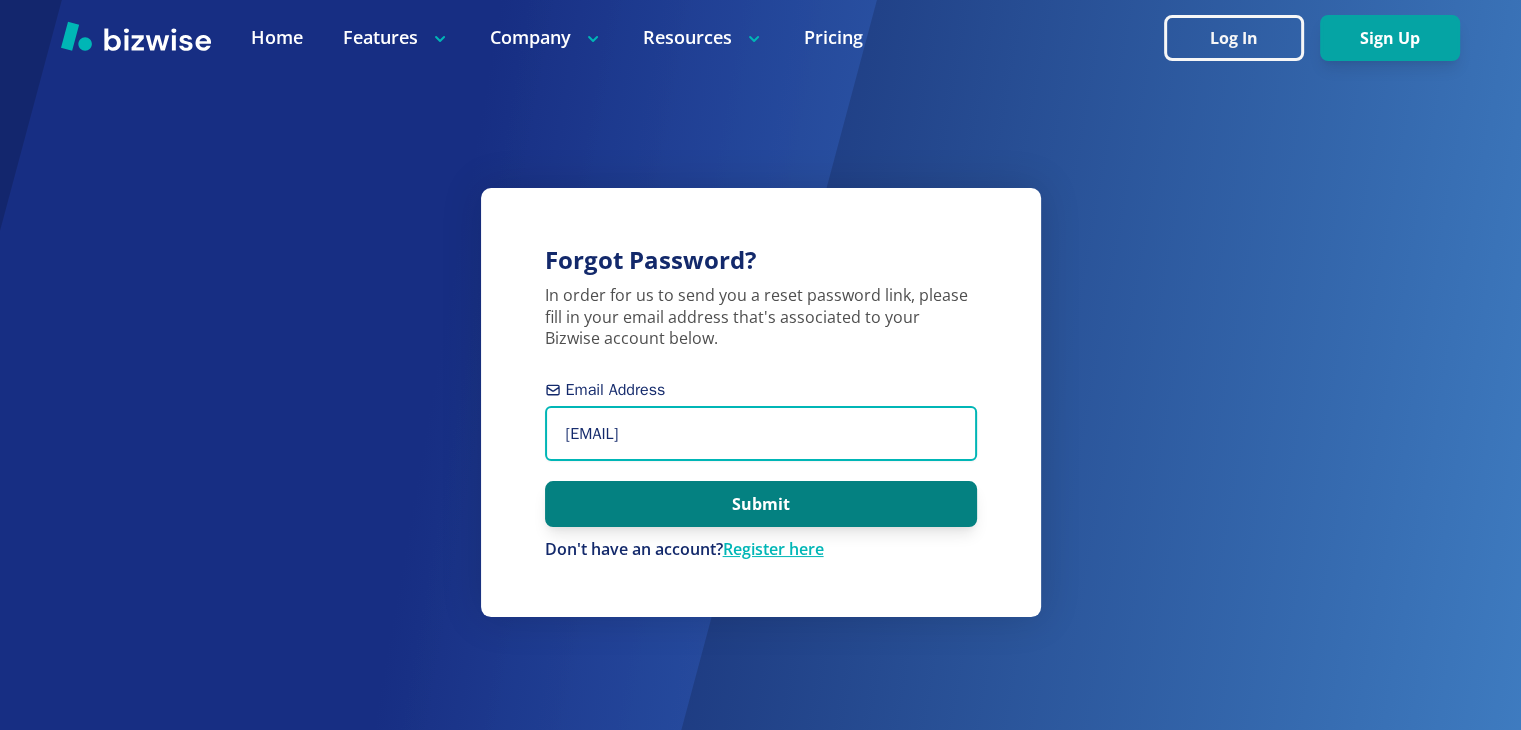 type on "robsauto60156@gmail.com" 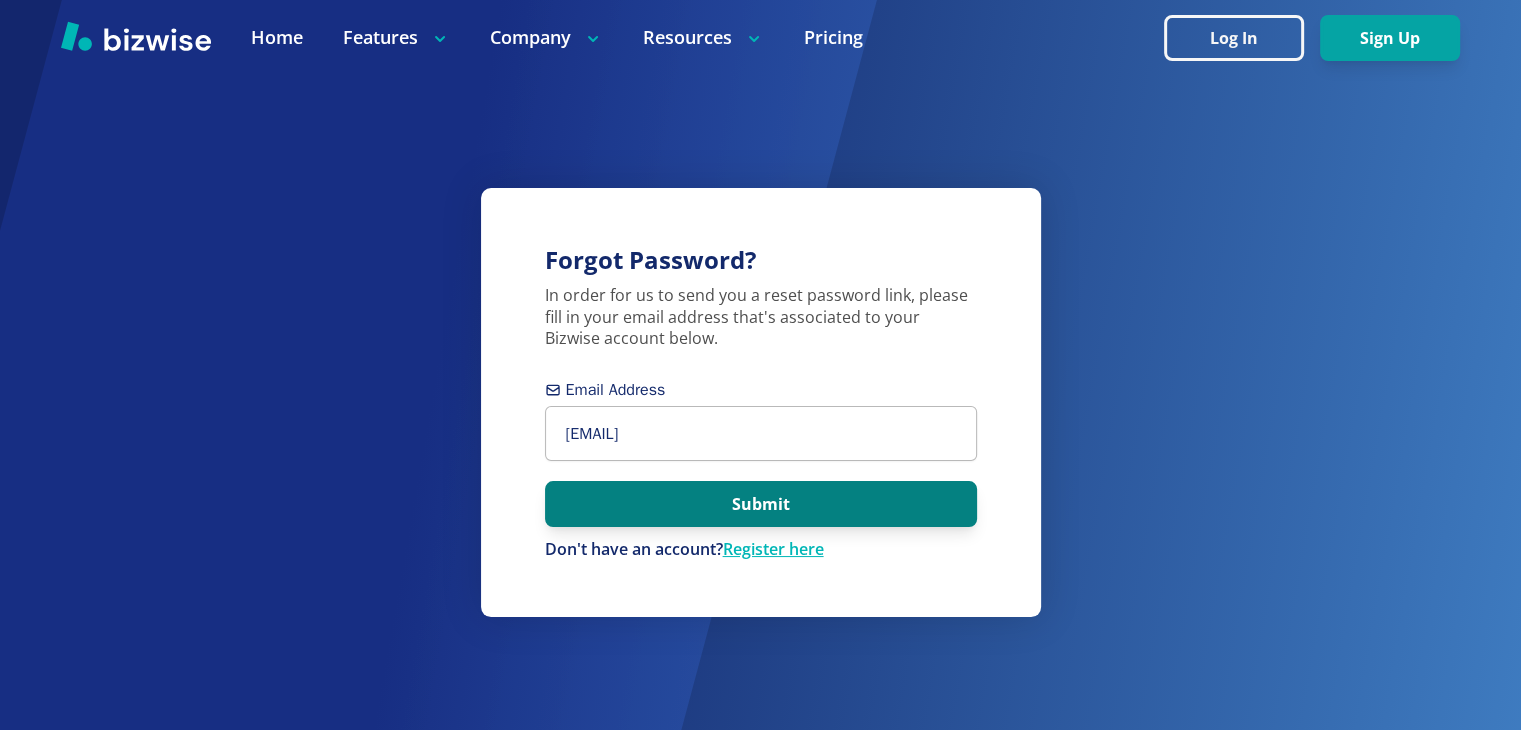 click on "Submit" at bounding box center (761, 504) 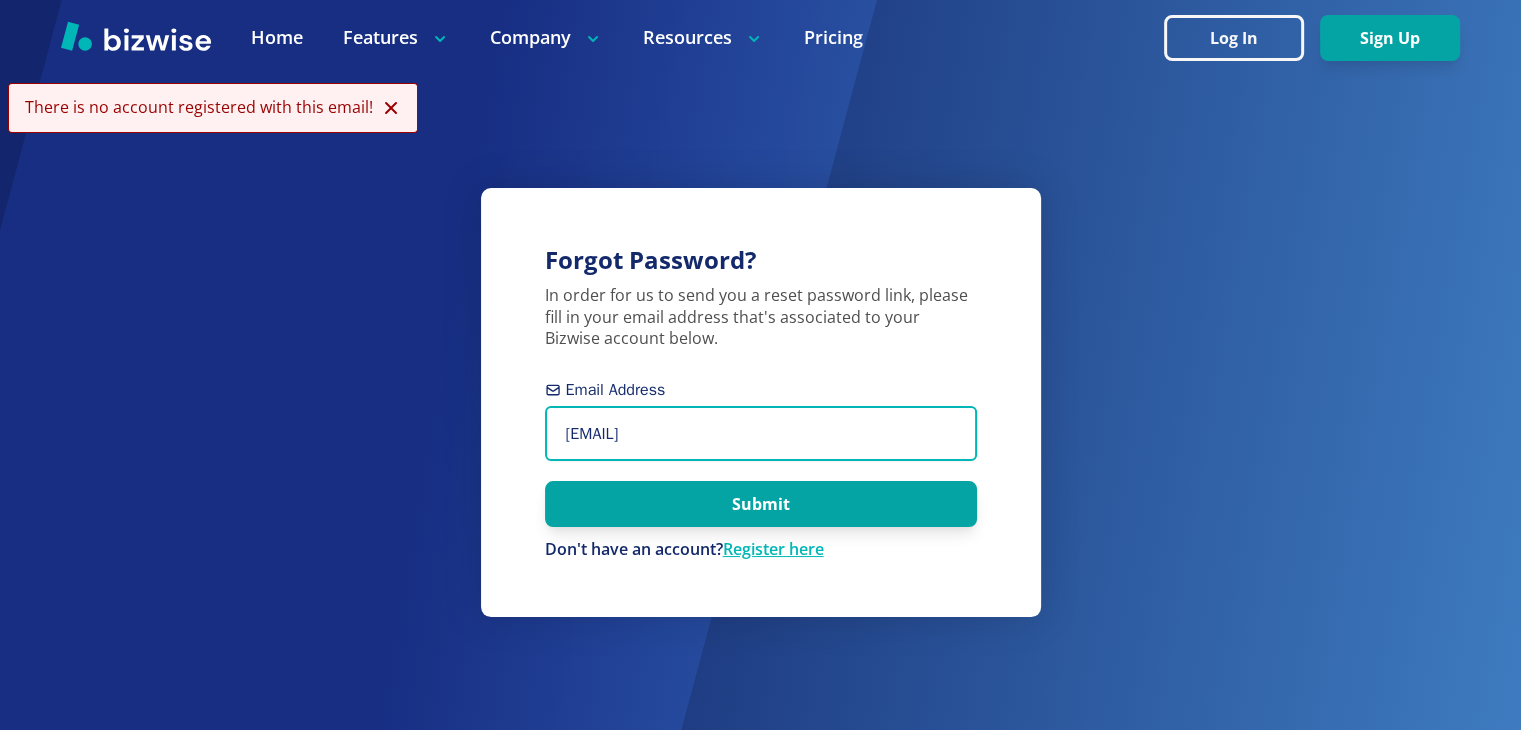drag, startPoint x: 772, startPoint y: 442, endPoint x: 516, endPoint y: 423, distance: 256.7041 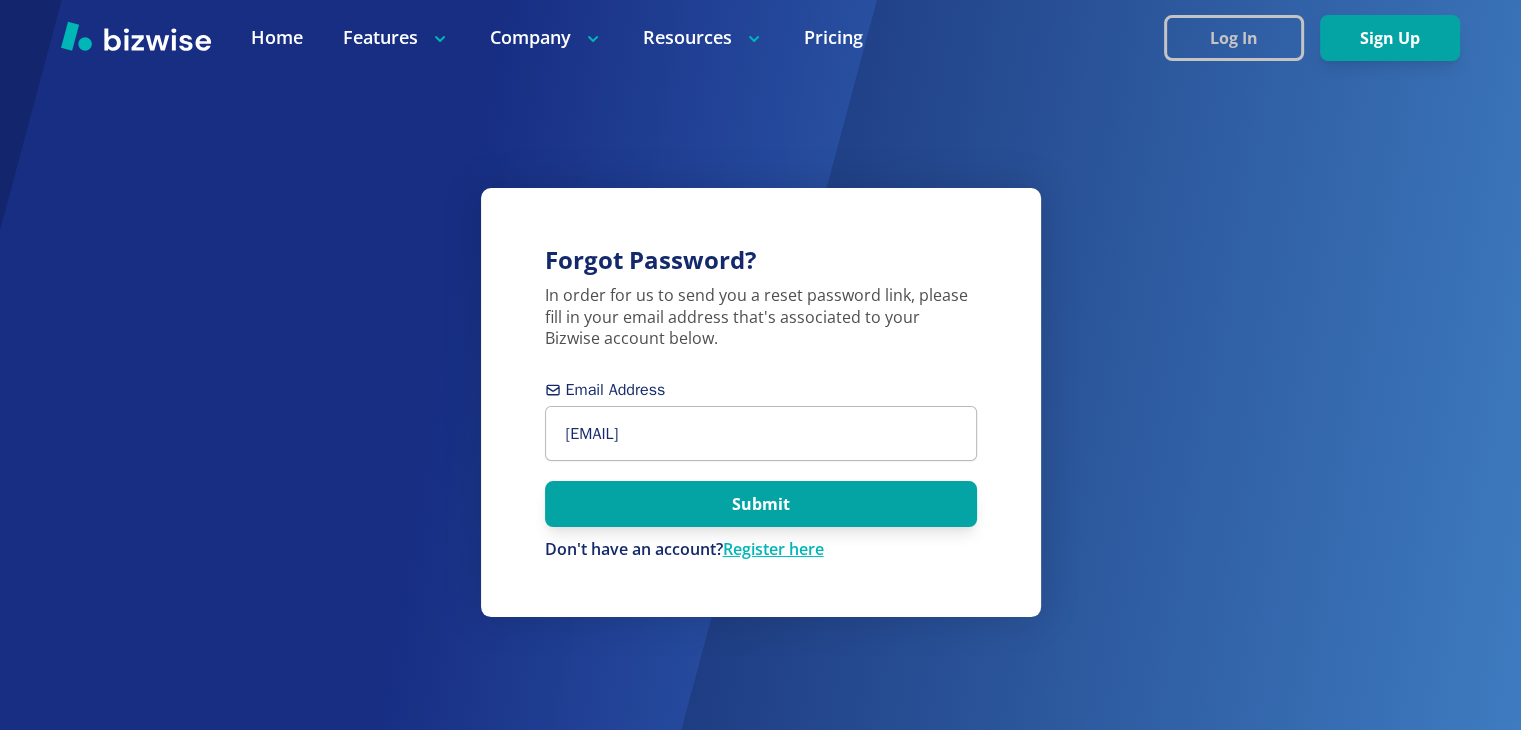 click on "Login" at bounding box center [1234, 38] 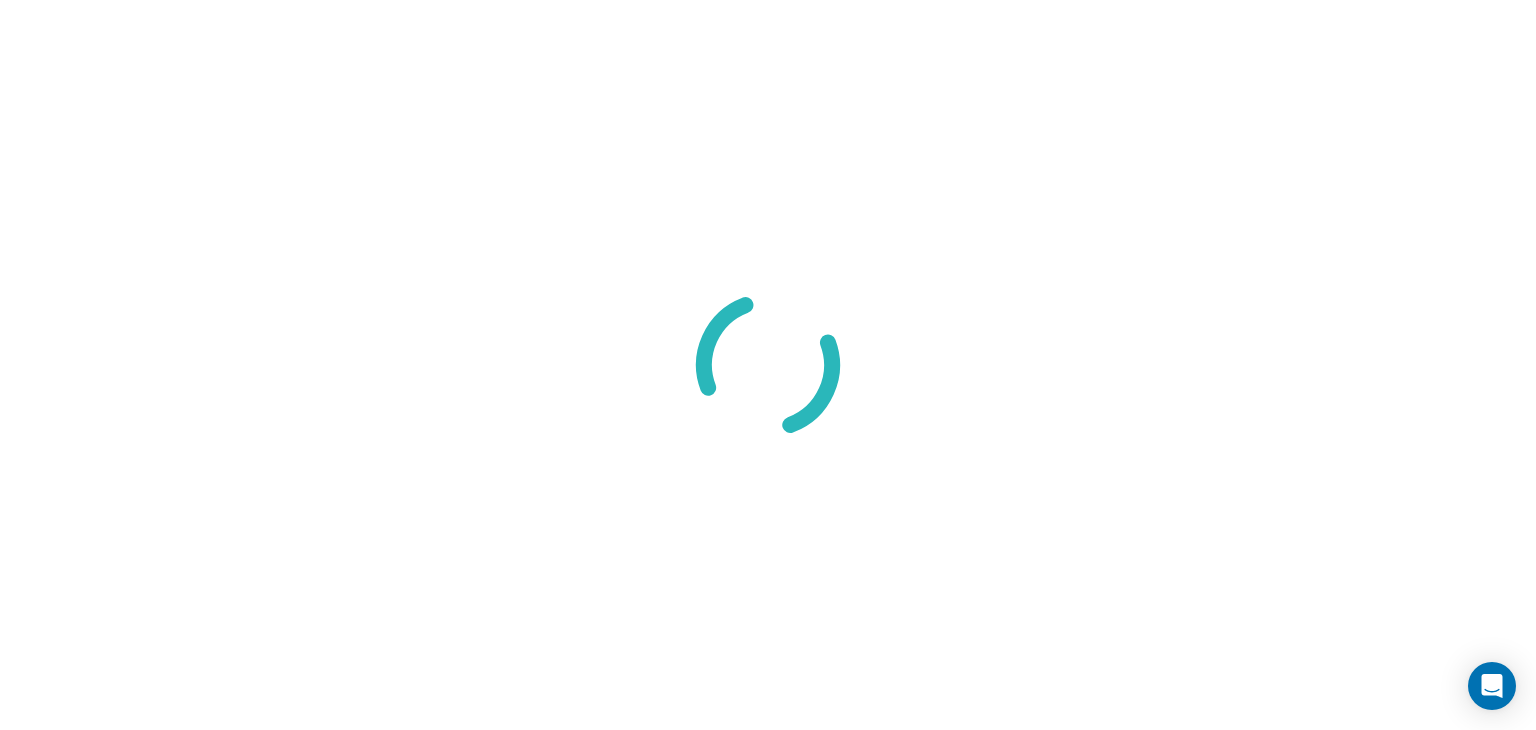 scroll, scrollTop: 0, scrollLeft: 0, axis: both 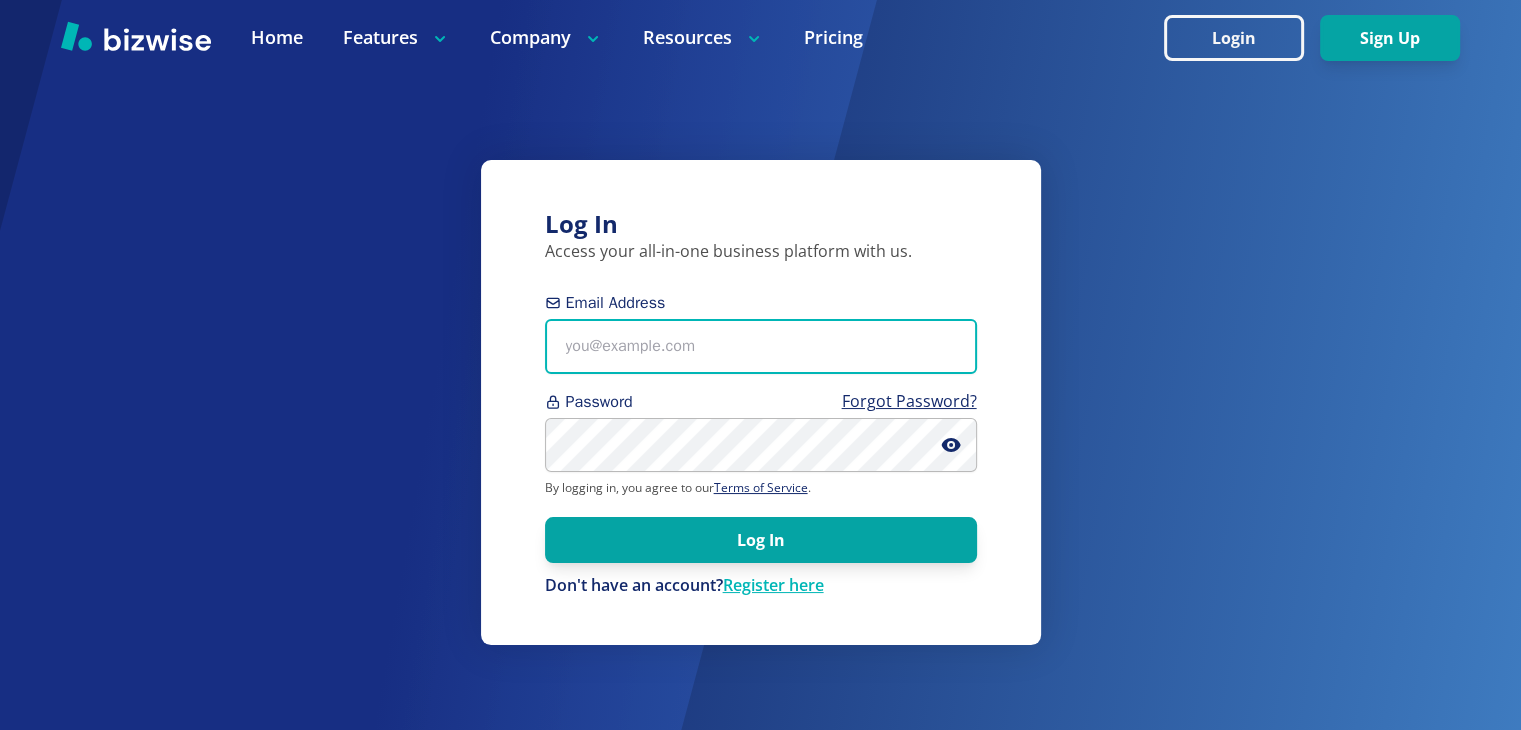 click on "Email Address" at bounding box center (761, 346) 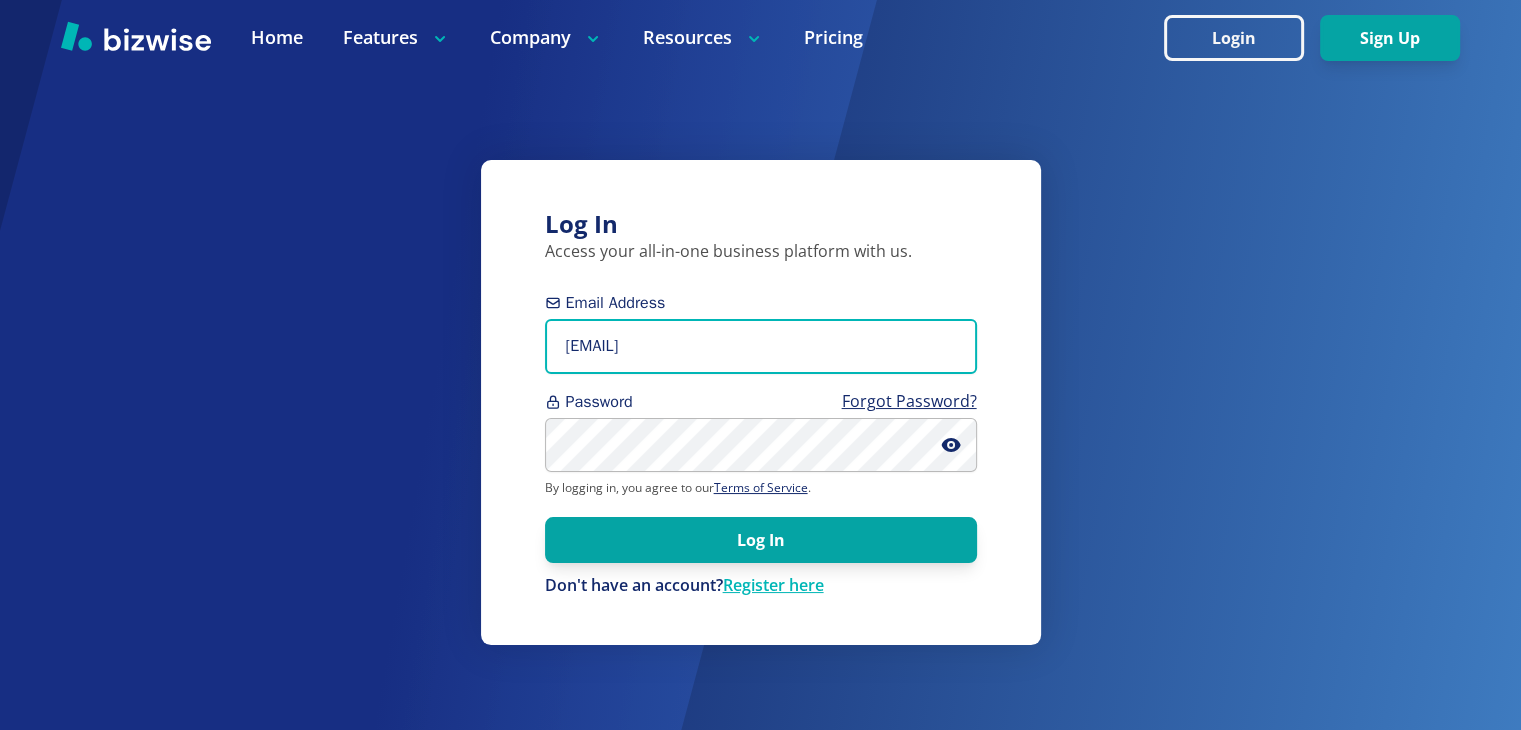 type on "[EMAIL]" 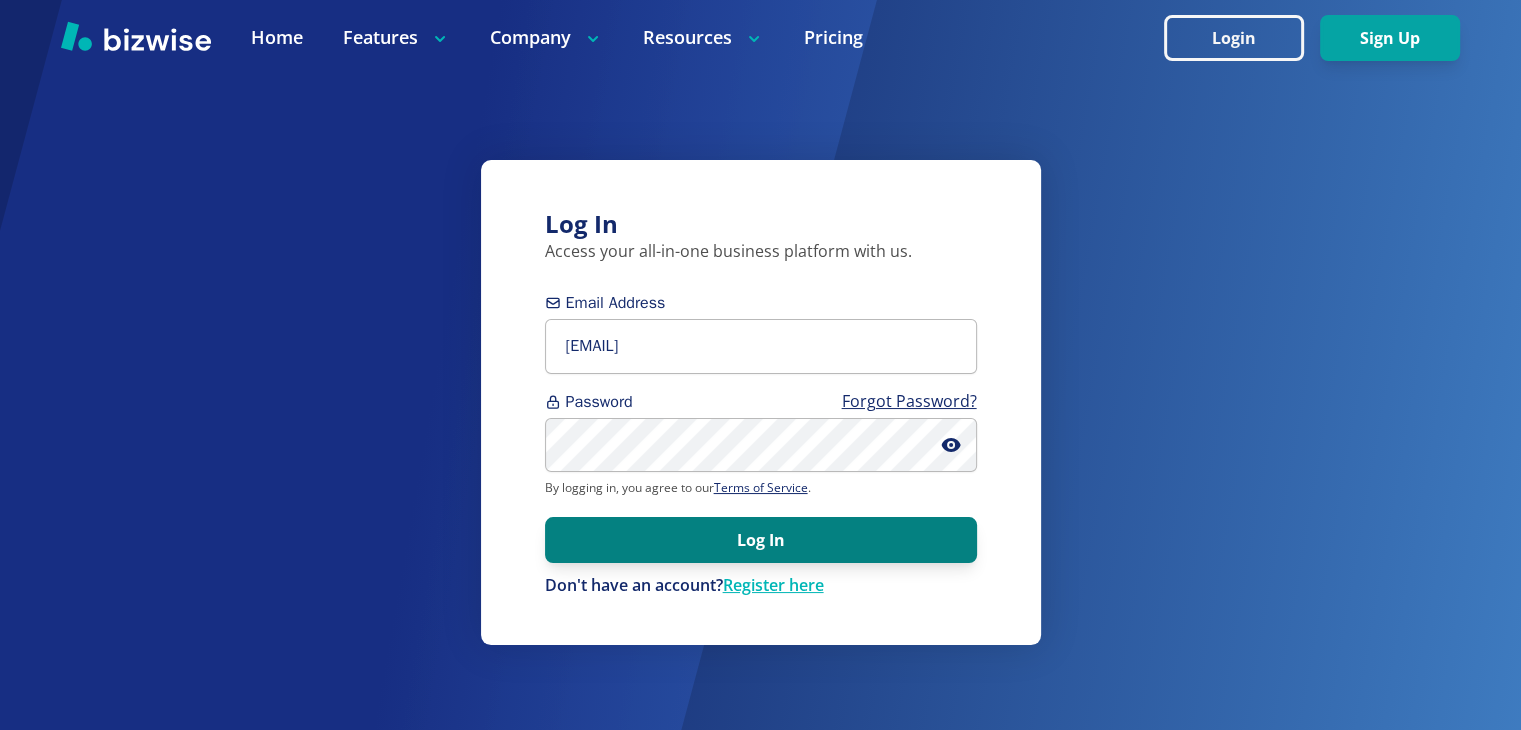 click on "Log In" at bounding box center (761, 540) 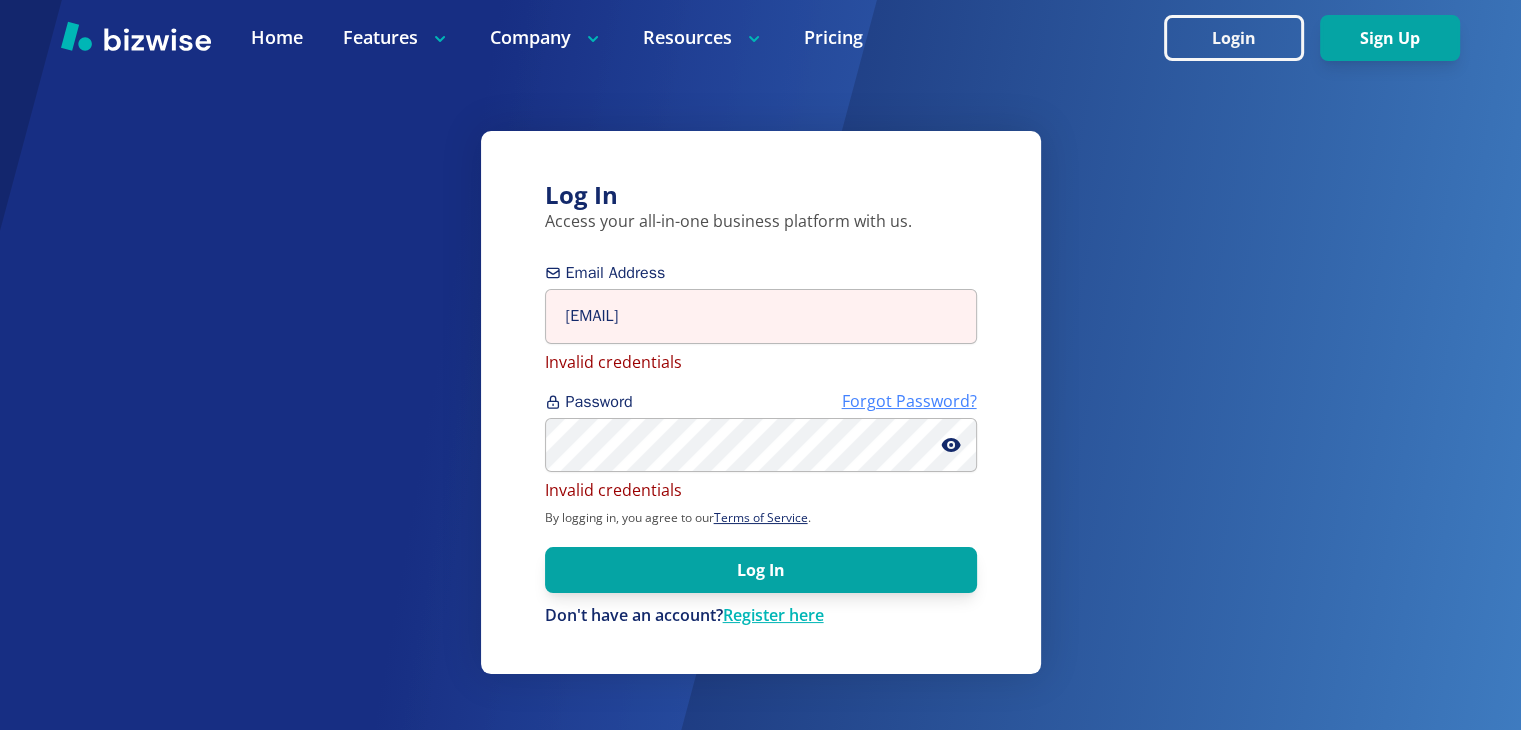 click on "Forgot Password?" at bounding box center [909, 401] 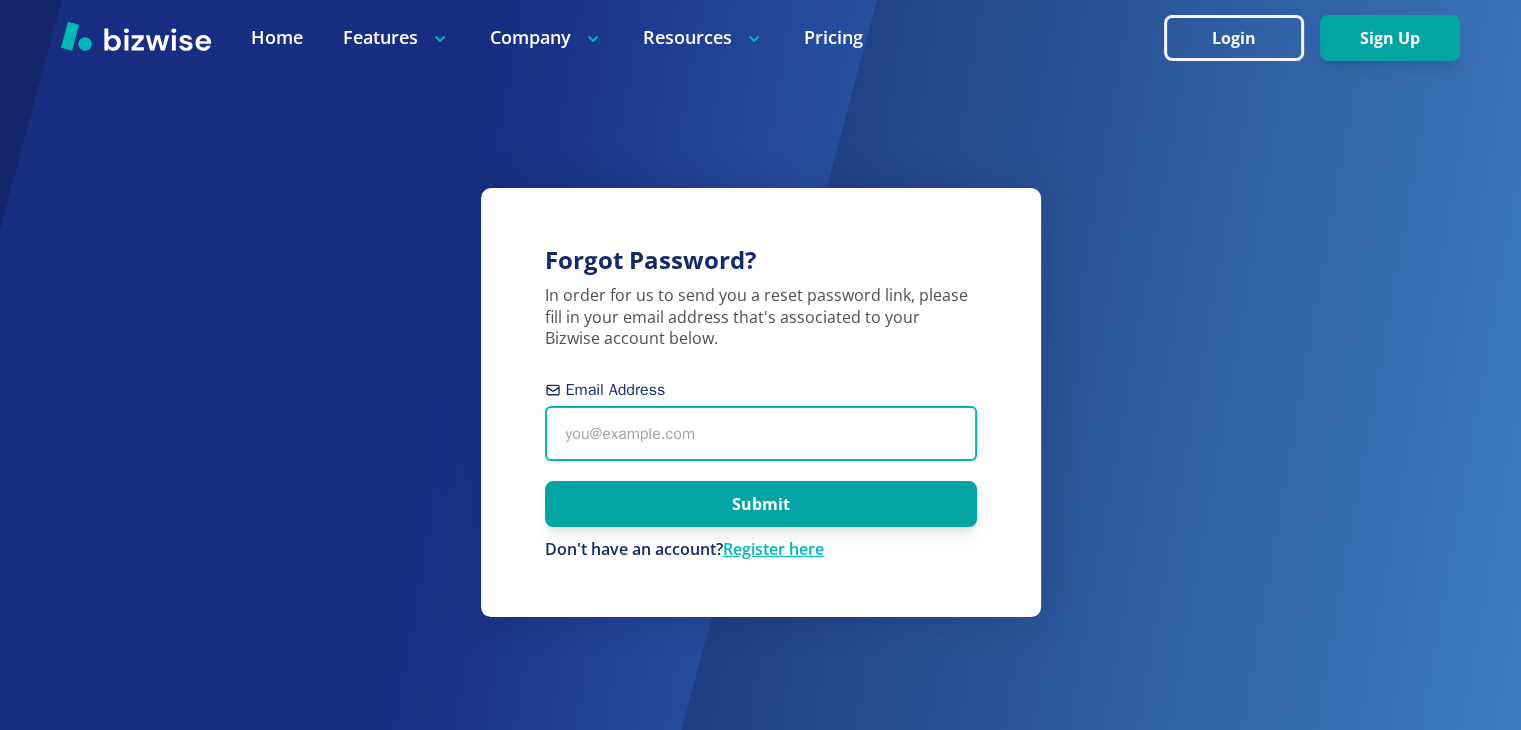 click on "Email Address" at bounding box center (761, 433) 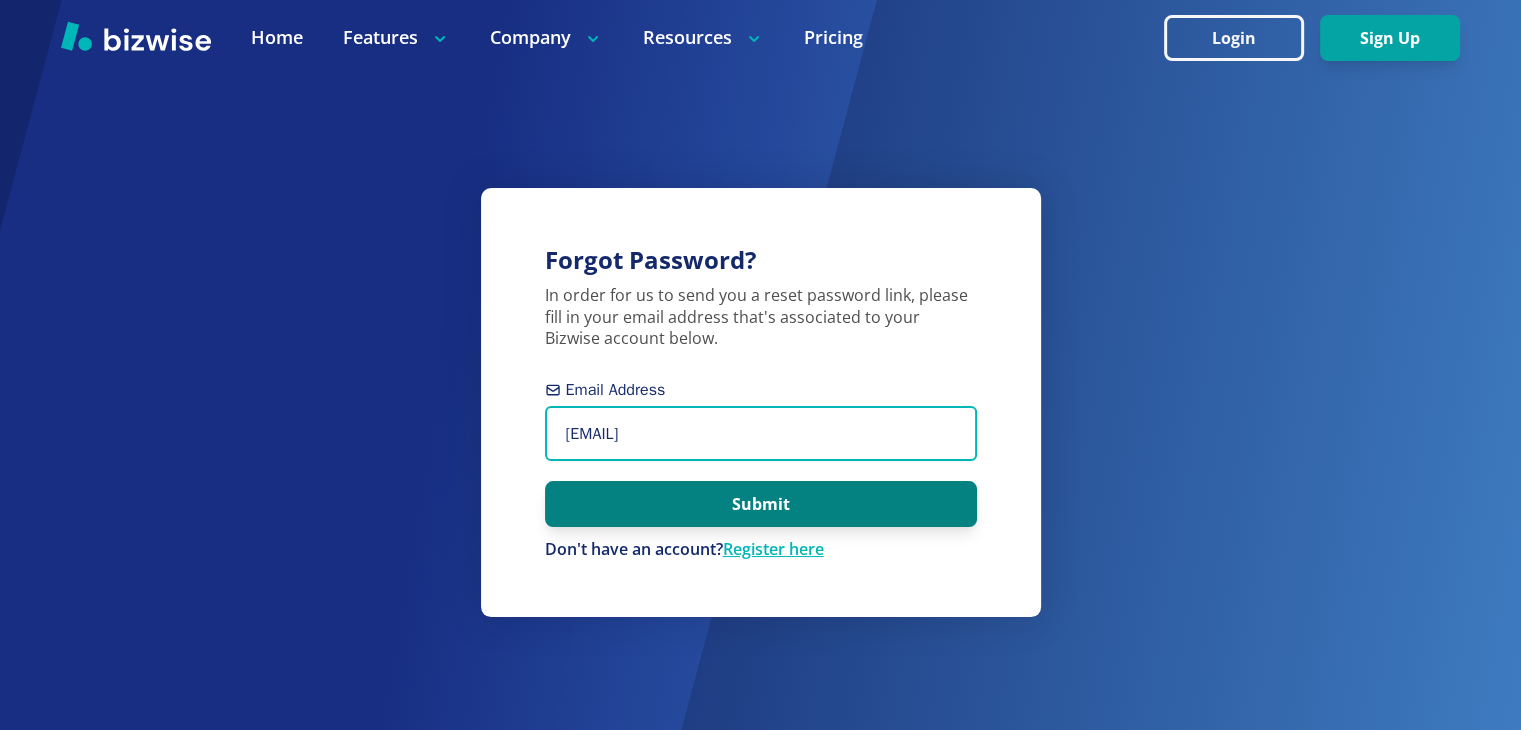 type on "robsauto60156@gmail.com" 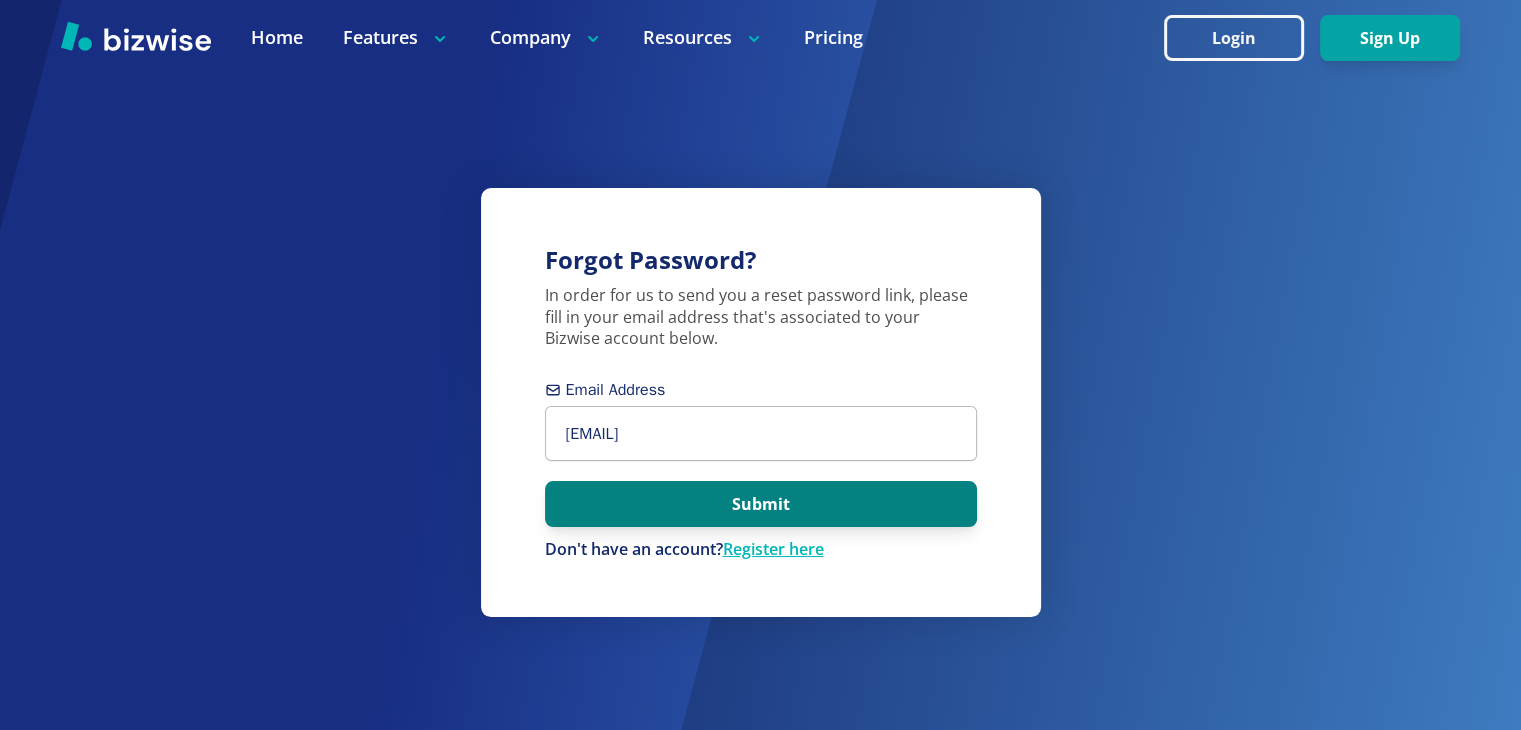 click on "Submit" at bounding box center (761, 504) 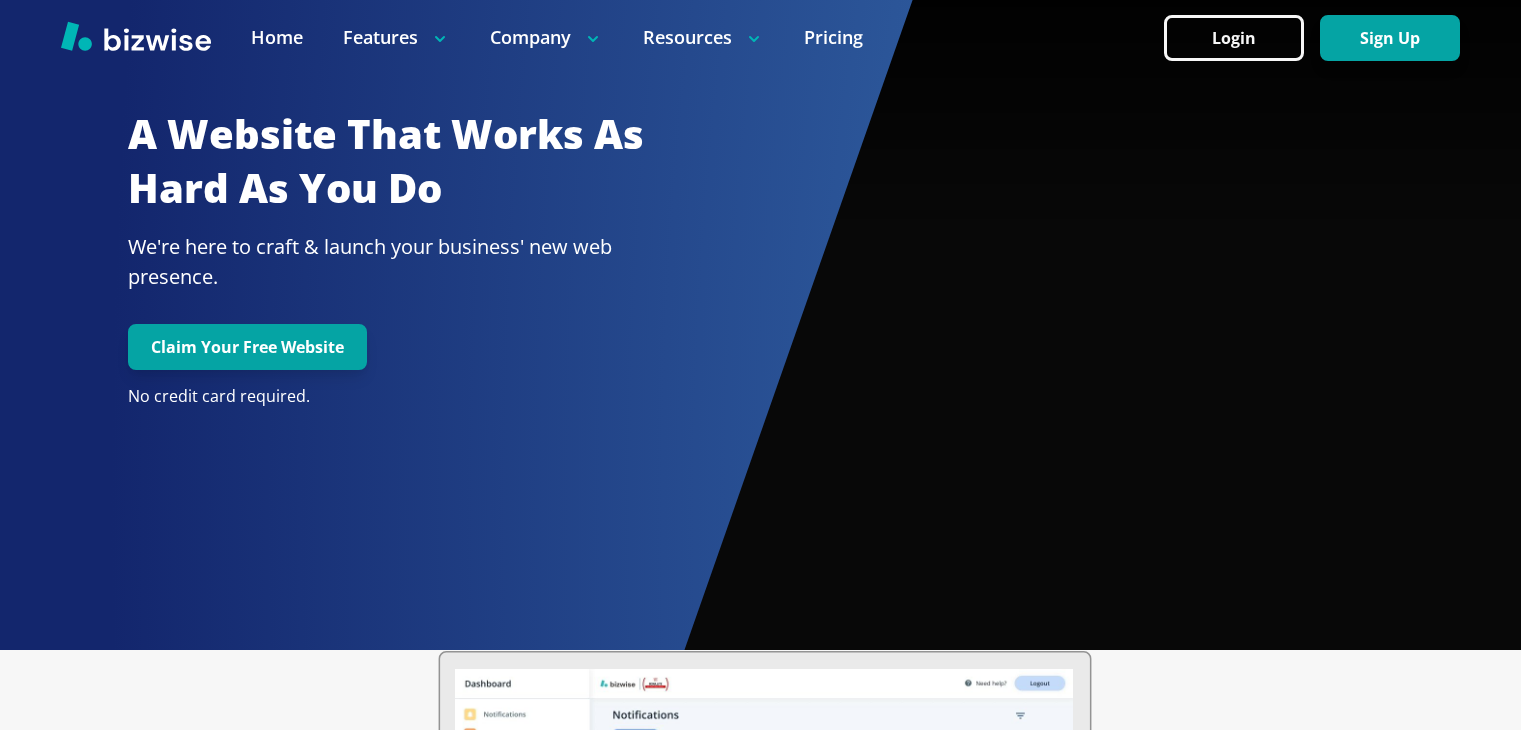 scroll, scrollTop: 0, scrollLeft: 0, axis: both 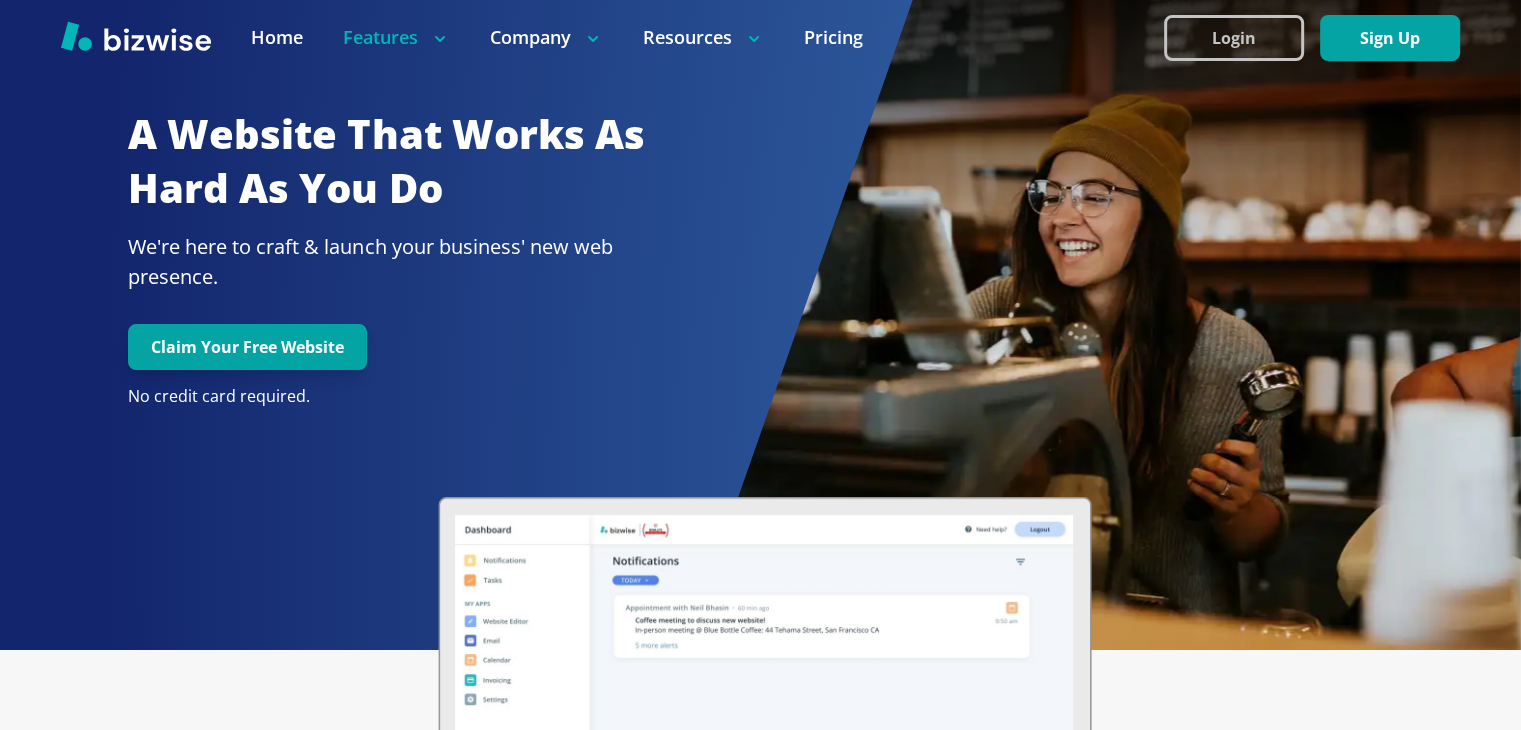 click on "Login" at bounding box center [1234, 38] 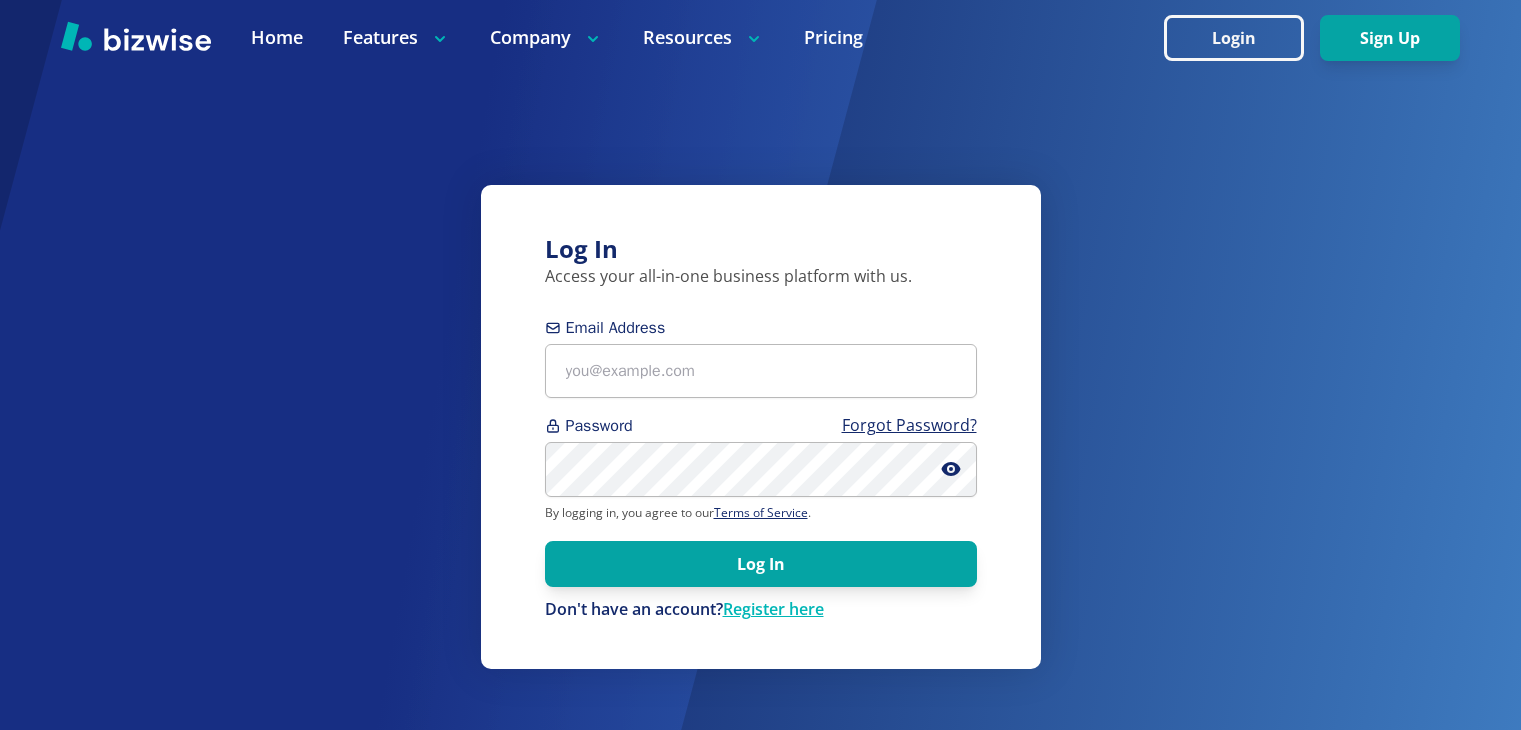 scroll, scrollTop: 0, scrollLeft: 0, axis: both 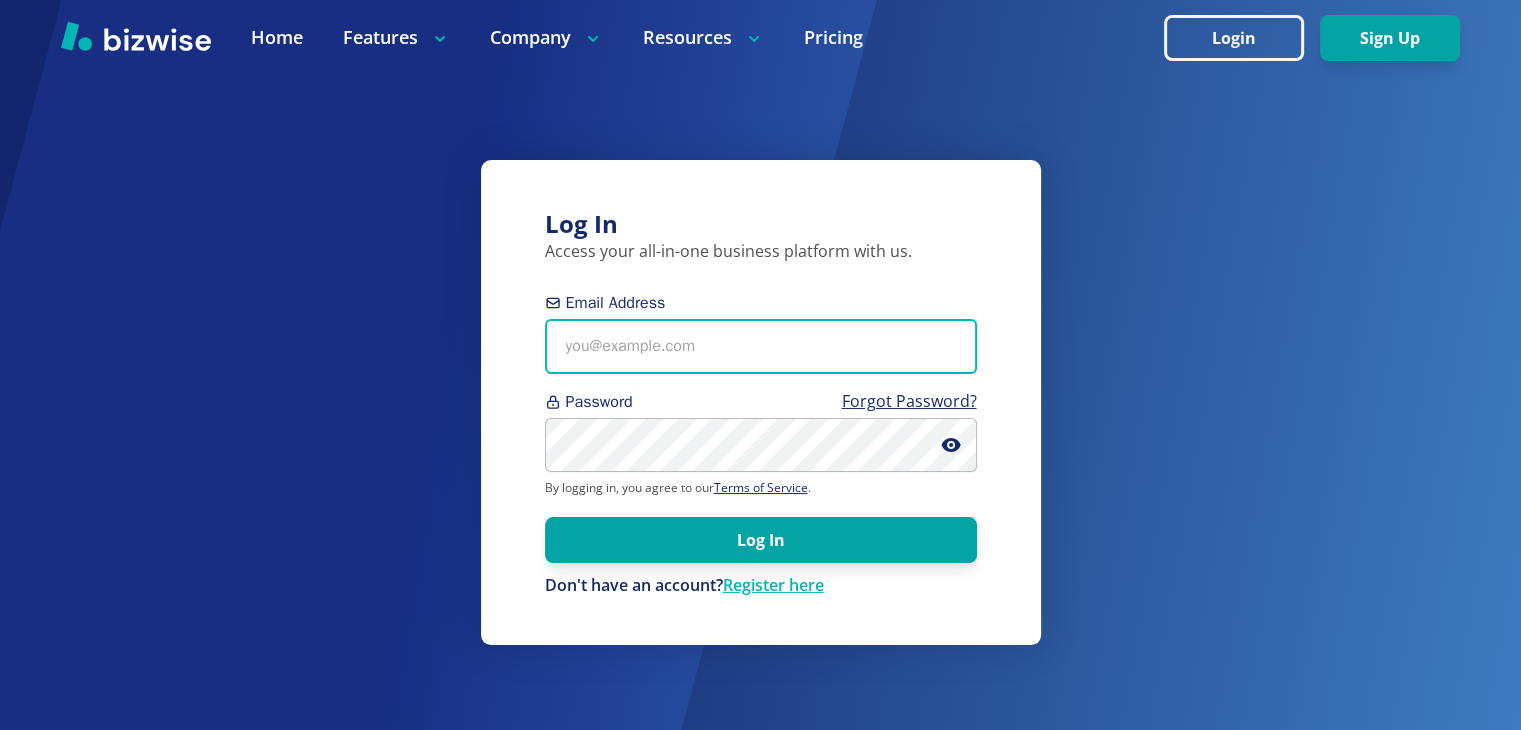 click on "Email Address" at bounding box center (761, 346) 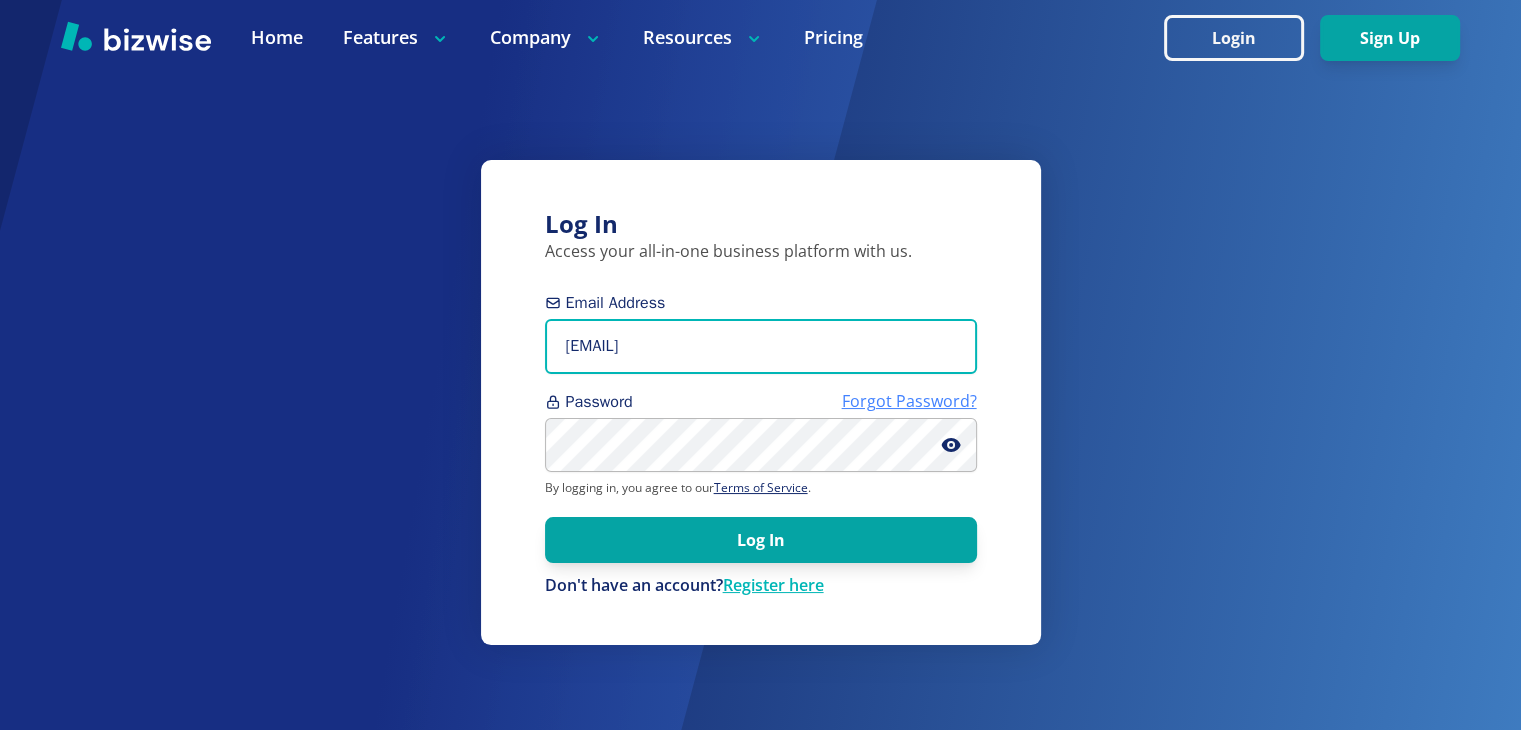 type on "[EMAIL]" 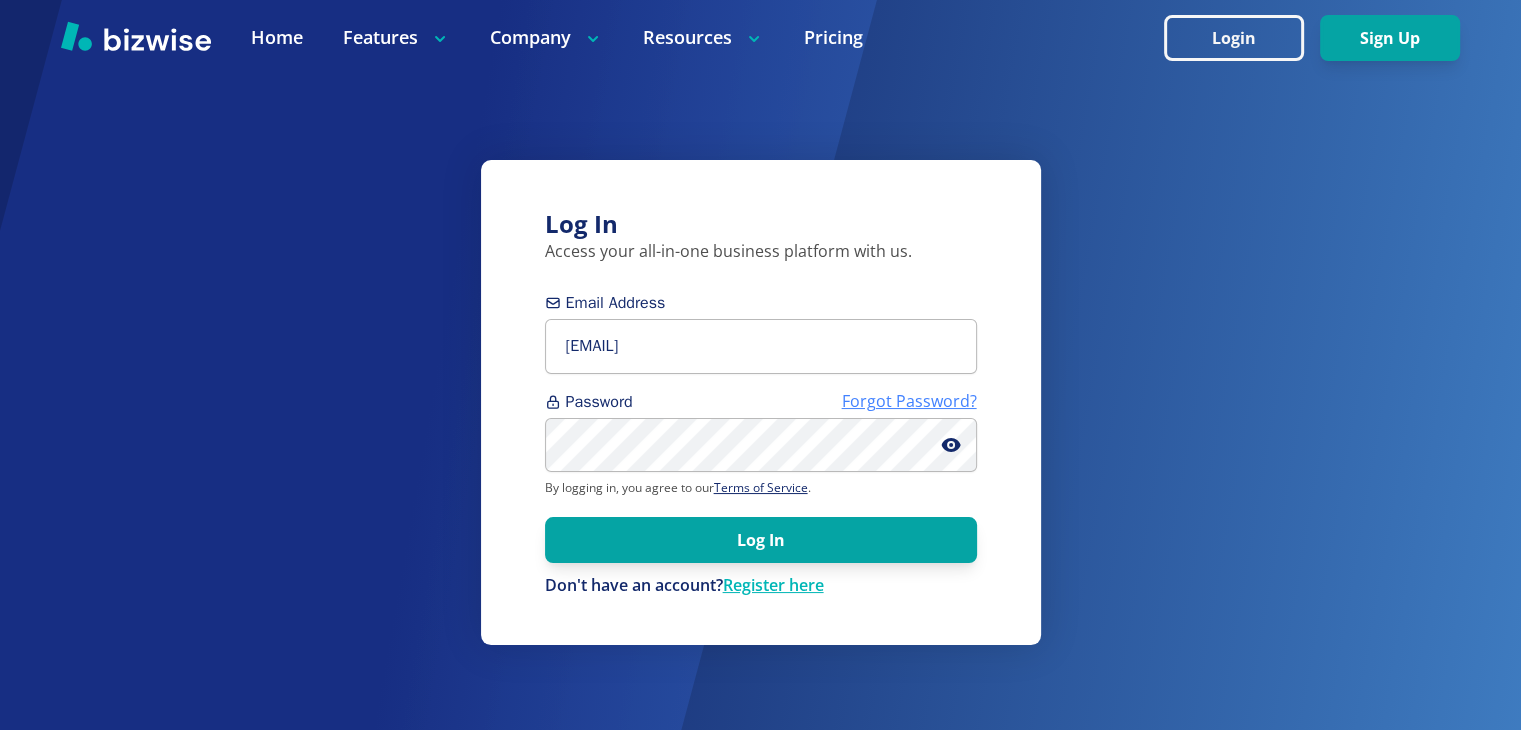 click on "Forgot Password?" at bounding box center (909, 401) 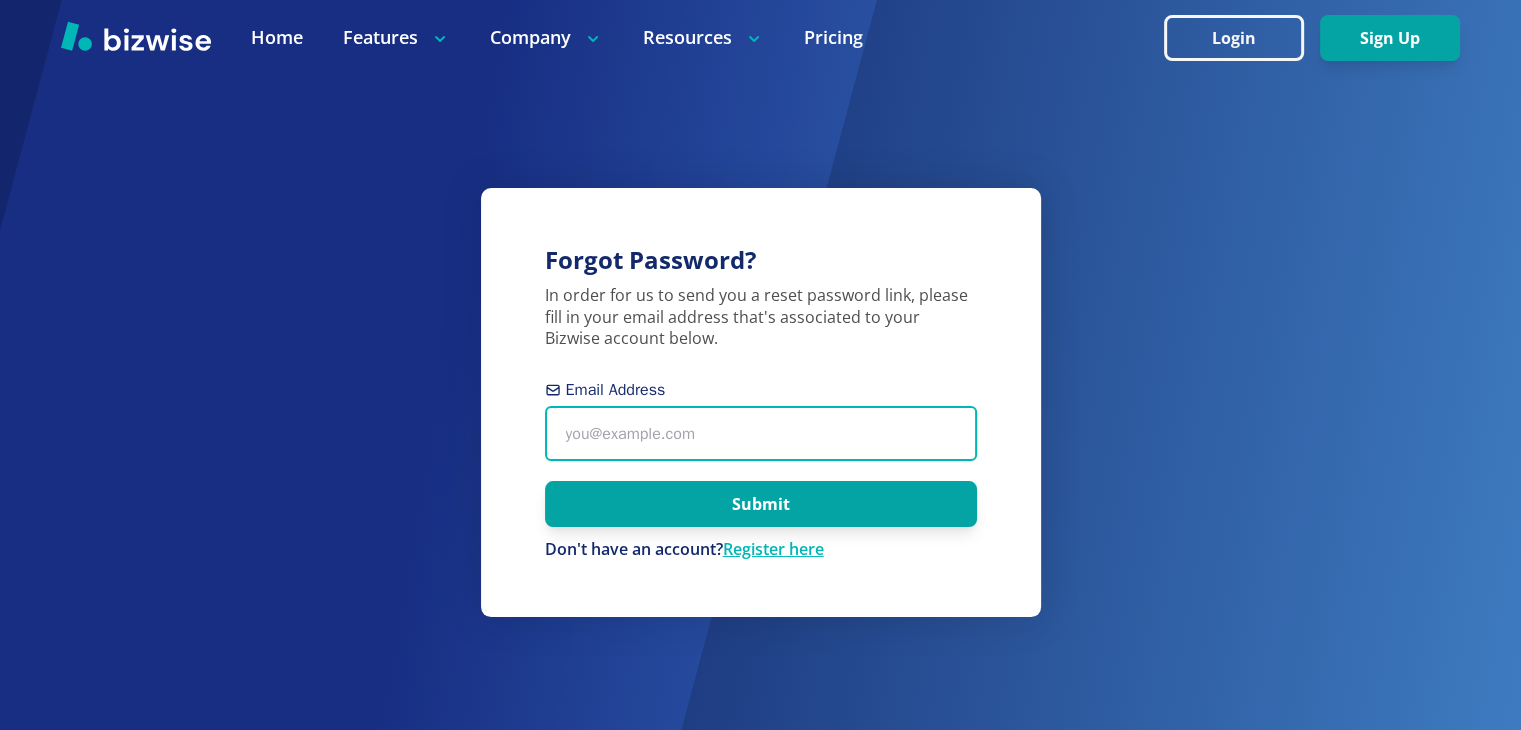 click on "Email Address" at bounding box center (761, 433) 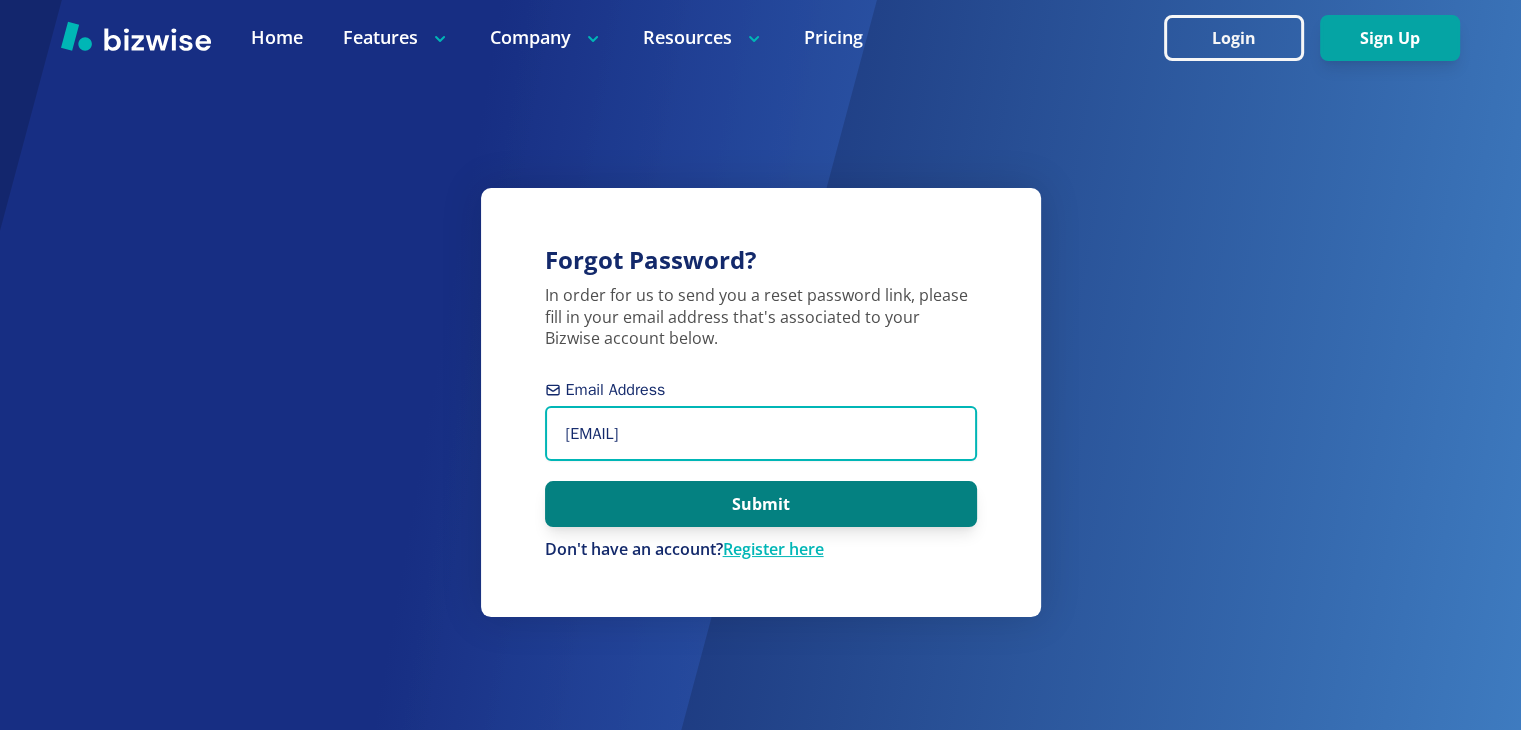 type on "[EMAIL]" 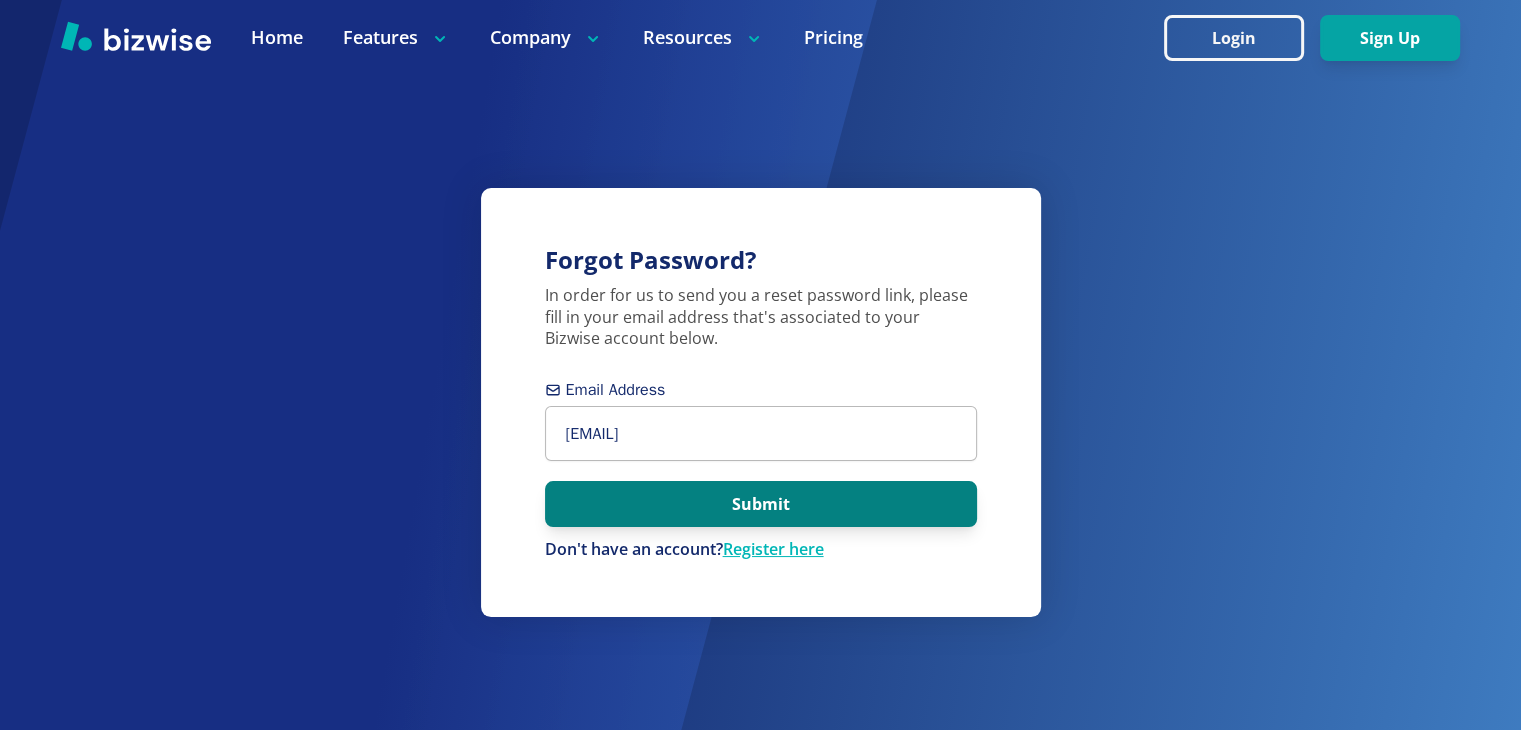 click on "Submit" at bounding box center (761, 504) 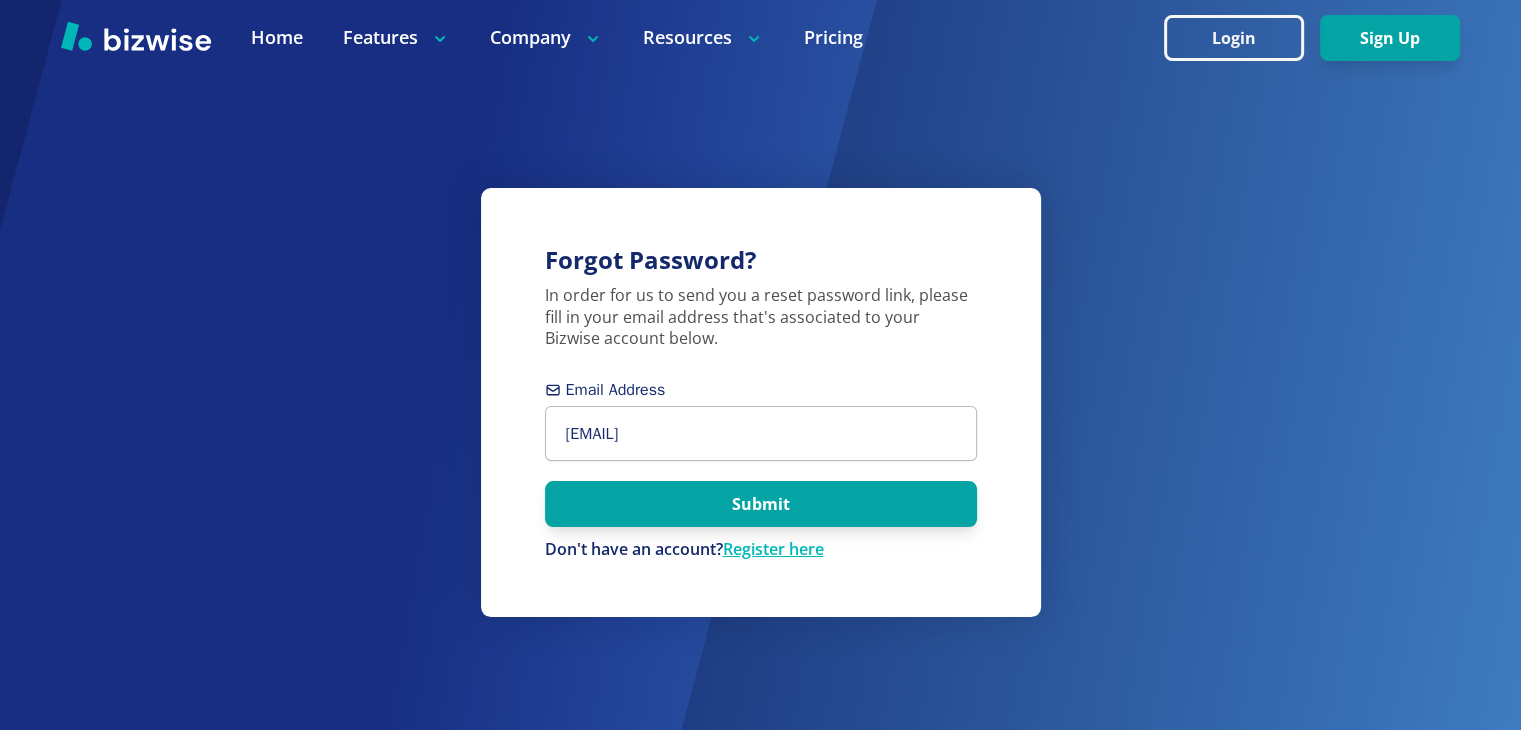 click on "In order for us to send you a reset password link, please fill in your email address   that's associated to your Bizwise account below." at bounding box center (761, 318) 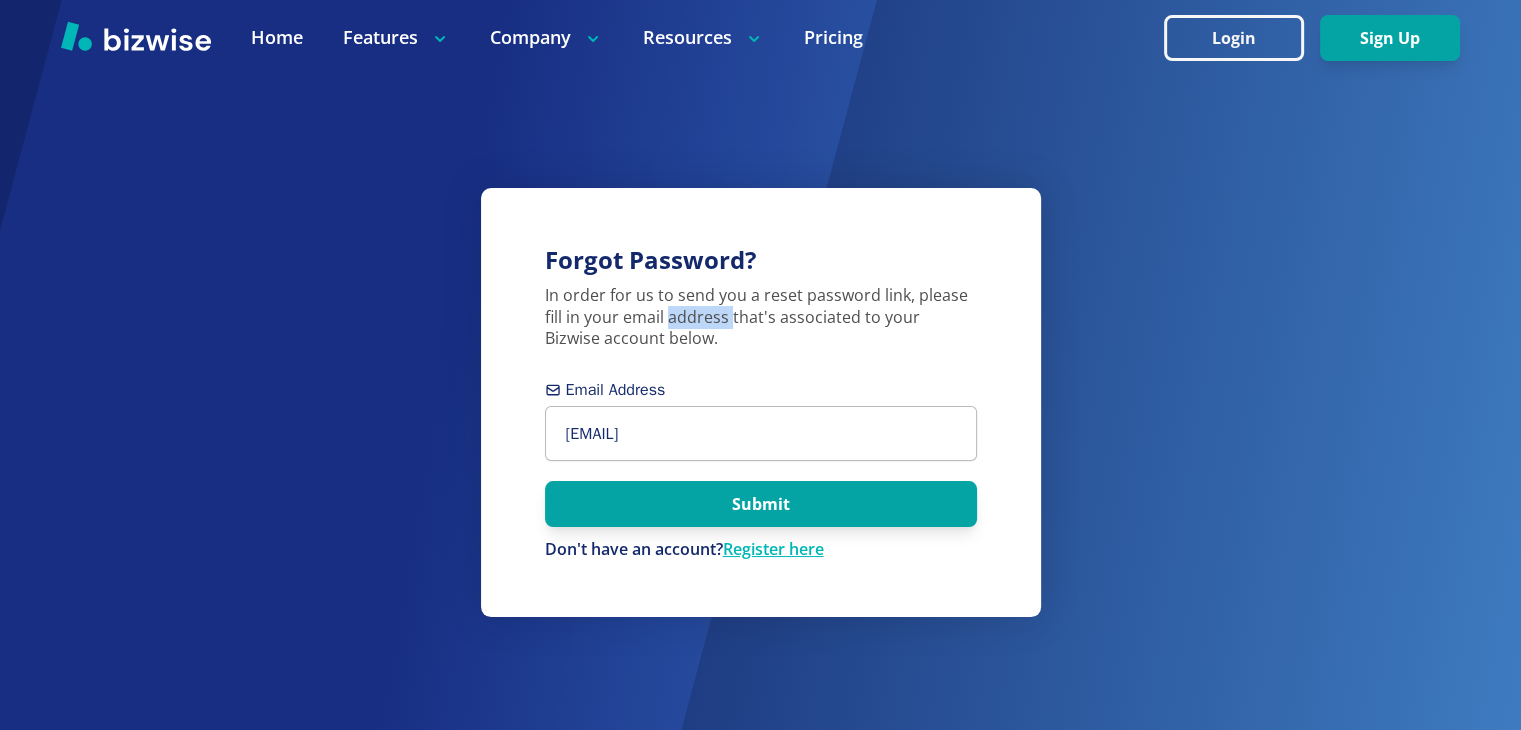 click on "In order for us to send you a reset password link, please fill in your email address   that's associated to your Bizwise account below." at bounding box center (761, 318) 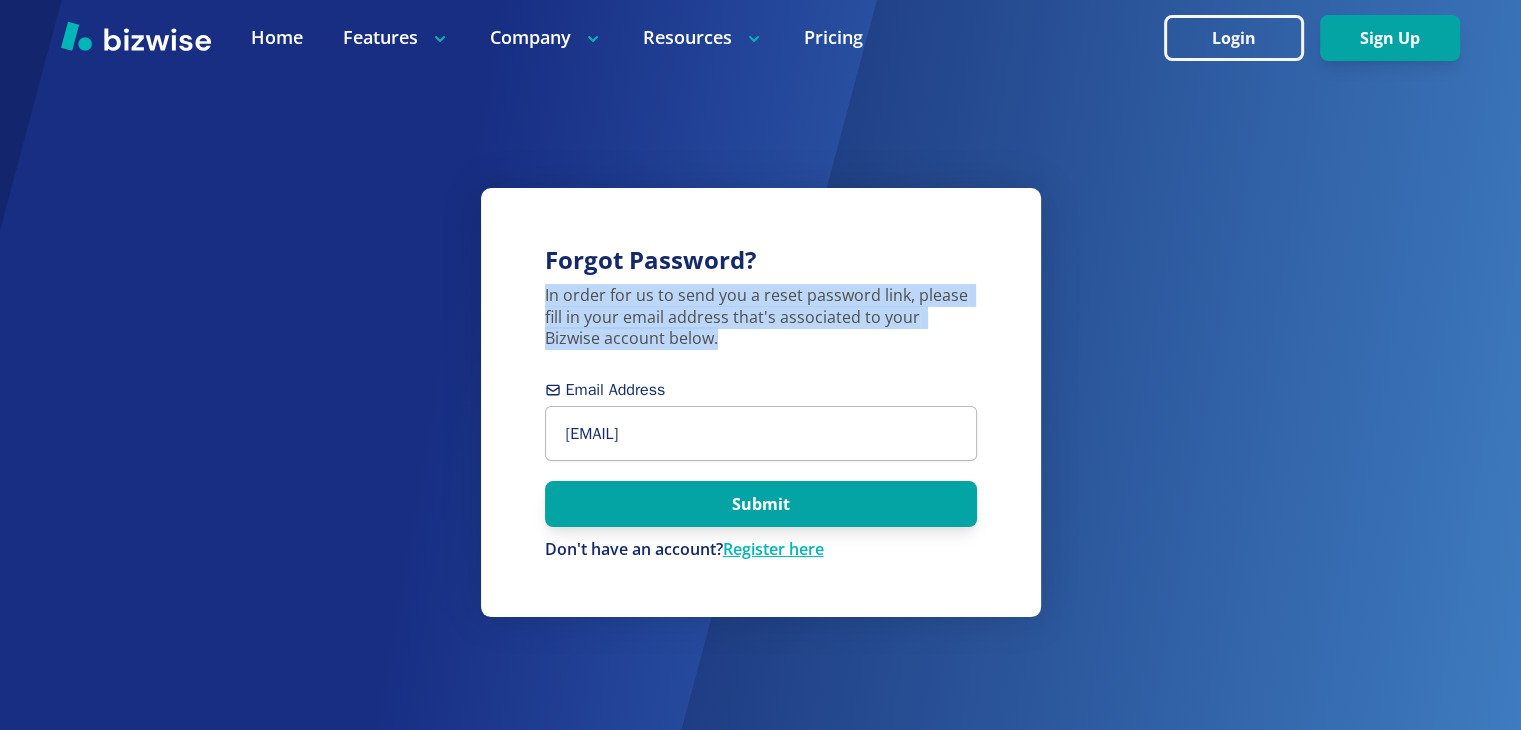 click on "In order for us to send you a reset password link, please fill in your email address   that's associated to your Bizwise account below." at bounding box center [761, 318] 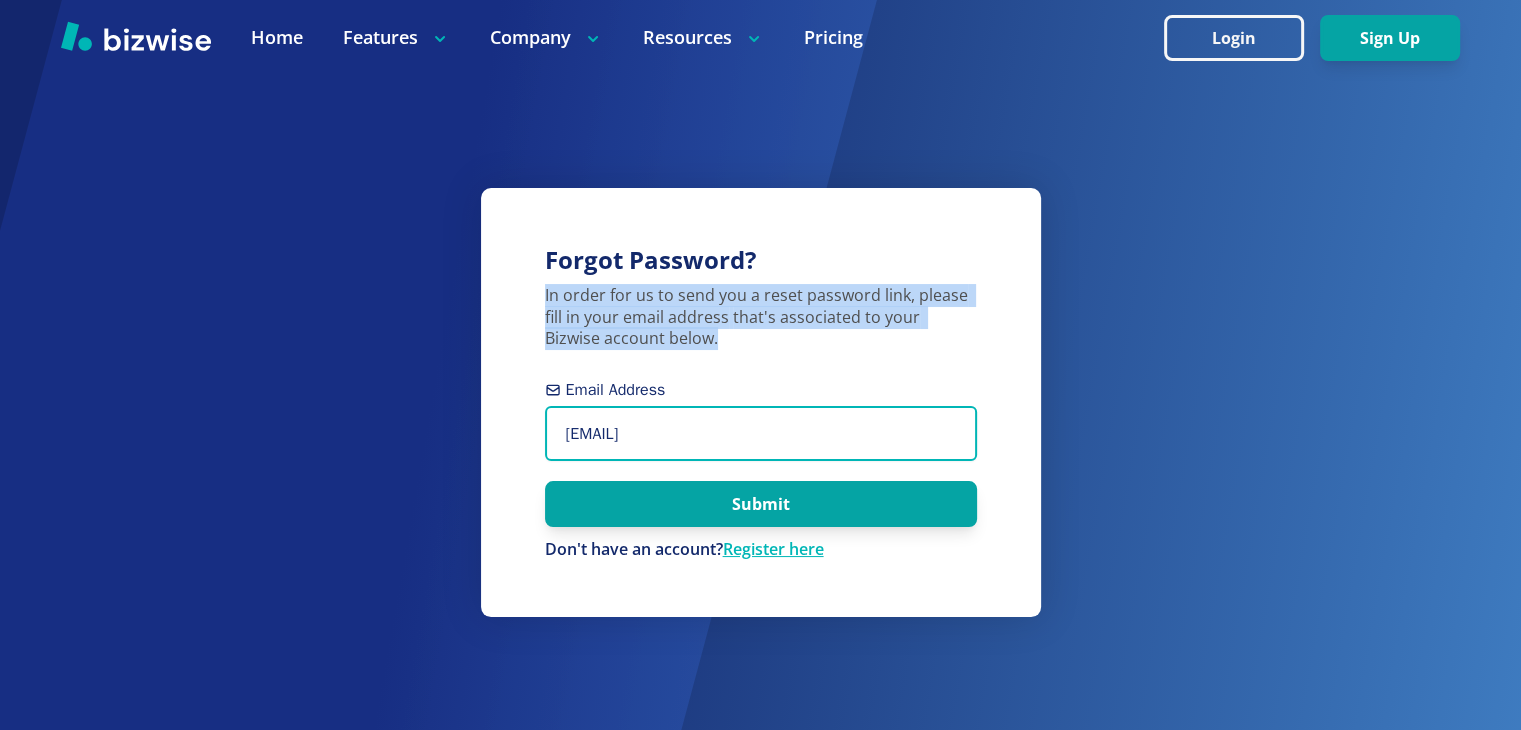 click on "[EMAIL]" at bounding box center [761, 433] 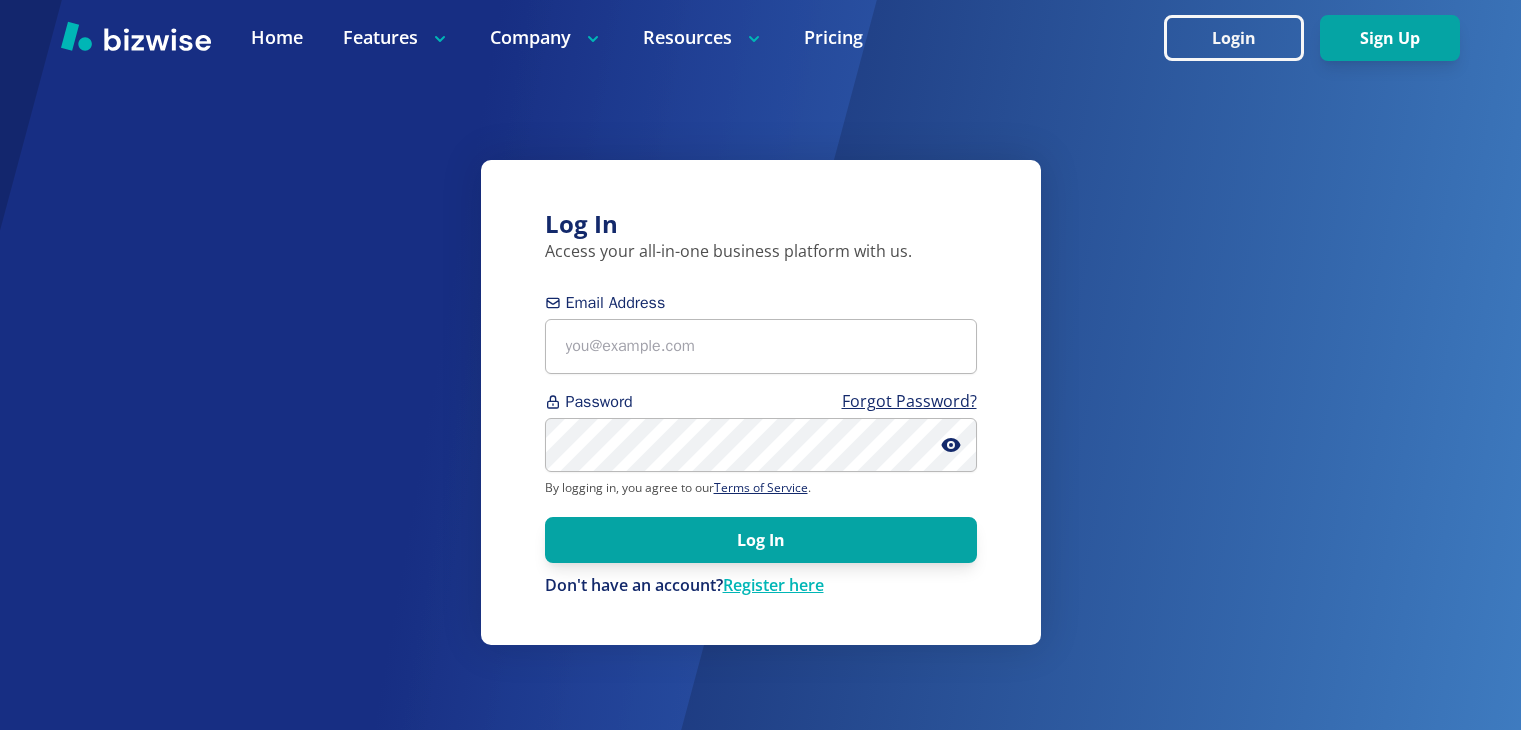 scroll, scrollTop: 0, scrollLeft: 0, axis: both 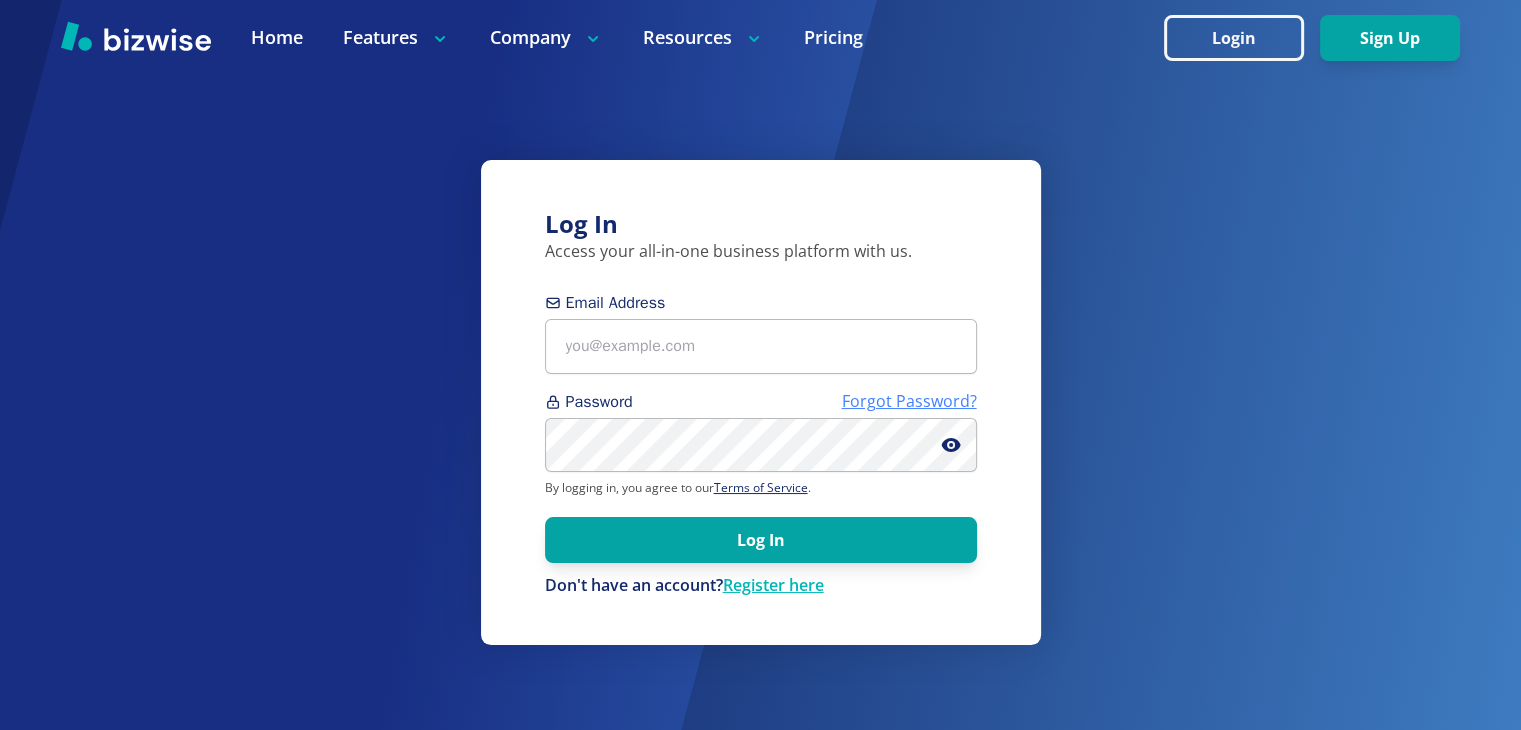 click on "Forgot Password?" at bounding box center (909, 401) 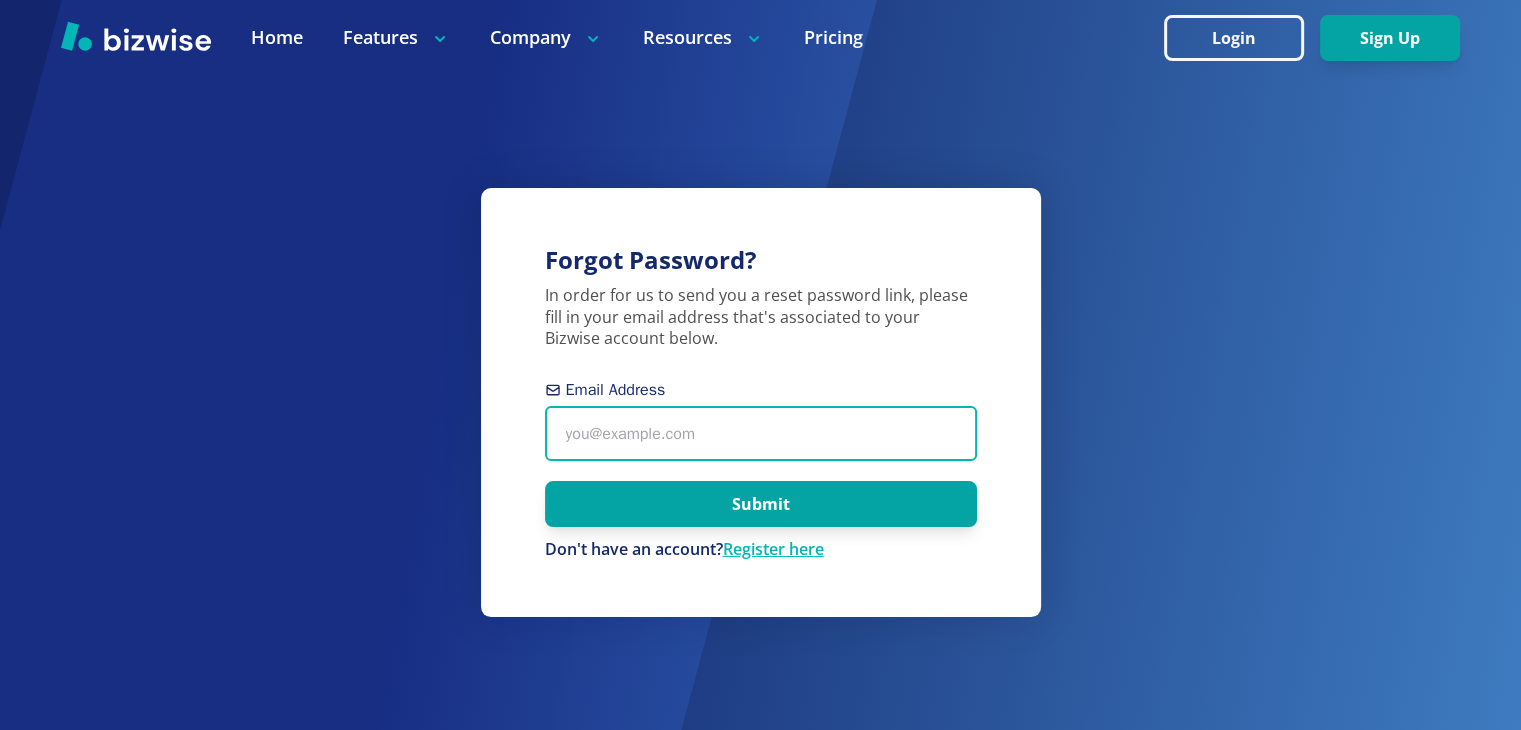 click on "Email Address" at bounding box center (761, 433) 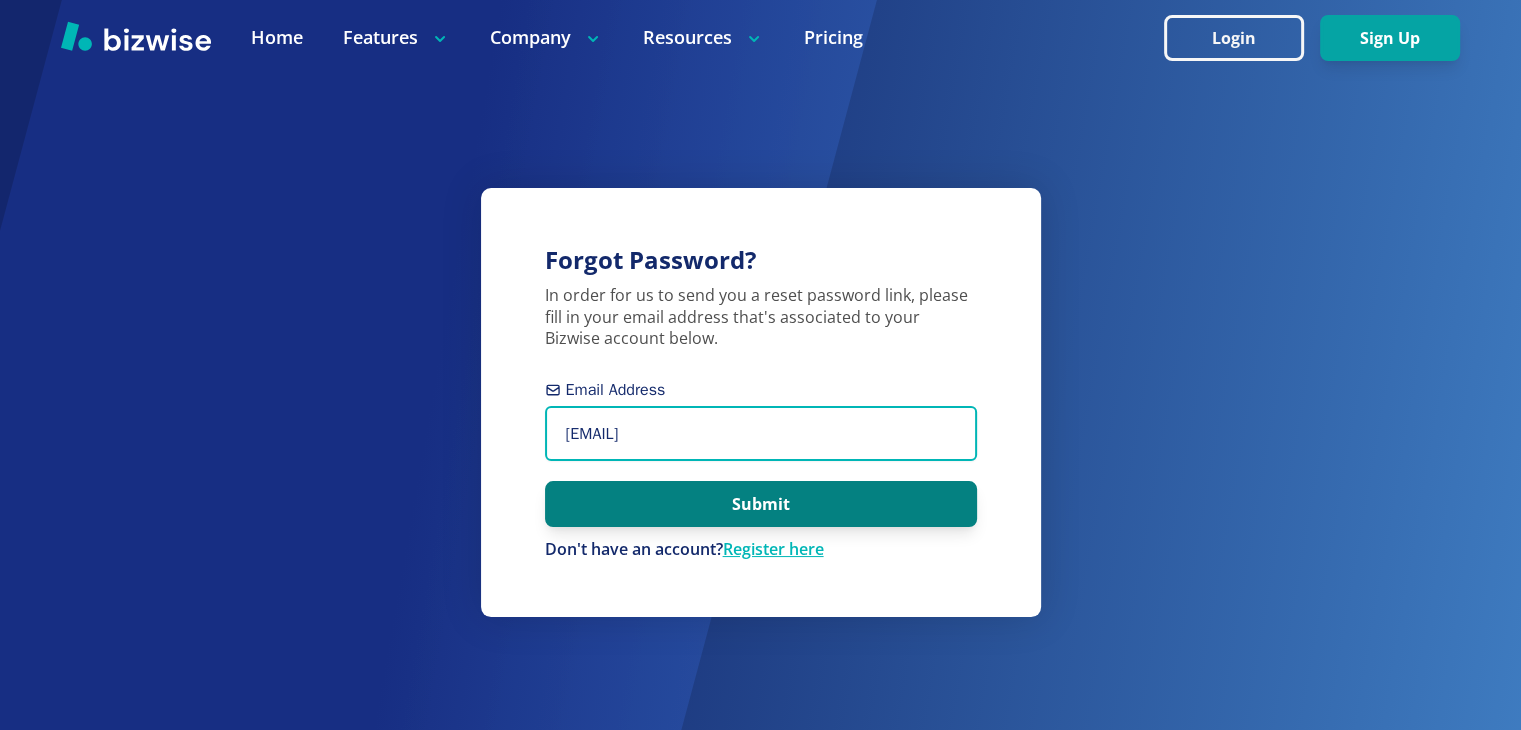 type on "[EMAIL]" 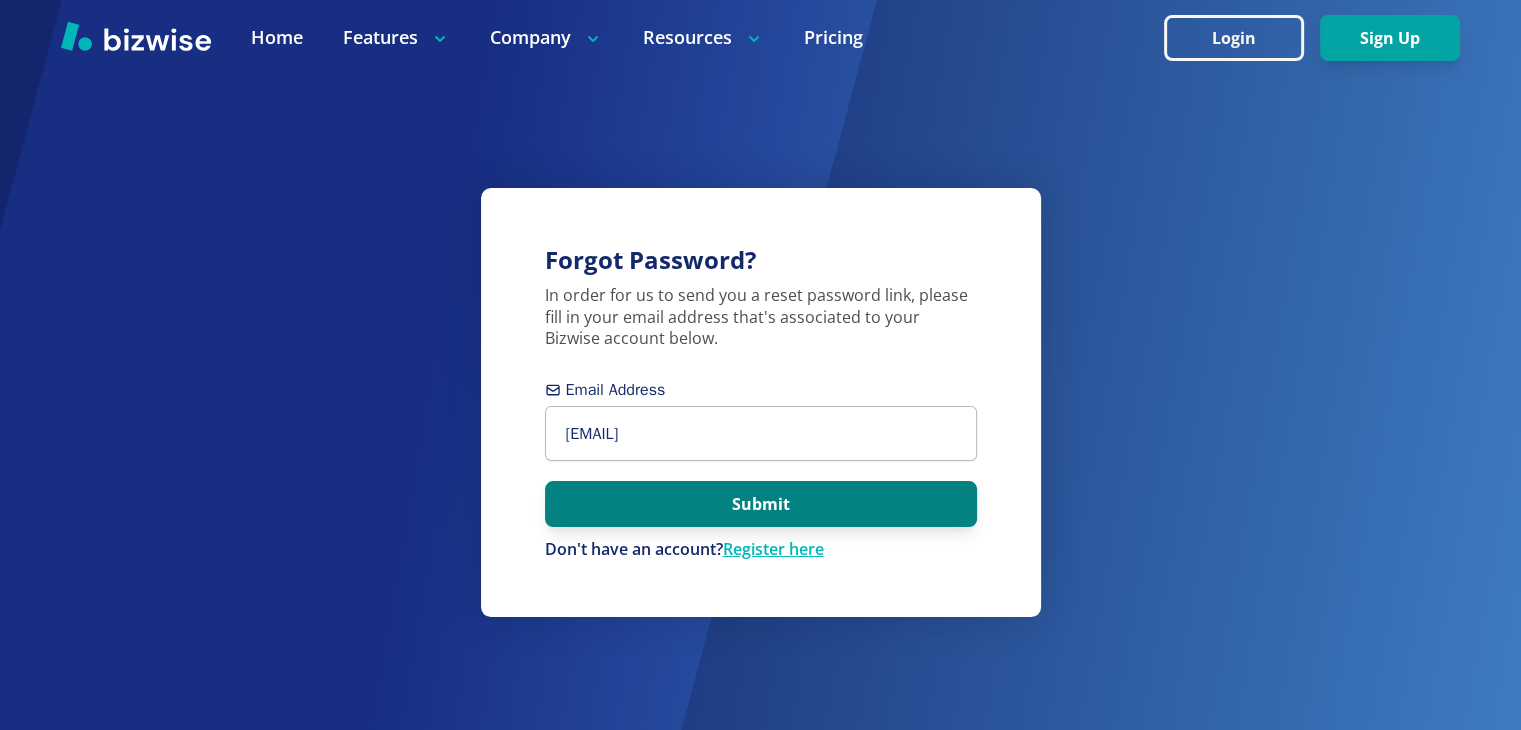 click on "Submit" at bounding box center [761, 504] 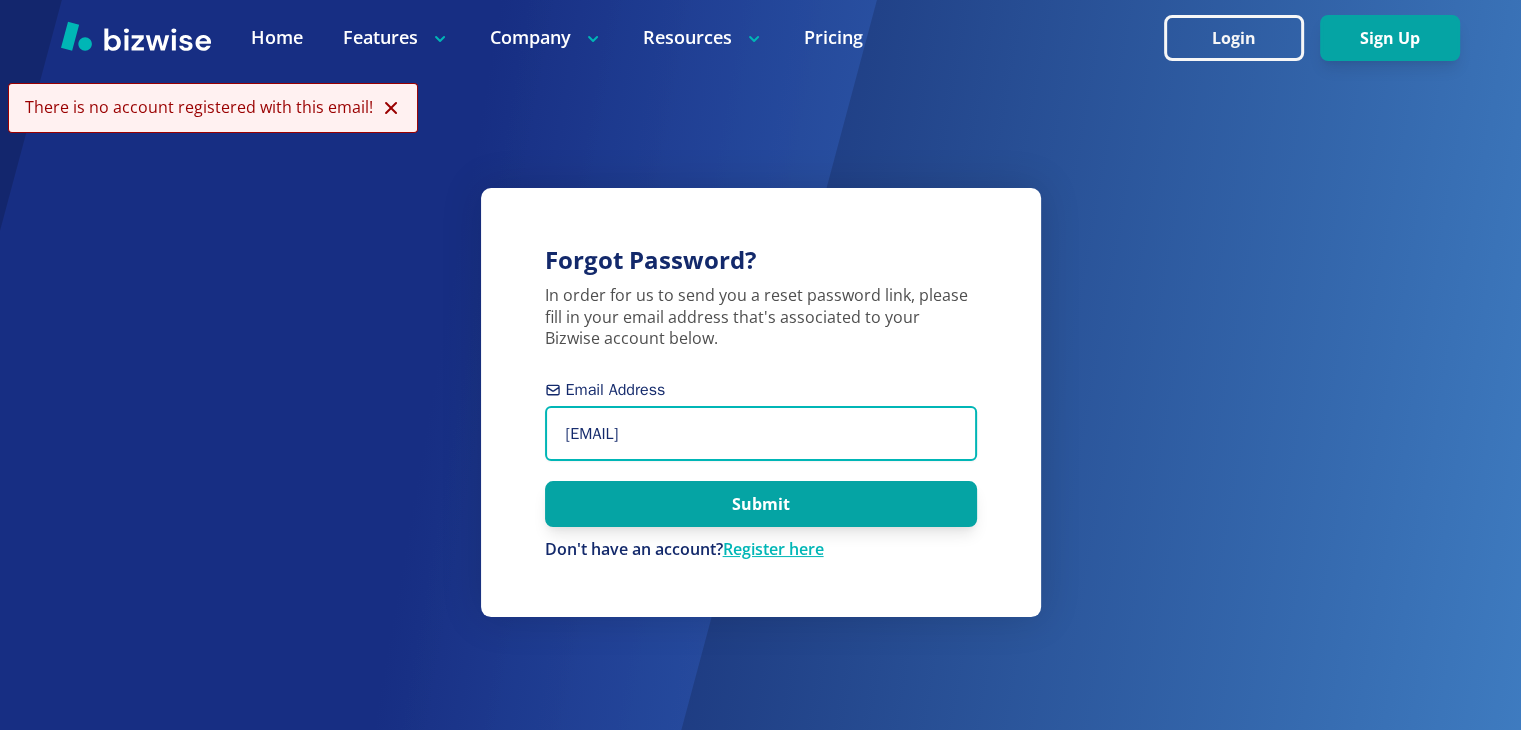 drag, startPoint x: 775, startPoint y: 427, endPoint x: 294, endPoint y: 436, distance: 481.0842 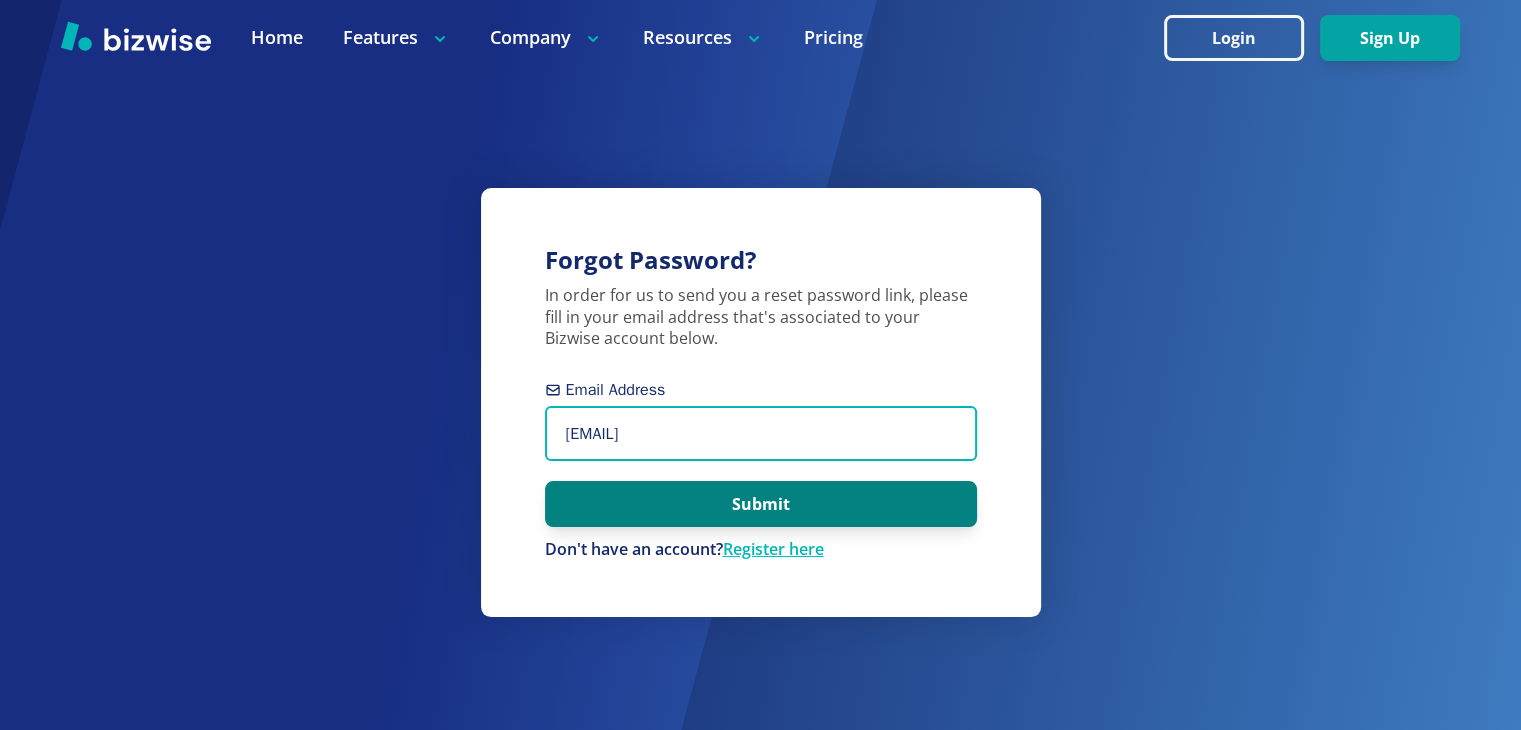 type on "[EMAIL]" 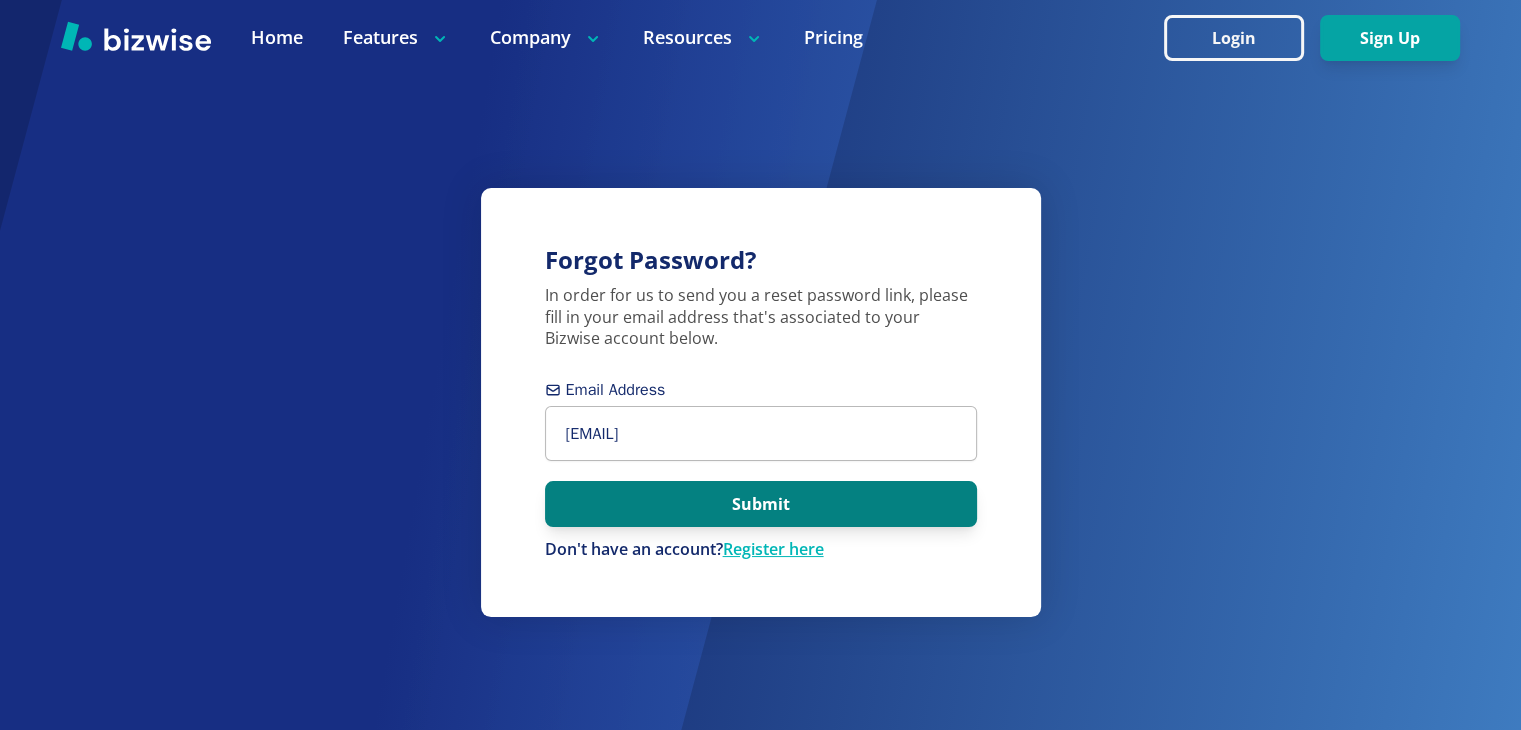 click on "Submit" at bounding box center [761, 504] 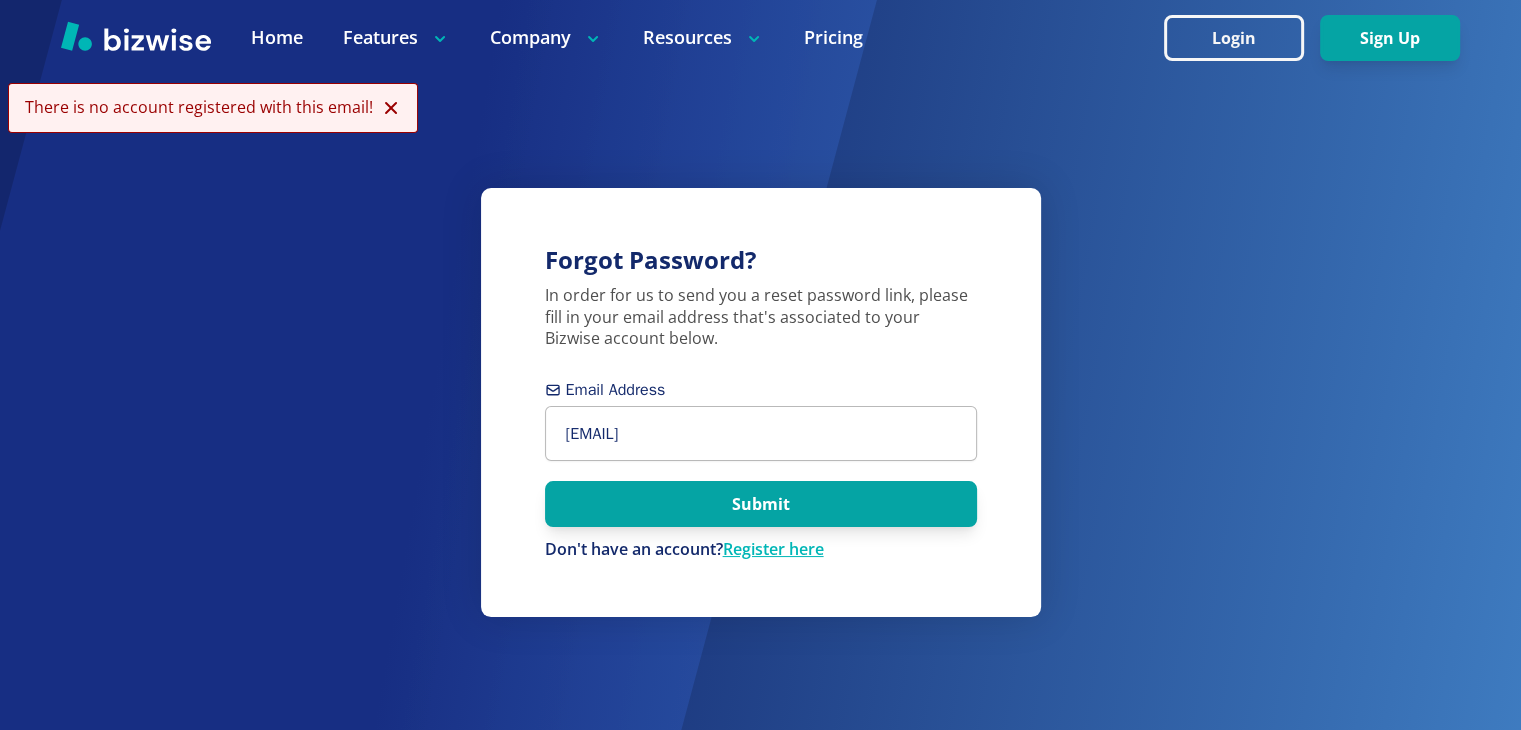 click 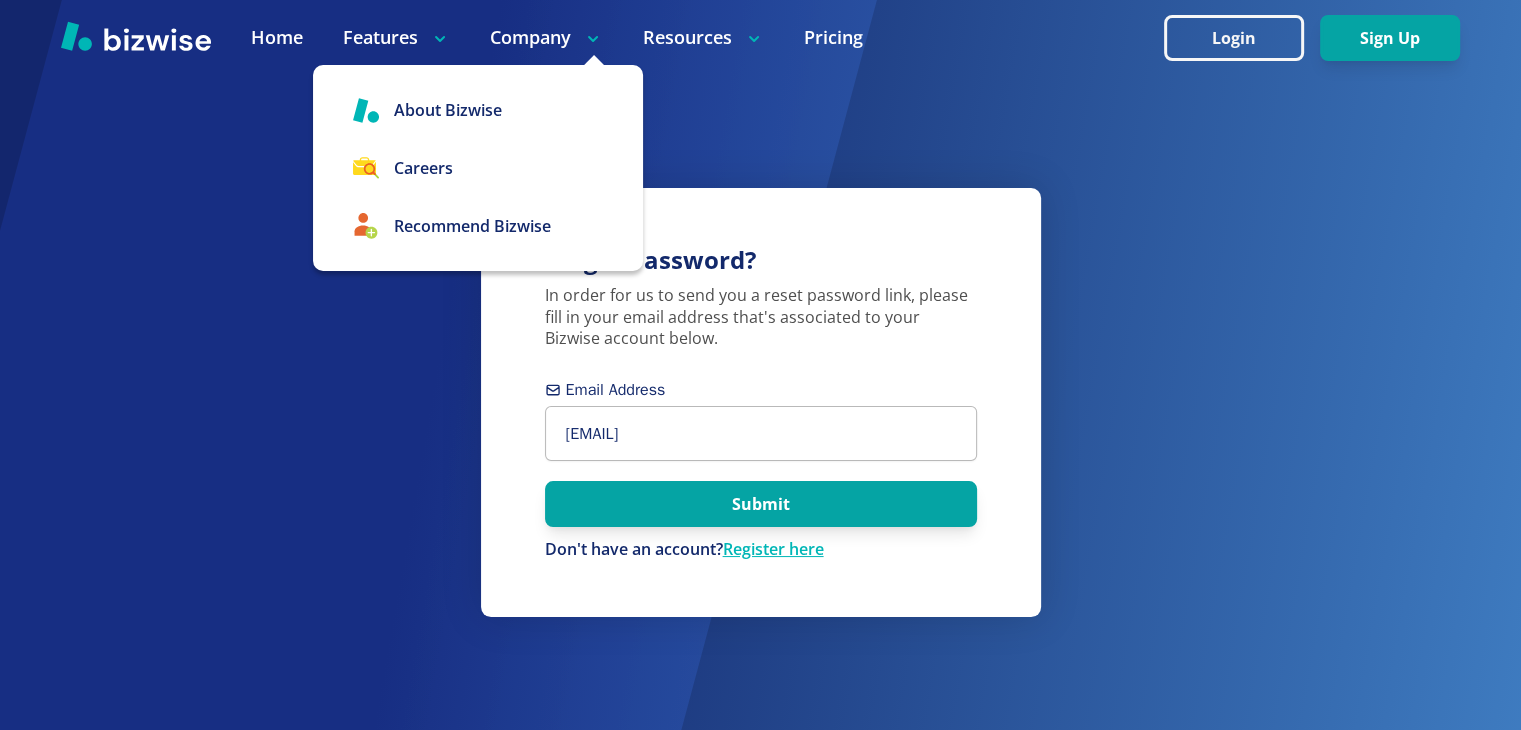 click on "Company" at bounding box center (546, 37) 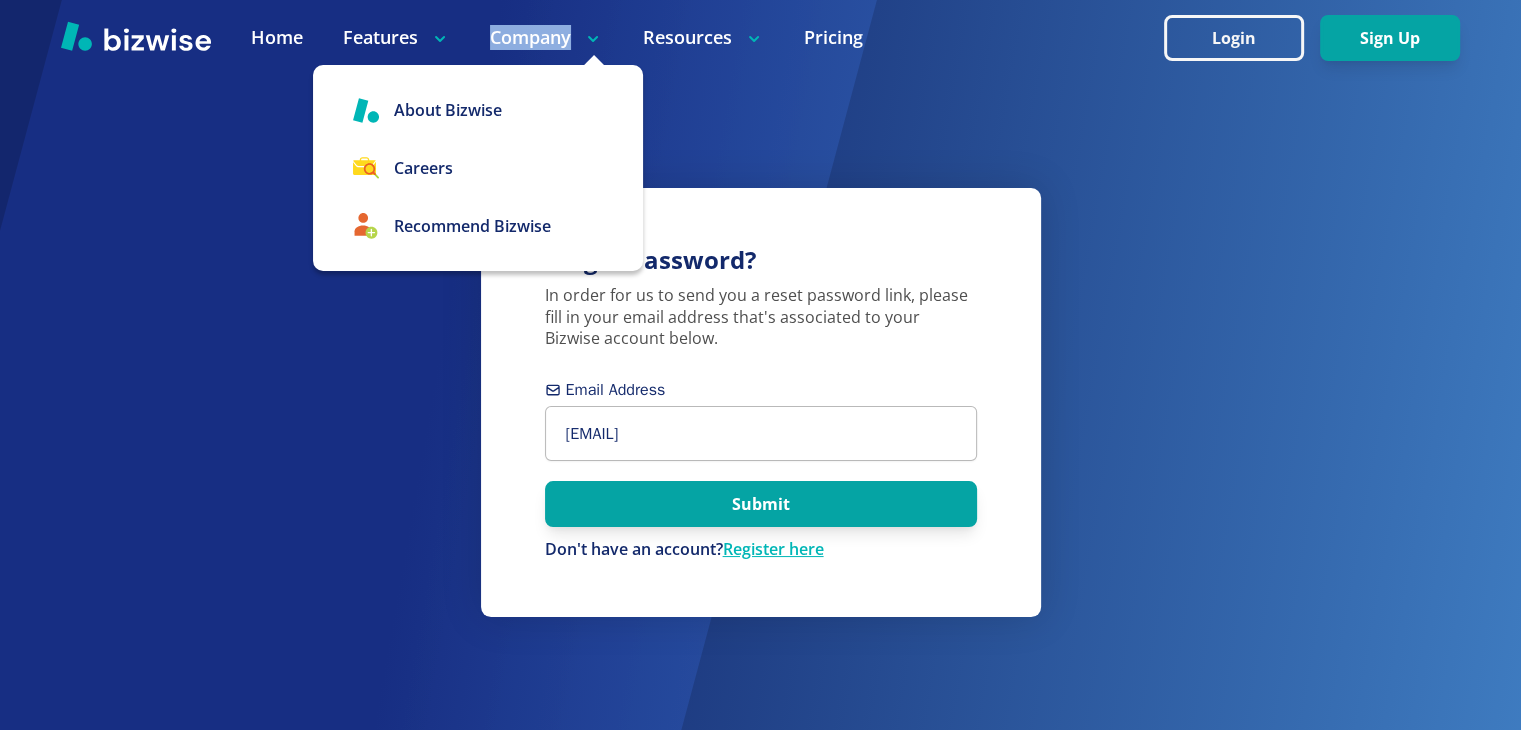 click on "Company" at bounding box center (546, 37) 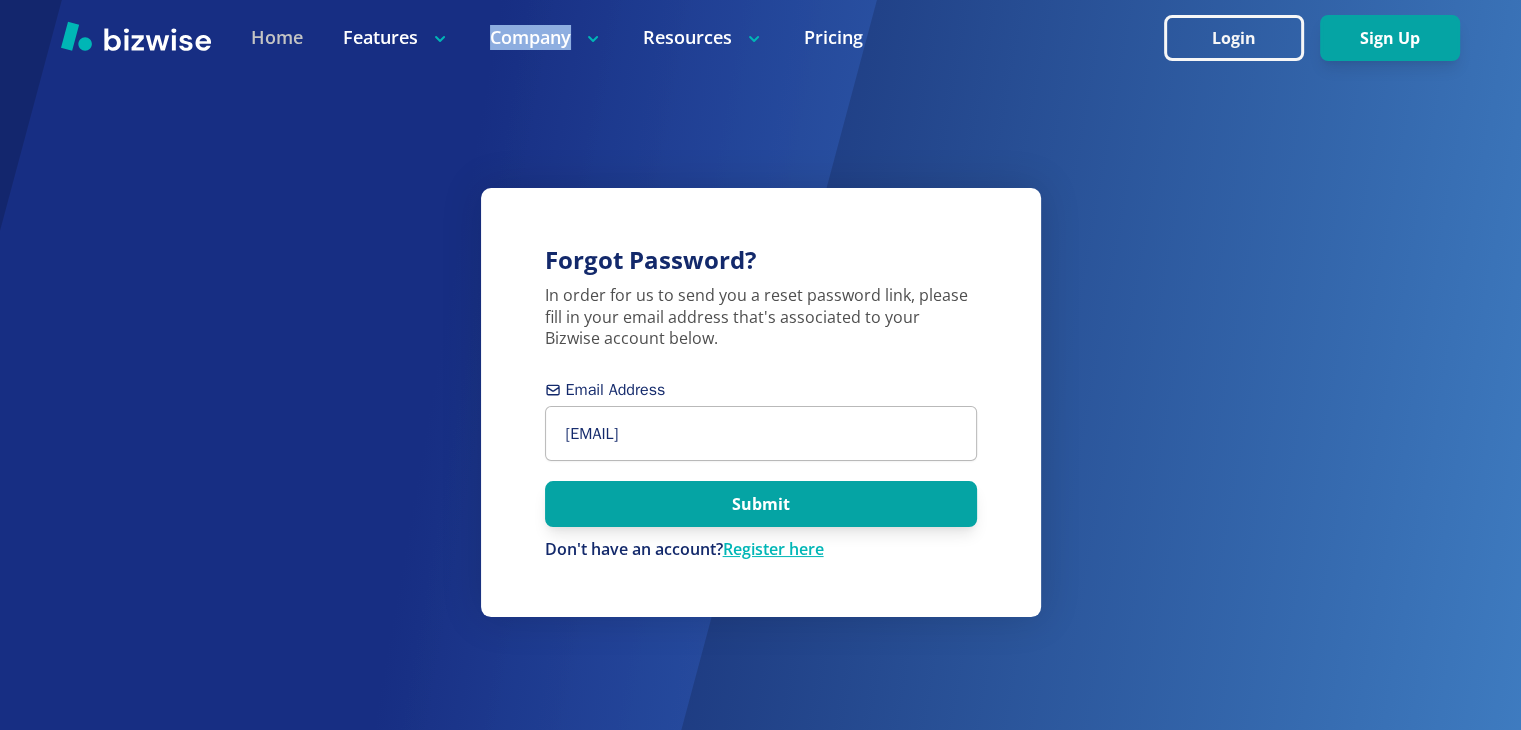 click on "Home" at bounding box center [277, 37] 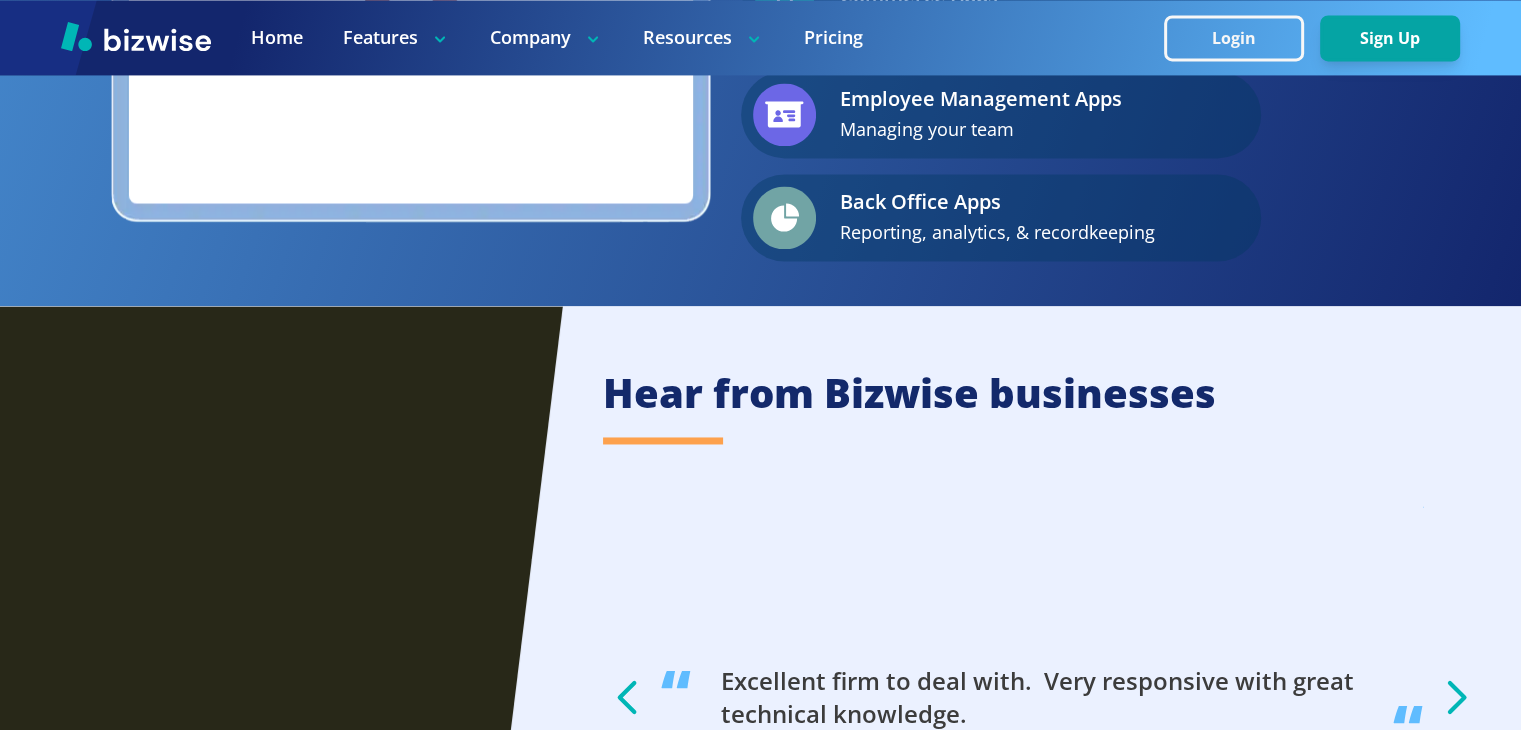 scroll, scrollTop: 4047, scrollLeft: 0, axis: vertical 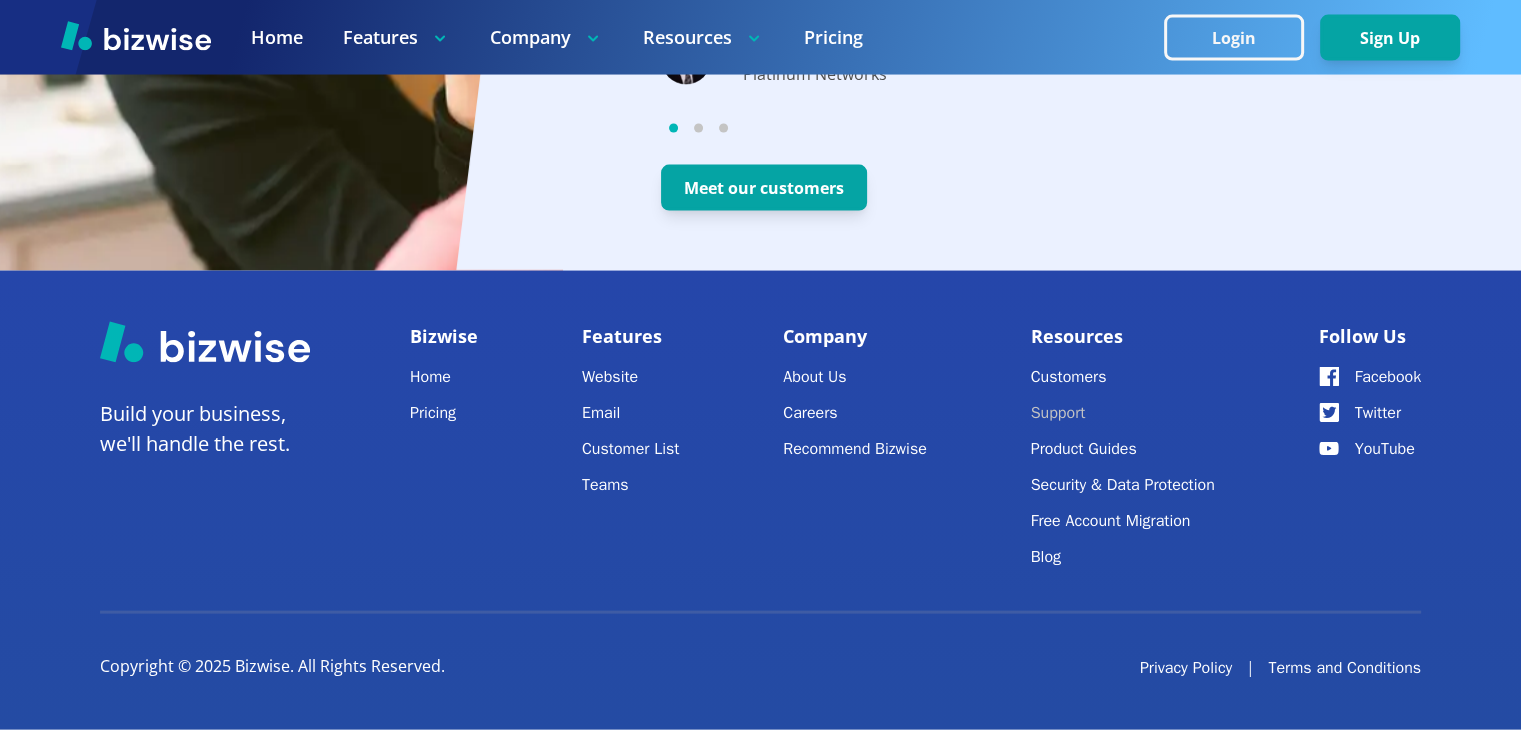 click on "Support" at bounding box center (1123, 413) 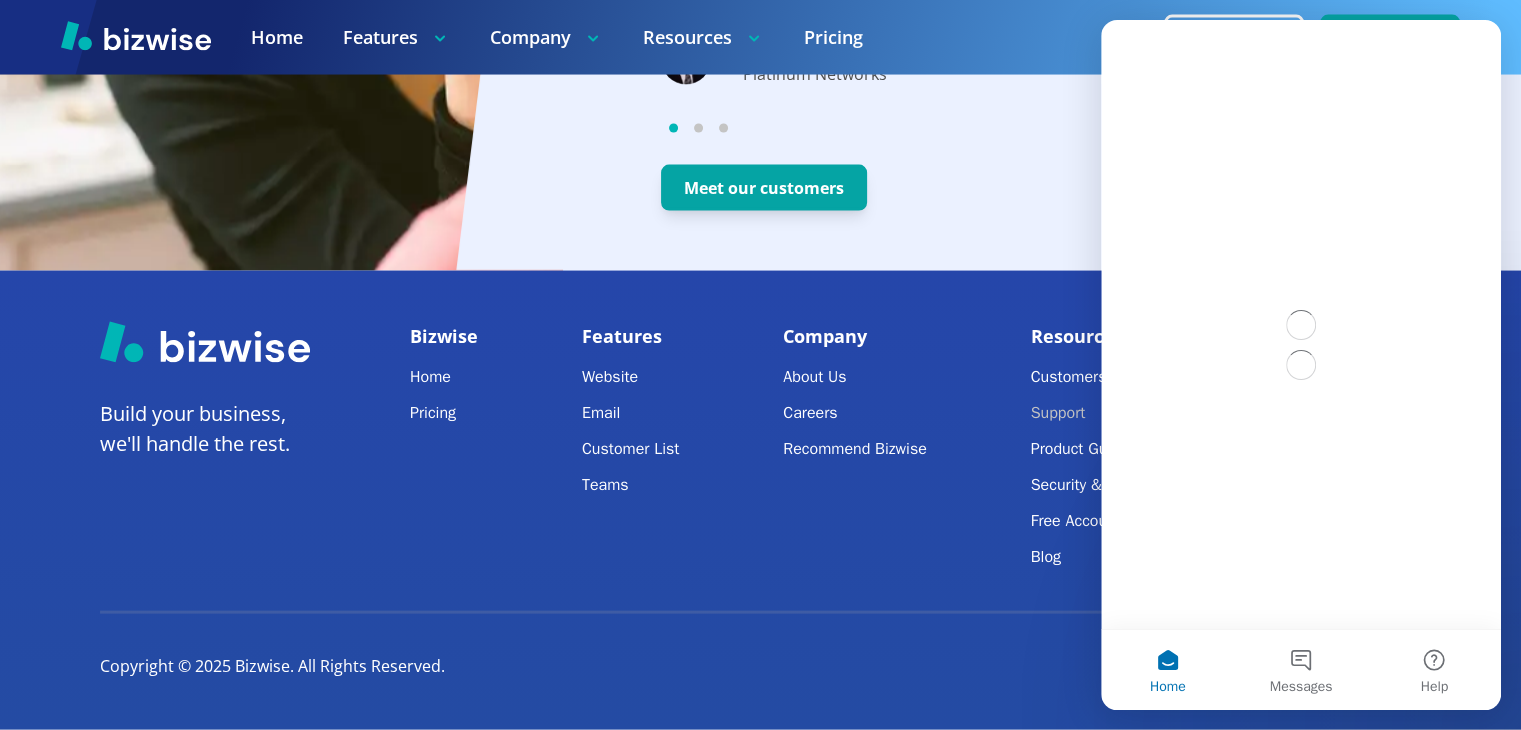 scroll, scrollTop: 0, scrollLeft: 0, axis: both 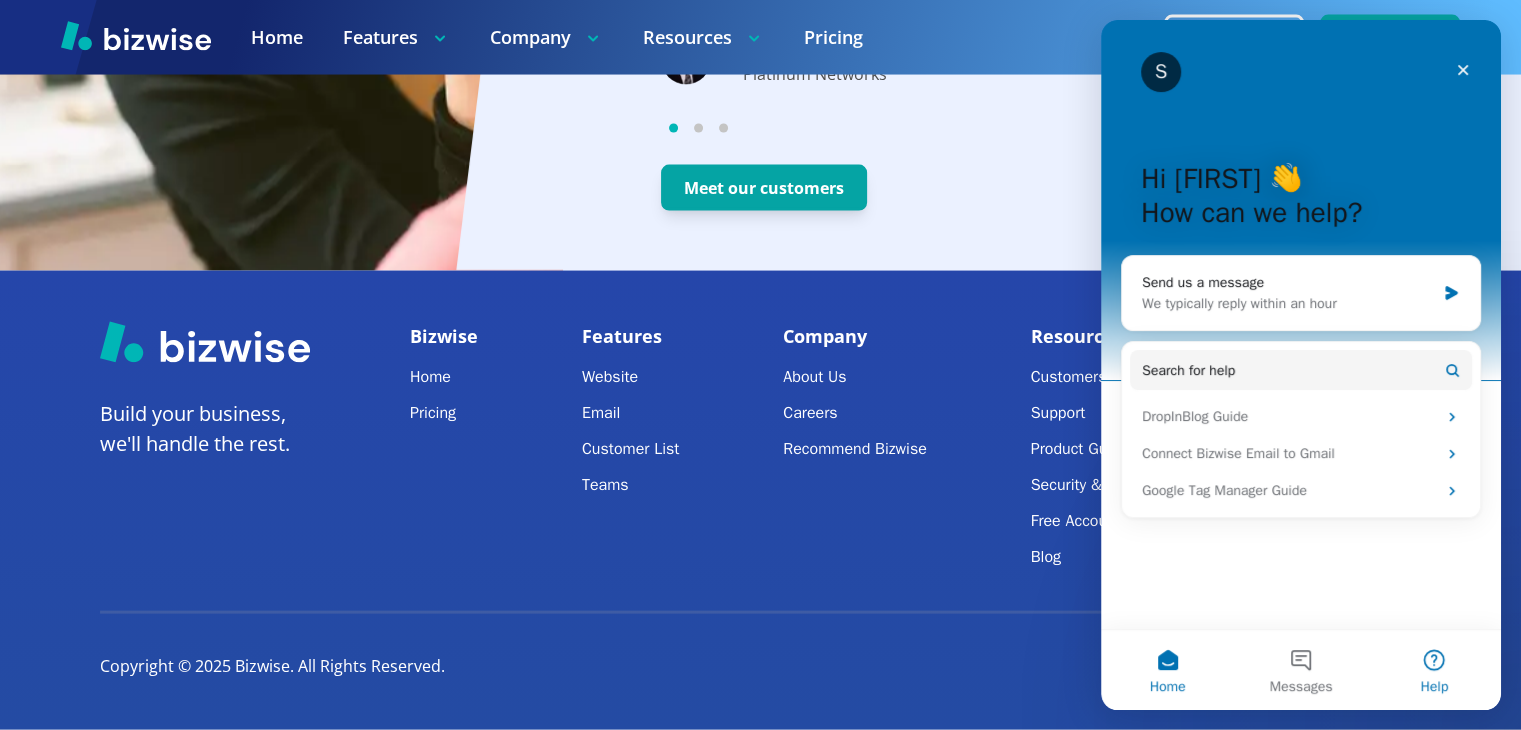 click on "Help" at bounding box center [1434, 670] 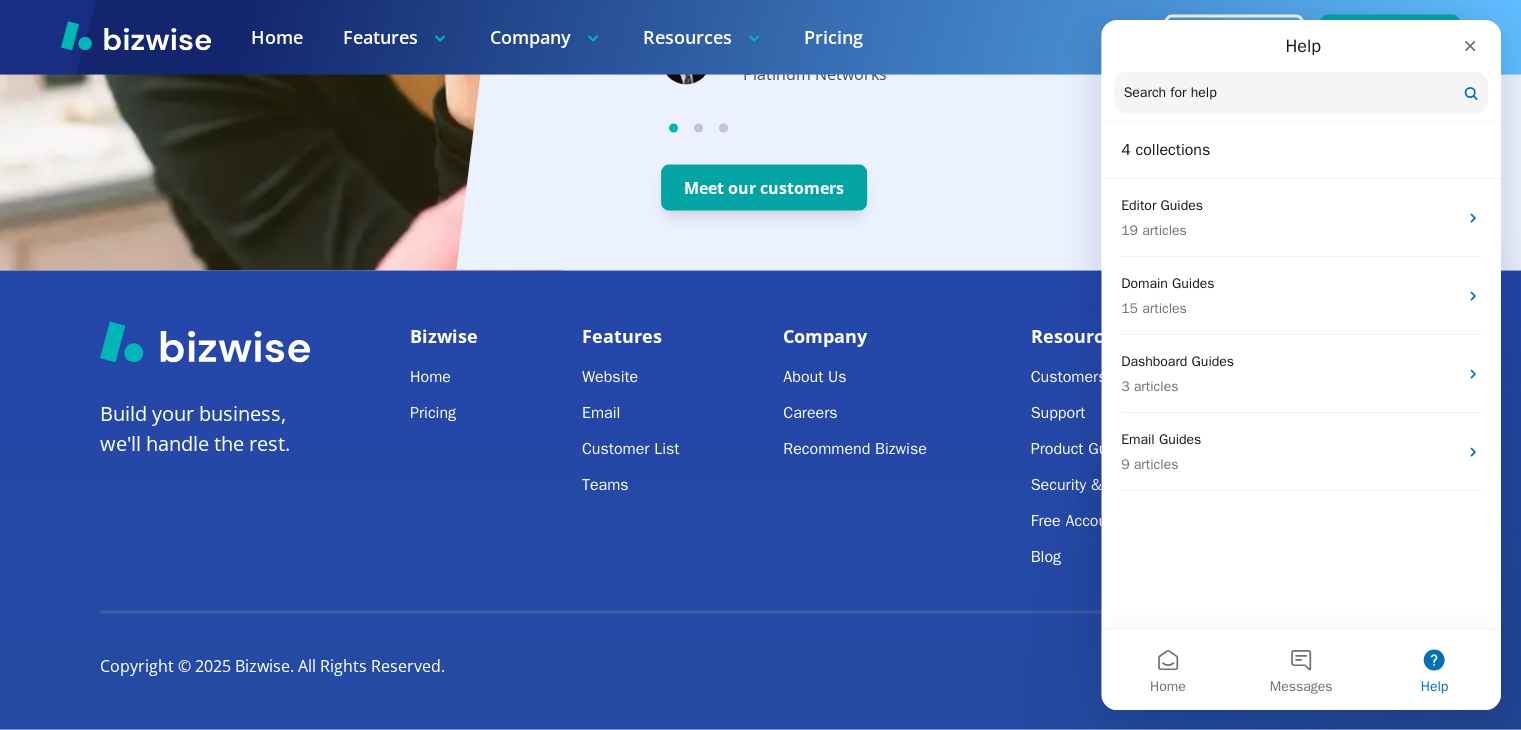 click on "Hear from Bizwise businesses I currently use Bizwise to manage my fine art business. Service has been great & they make it very easy to manage my website & business. I can upload new artwork very easily in the Website Editor tool & sell art from my site. Excellent firm to deal with.  Very responsive with great technical knowledge. I recently started an investment company and needed to get my online presence sorted ASAP. That's when I found Bizwise. These guys were incredible! They set up a stunning website for me, handling everything from design to content. I didn’t have to stress over any details.
The whole process was super smooth, and now I have a cool website that's already pulling in clients. Totally recommend Bizwise if you want to get your site up and running without any headaches!
Big thanks to the Bizwise team! Excellent firm to deal with.  Very responsive with great technical knowledge. Michael Branson Platinum Networks Meet our customers" at bounding box center (988, -164) 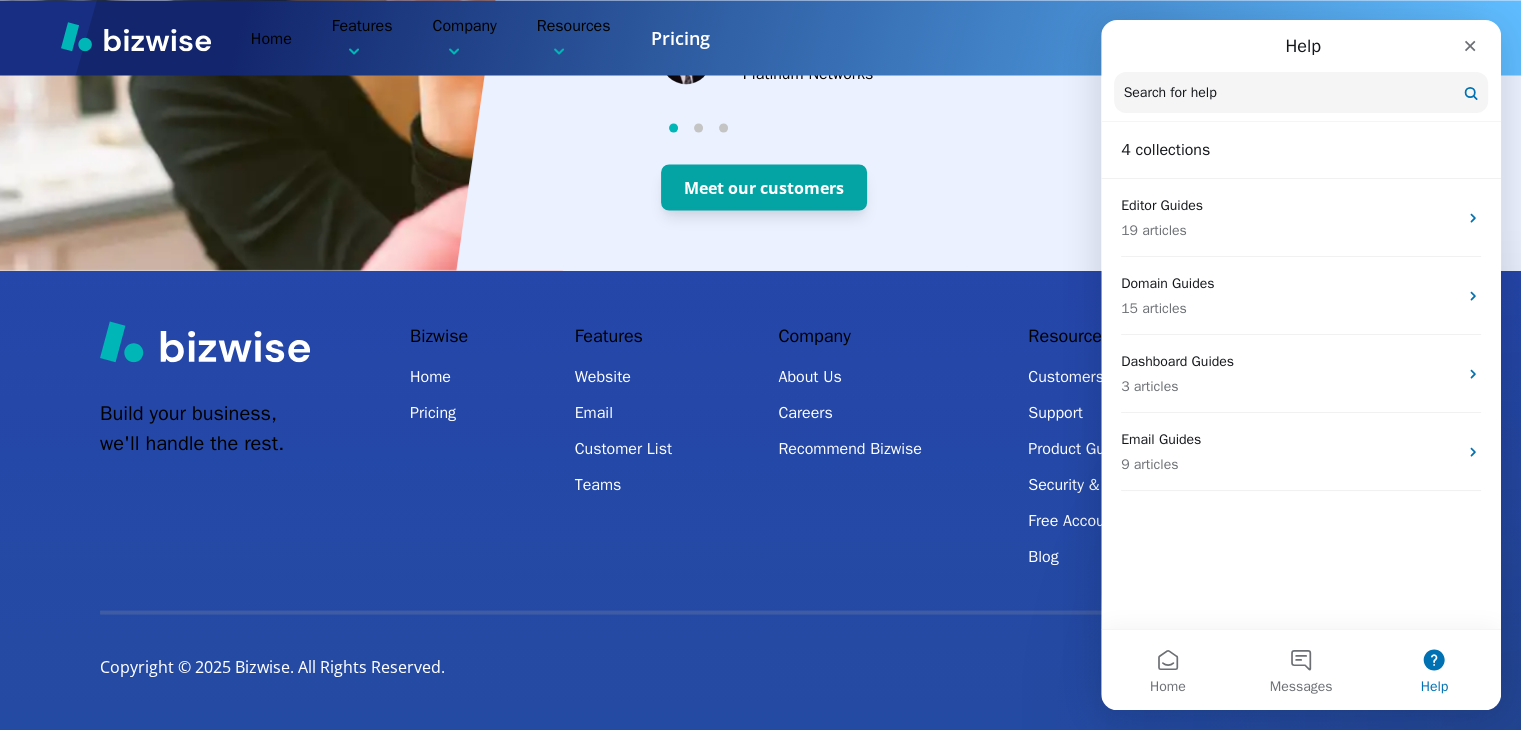 scroll, scrollTop: 0, scrollLeft: 0, axis: both 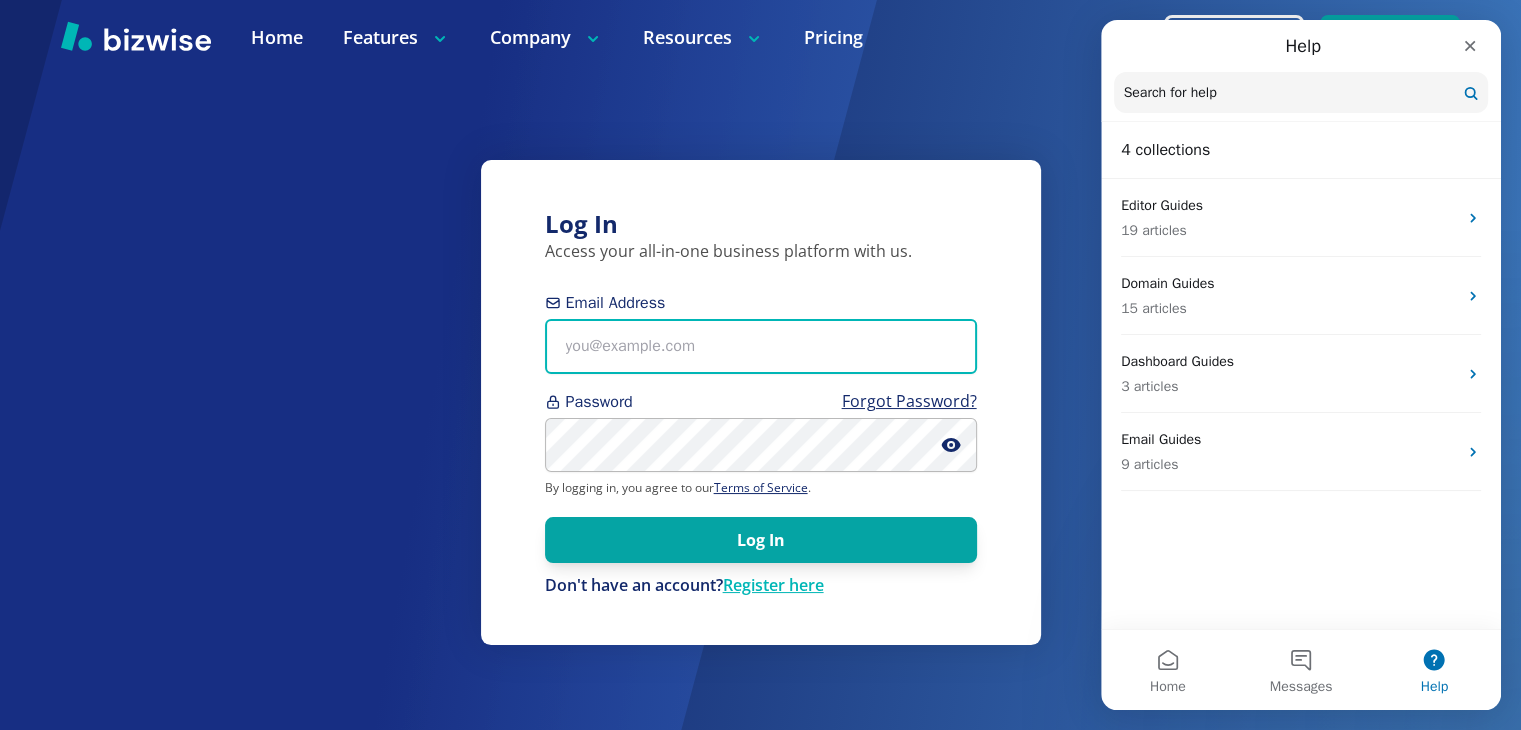 click on "Email Address" at bounding box center (761, 346) 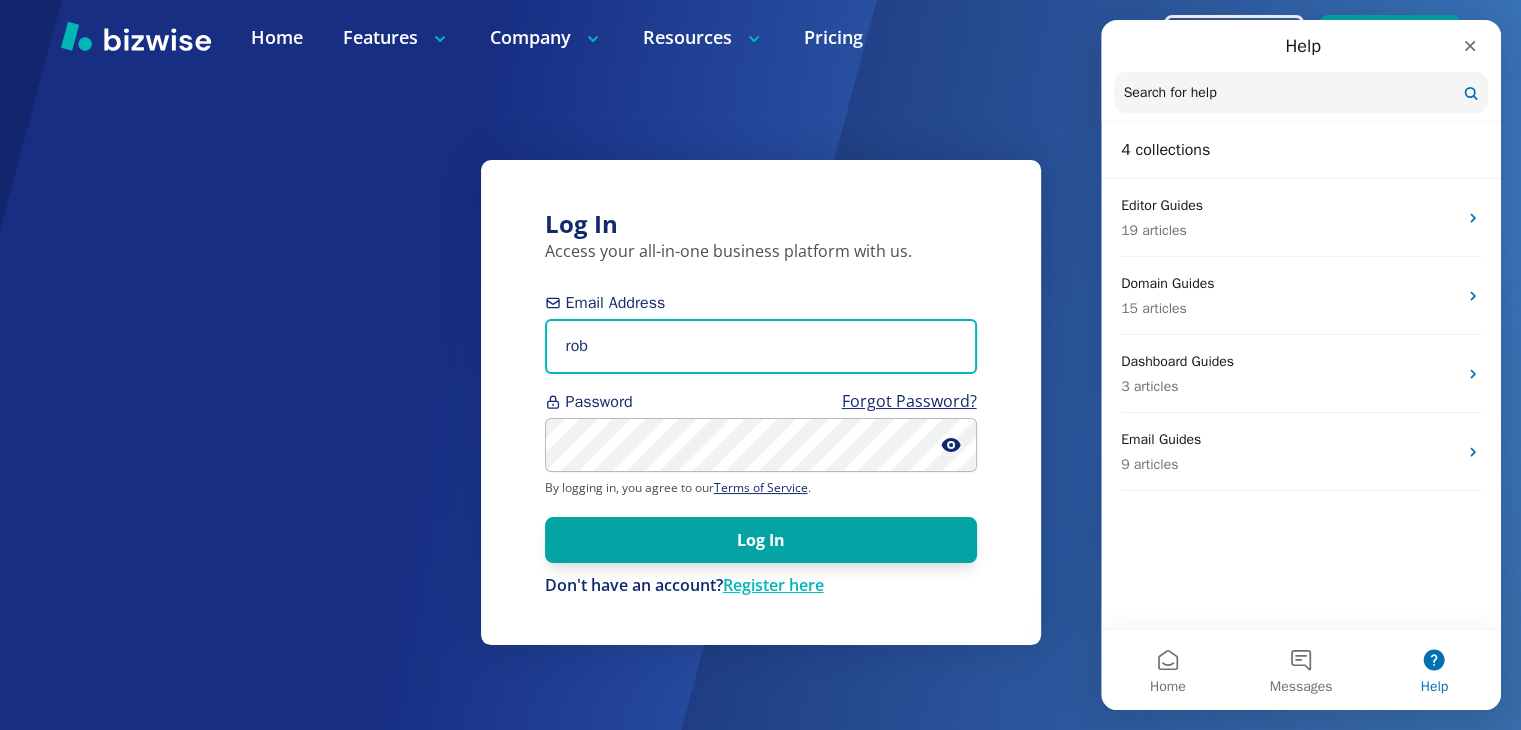 type on "robs" 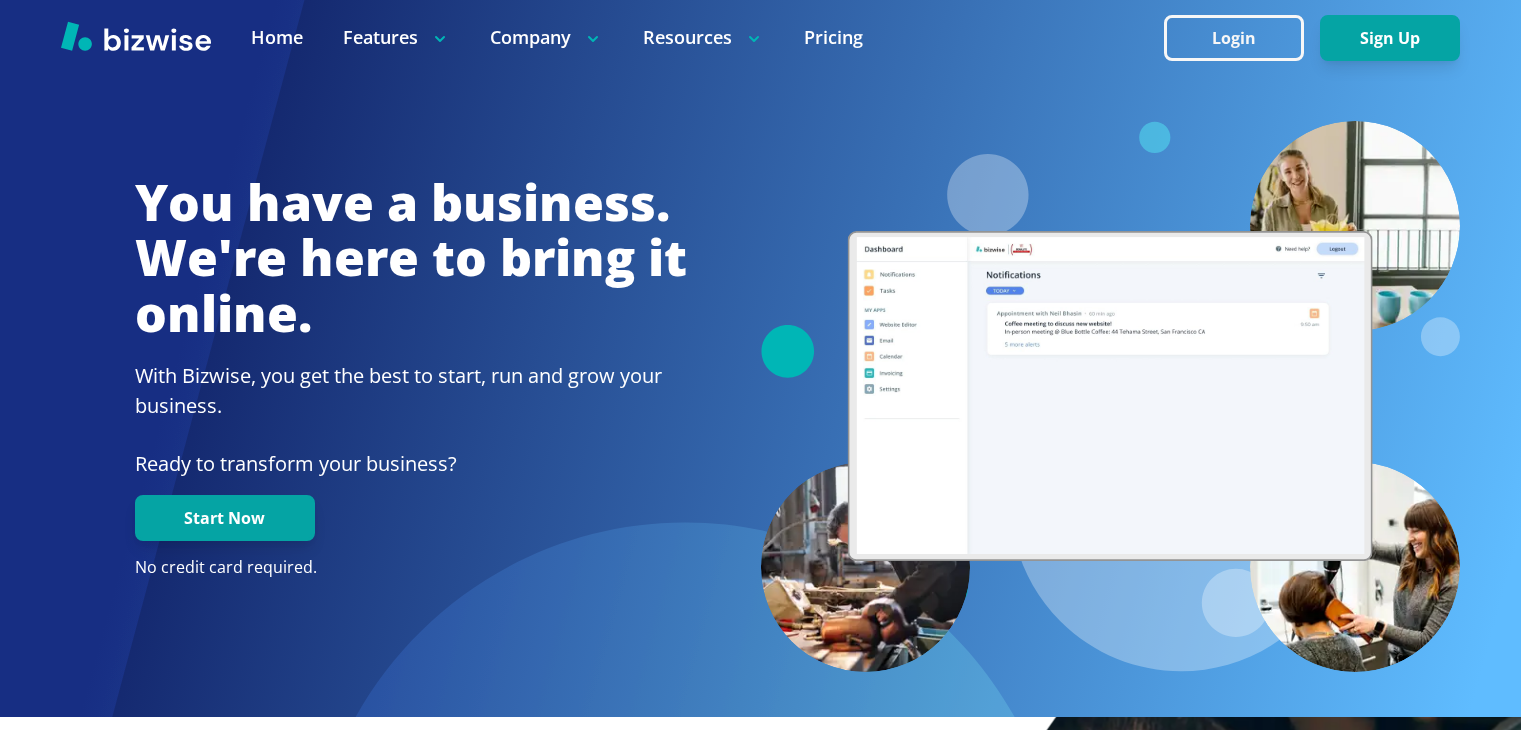 scroll, scrollTop: 0, scrollLeft: 0, axis: both 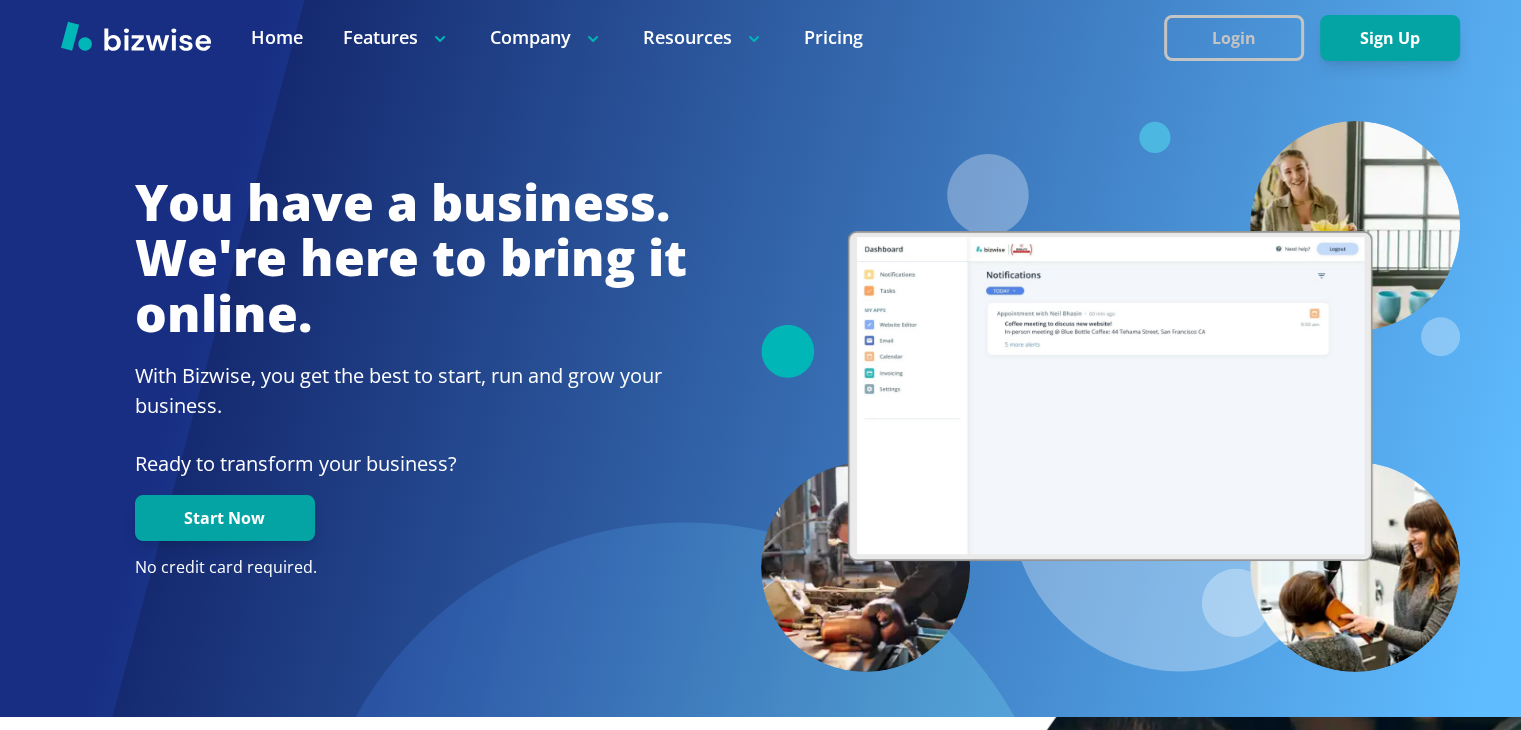 click on "Login" at bounding box center [1234, 38] 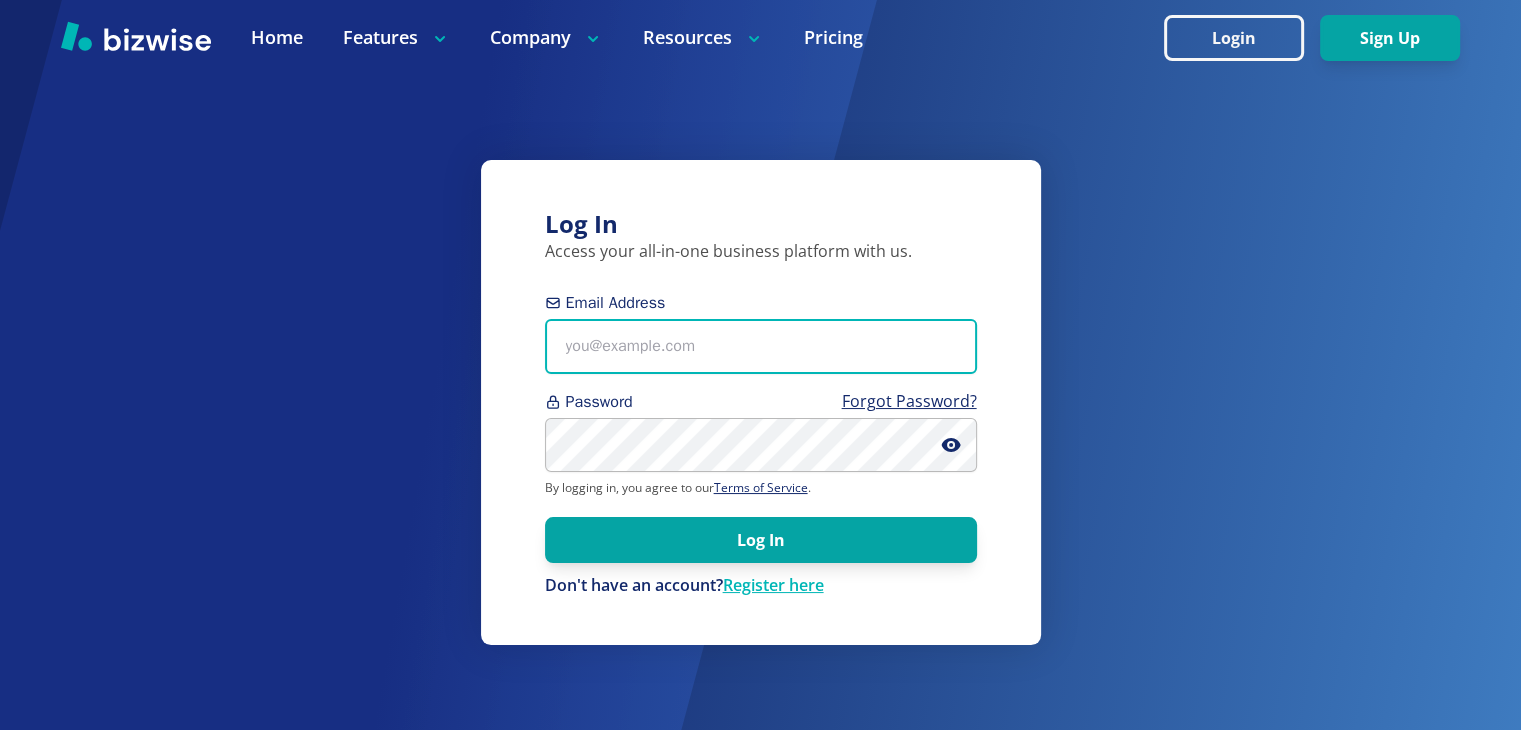 click on "Email Address" at bounding box center (761, 346) 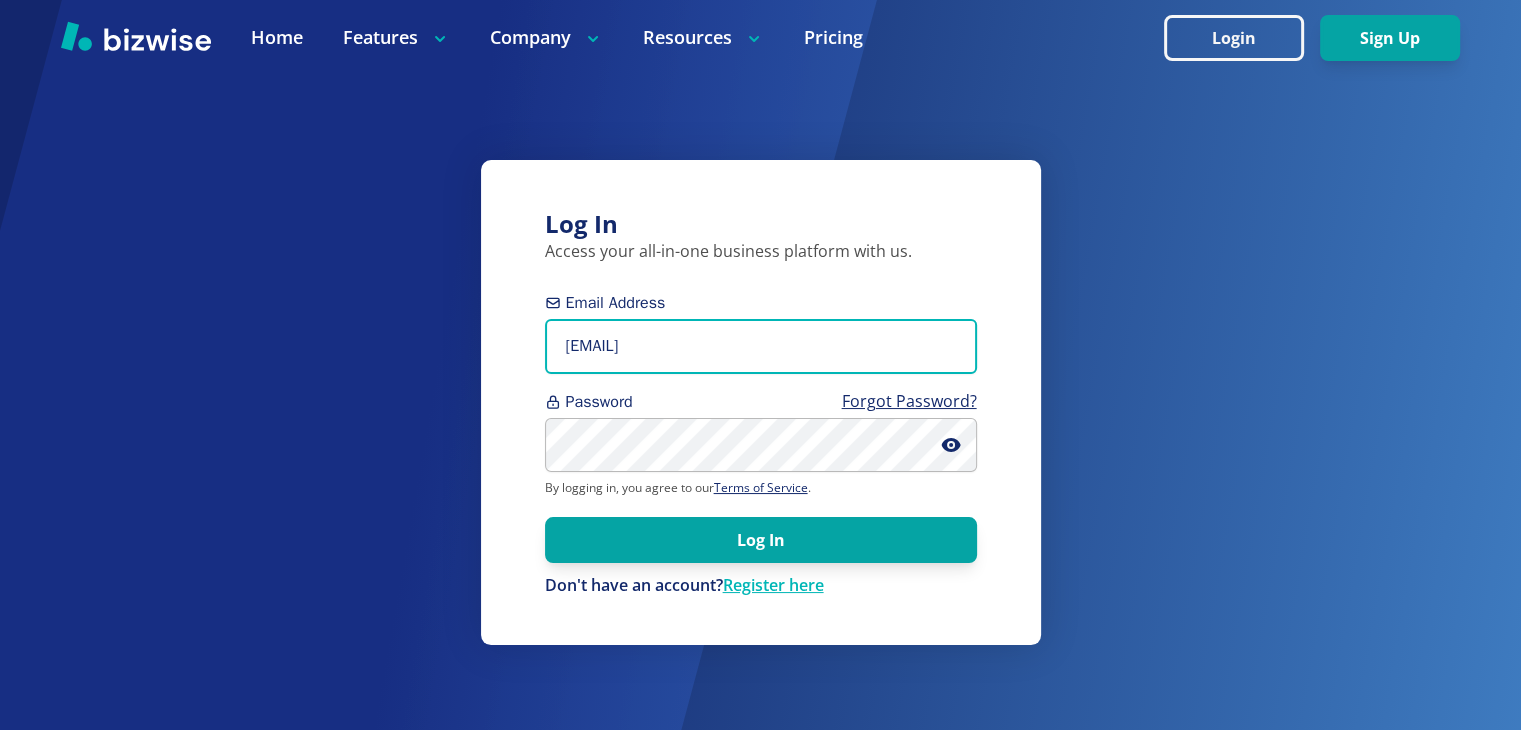 type on "[EMAIL]" 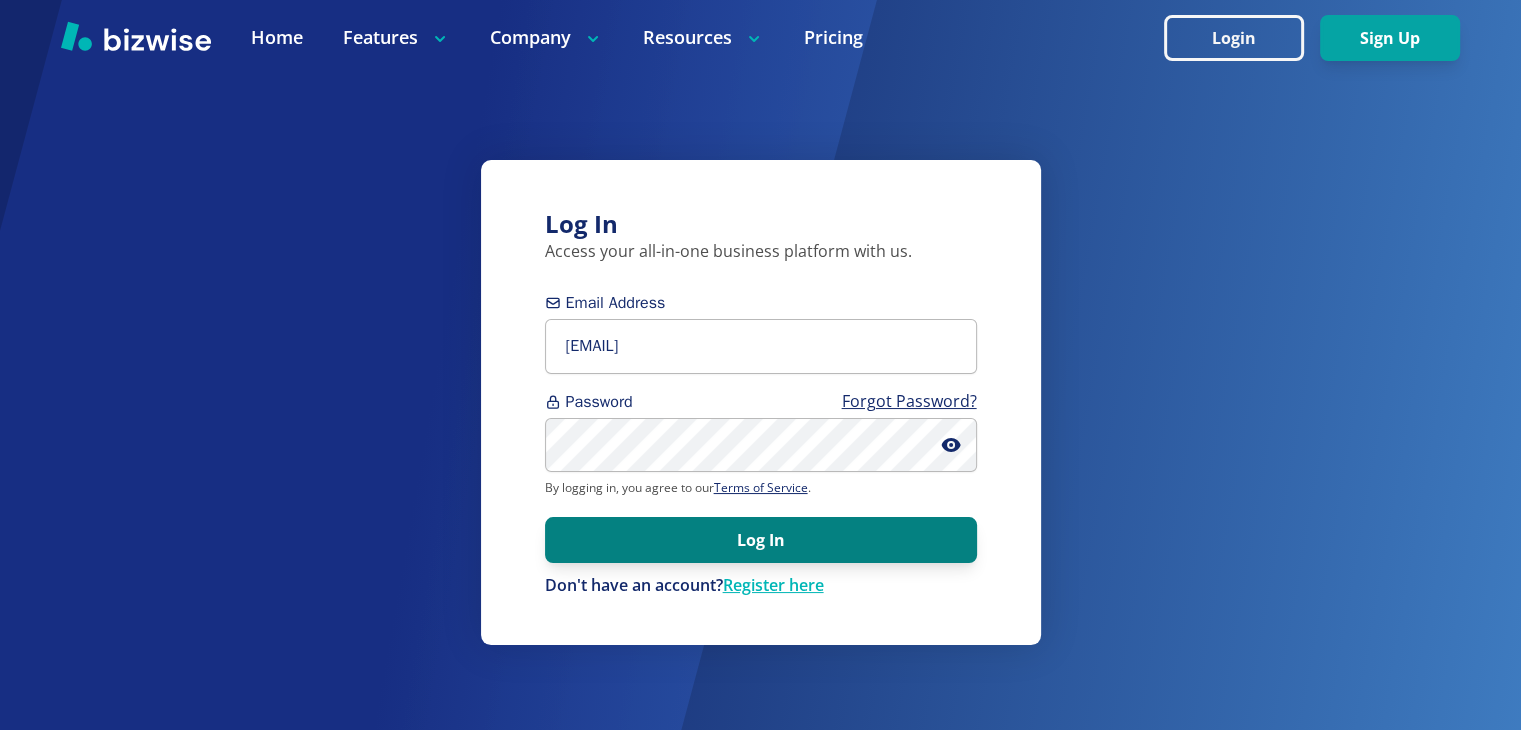 click on "Log In" at bounding box center [761, 540] 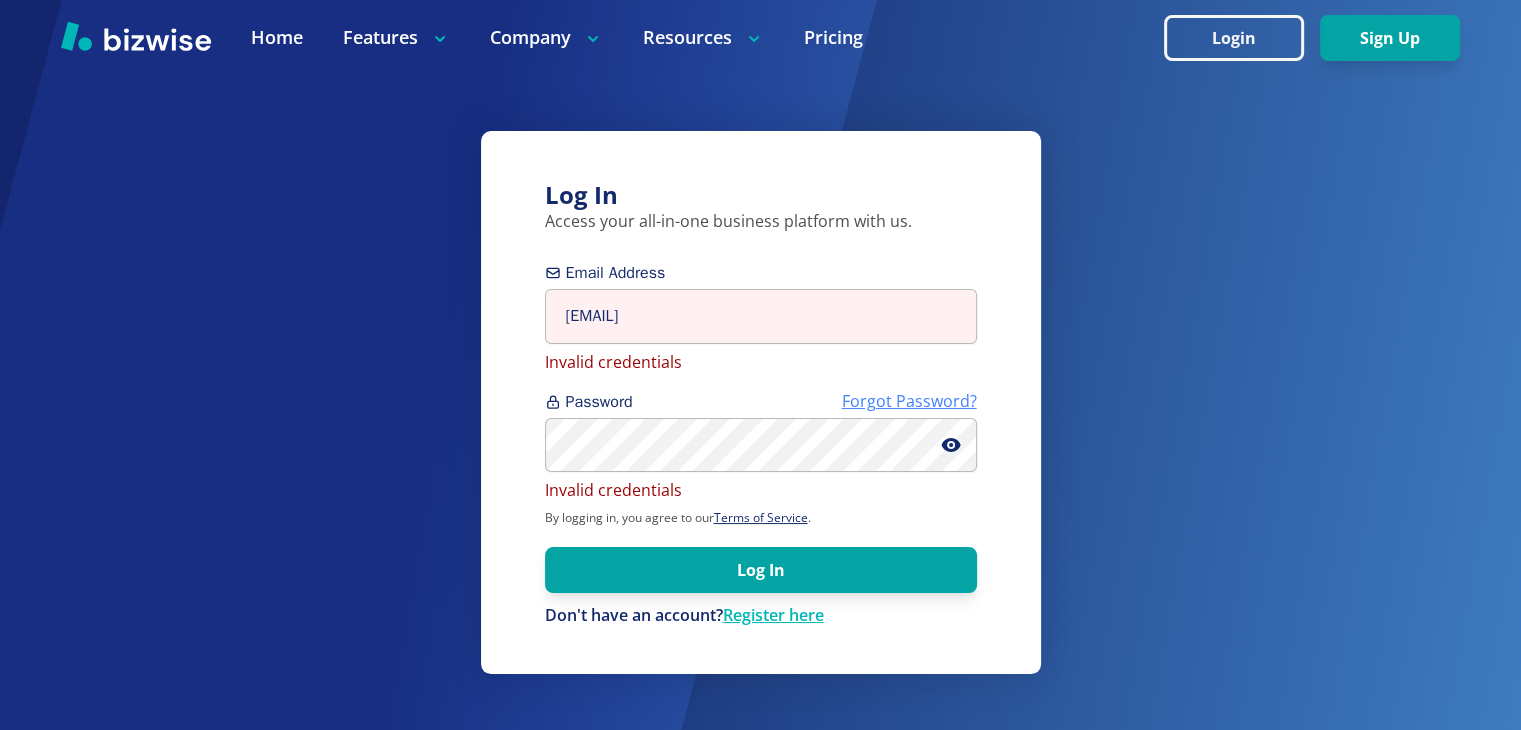 click on "Forgot Password?" at bounding box center (909, 401) 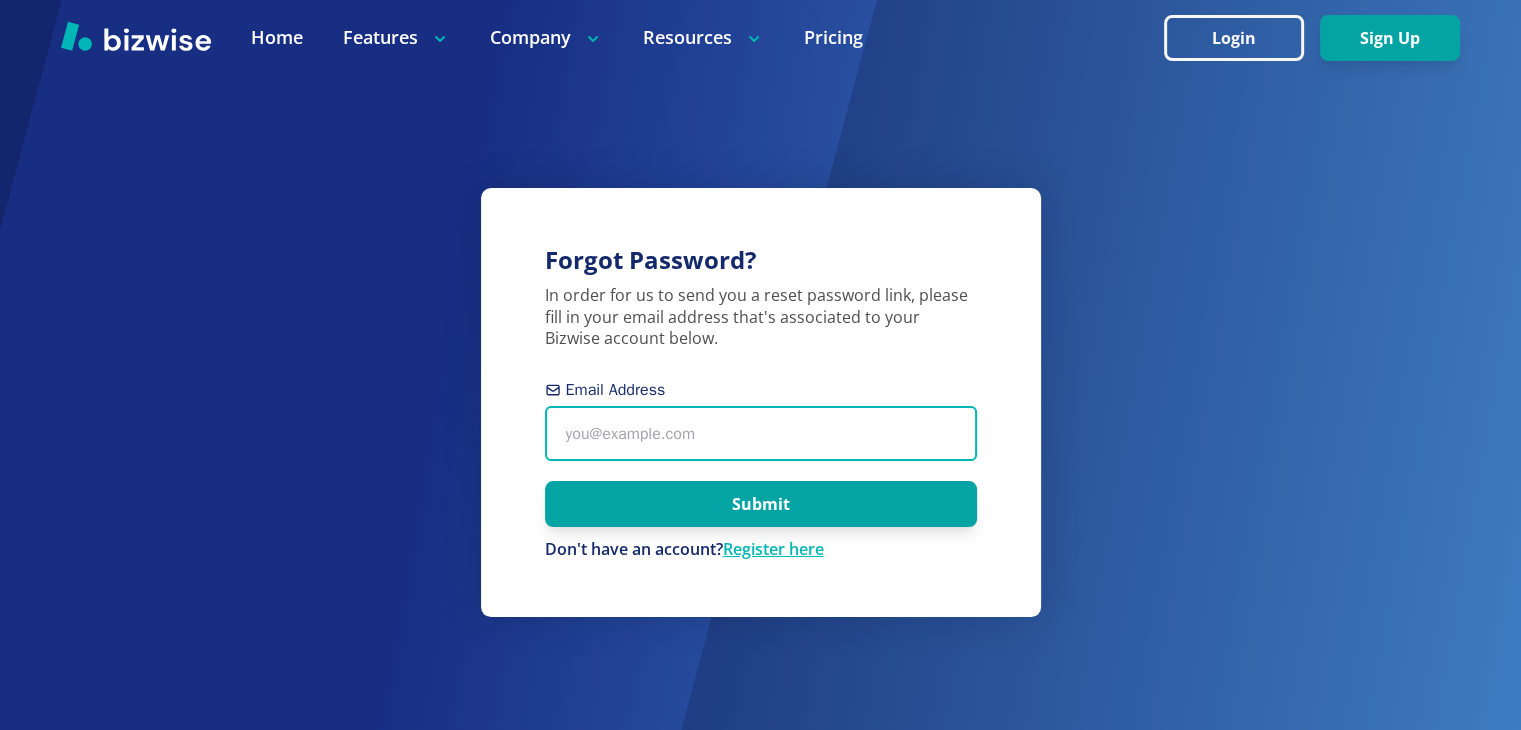 click on "Email Address" at bounding box center [761, 433] 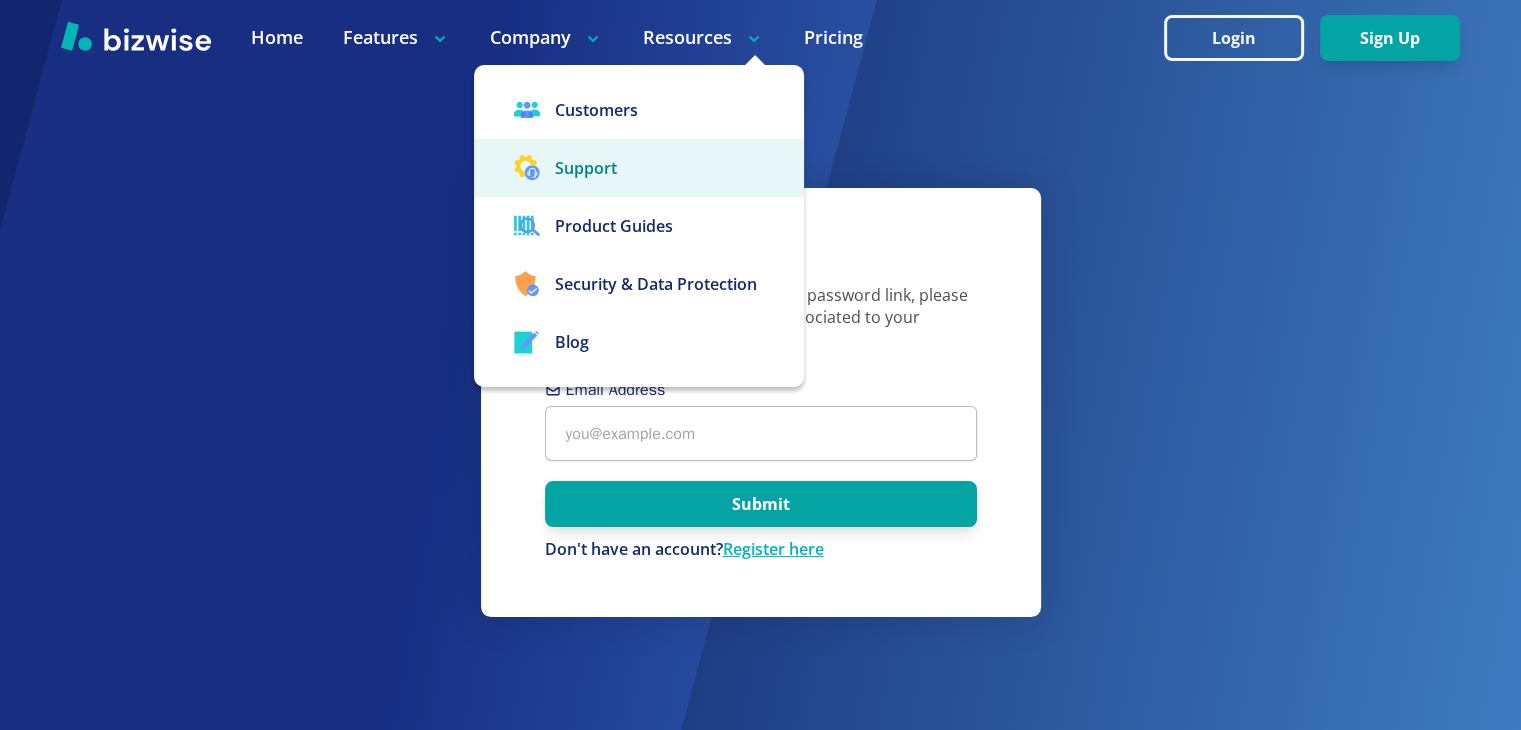 click on "Support" at bounding box center [639, 168] 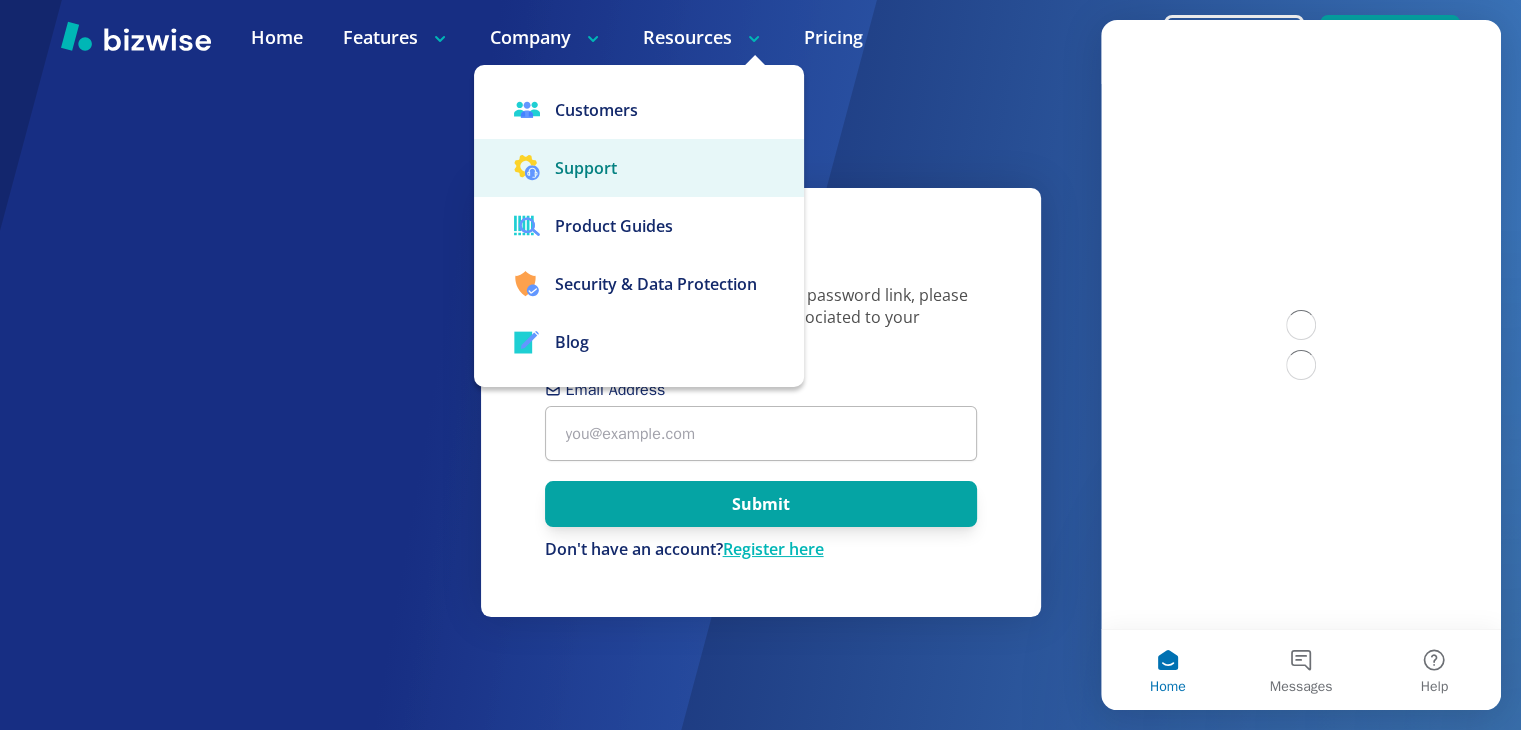 scroll, scrollTop: 0, scrollLeft: 0, axis: both 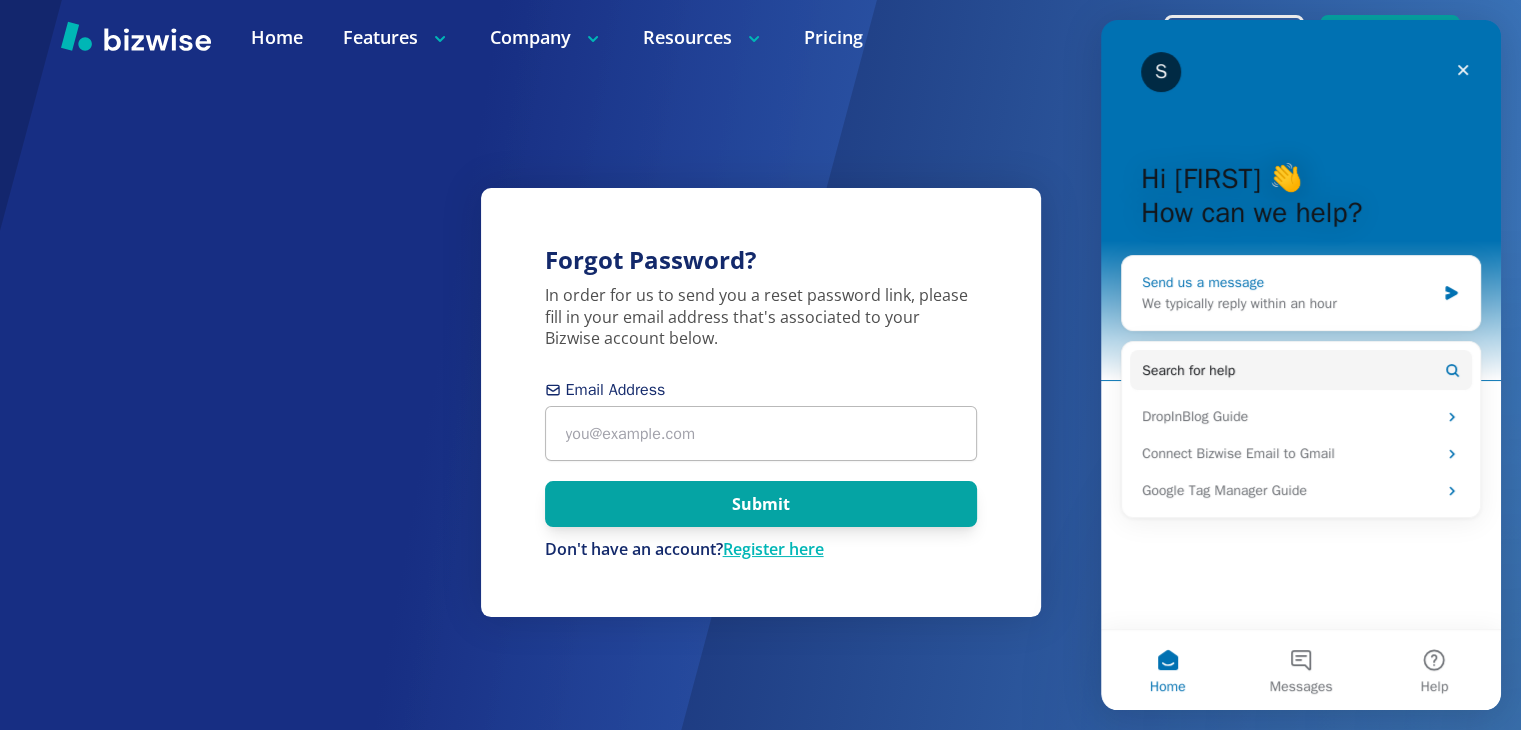 click on "We typically reply within an hour" at bounding box center [1288, 303] 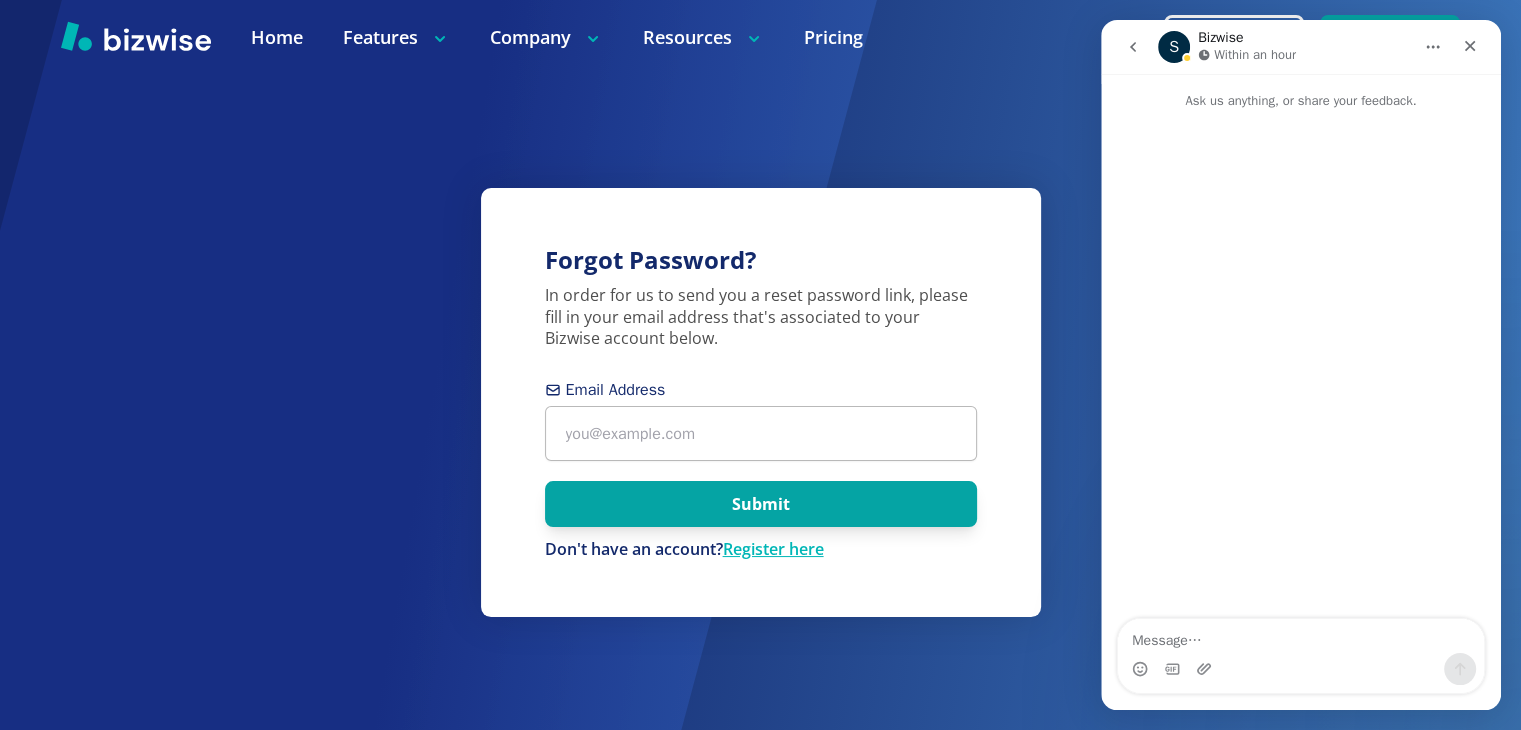 click at bounding box center (1301, 636) 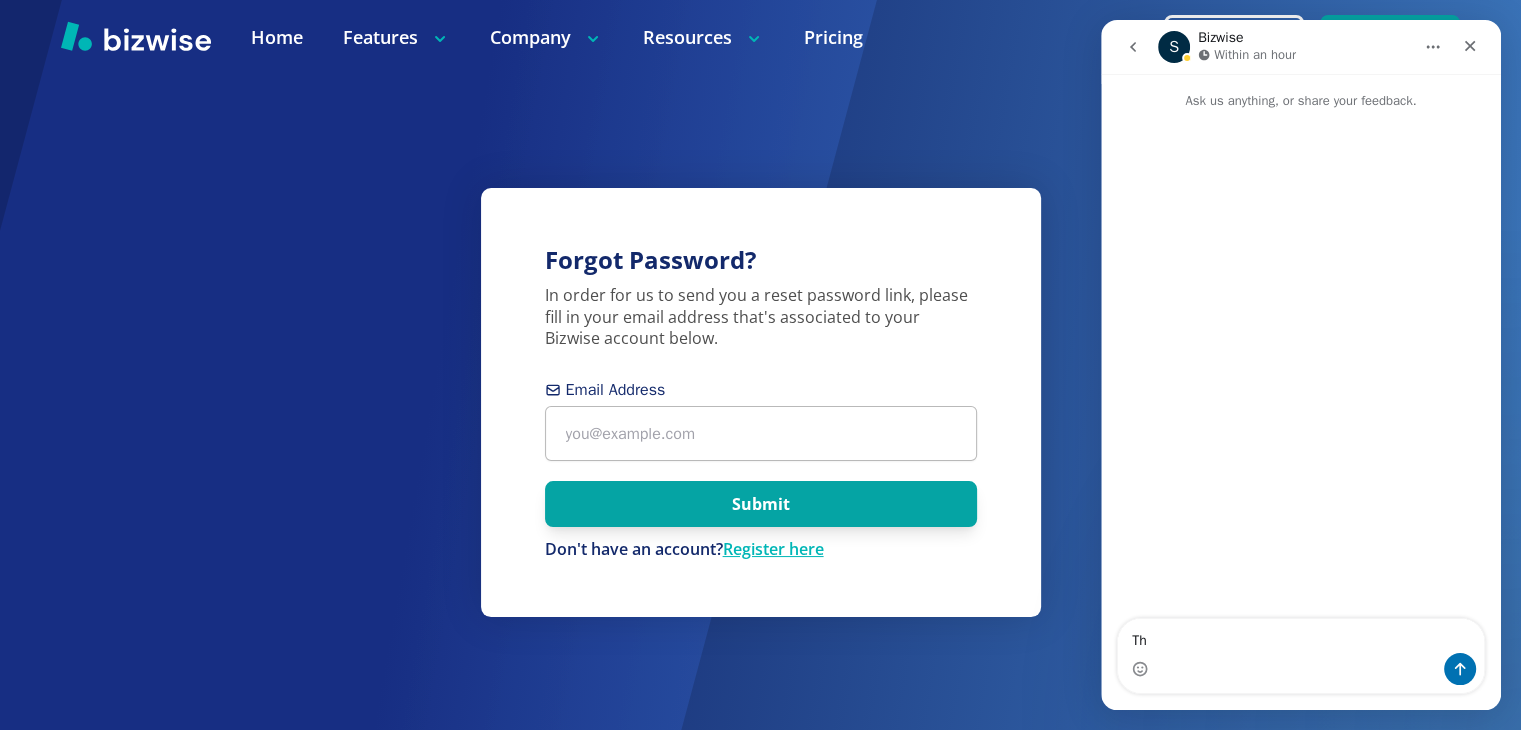 type on "T" 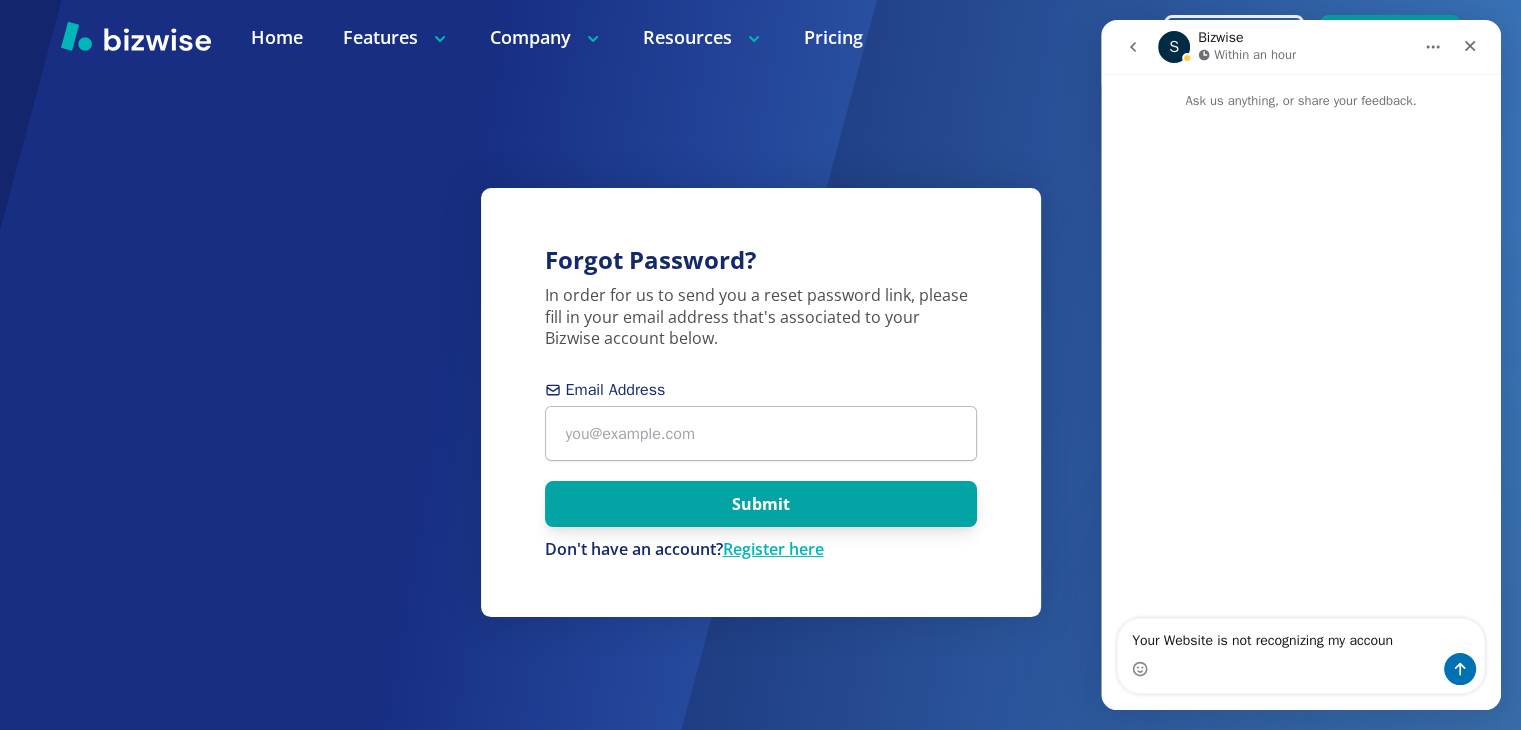 type on "Your Website is not recognizing my account" 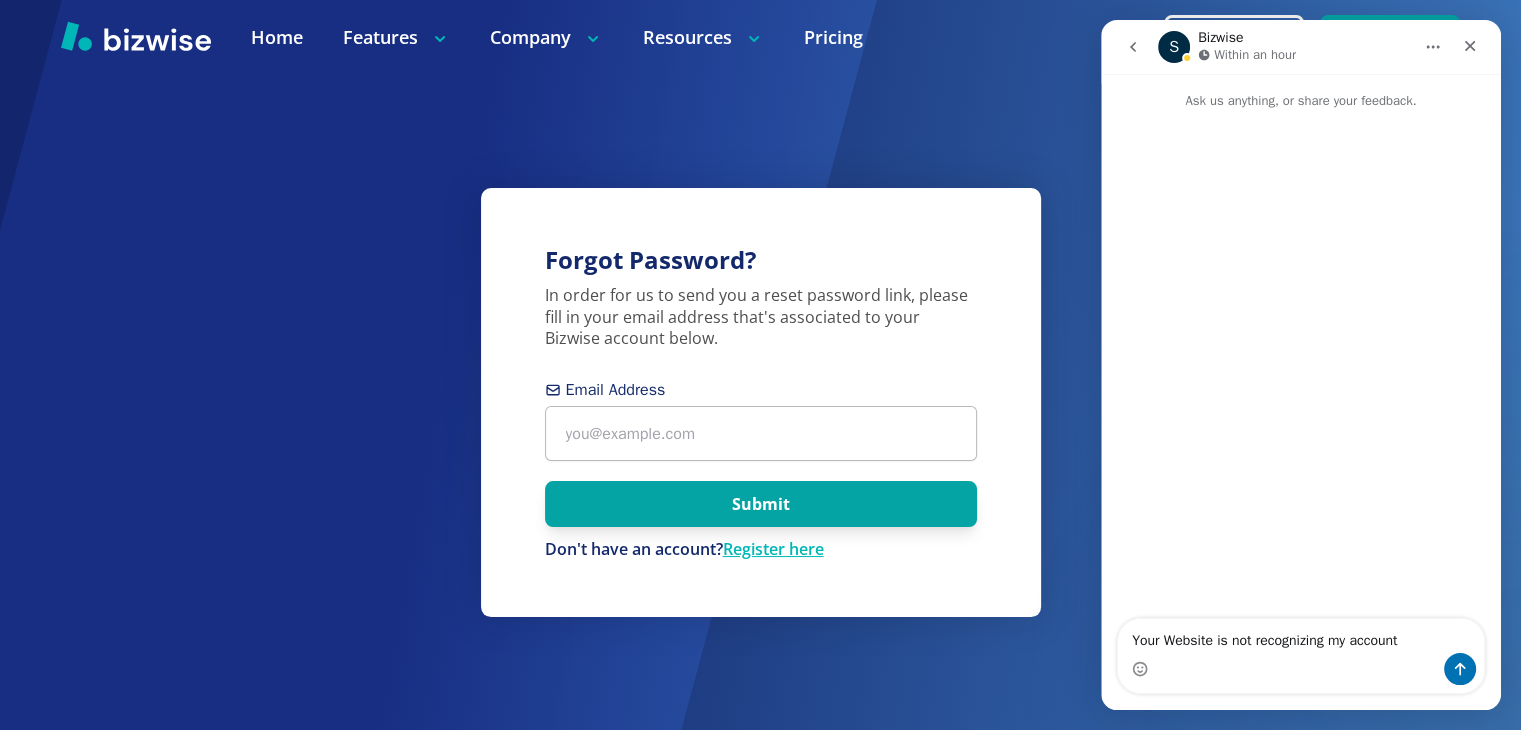 type 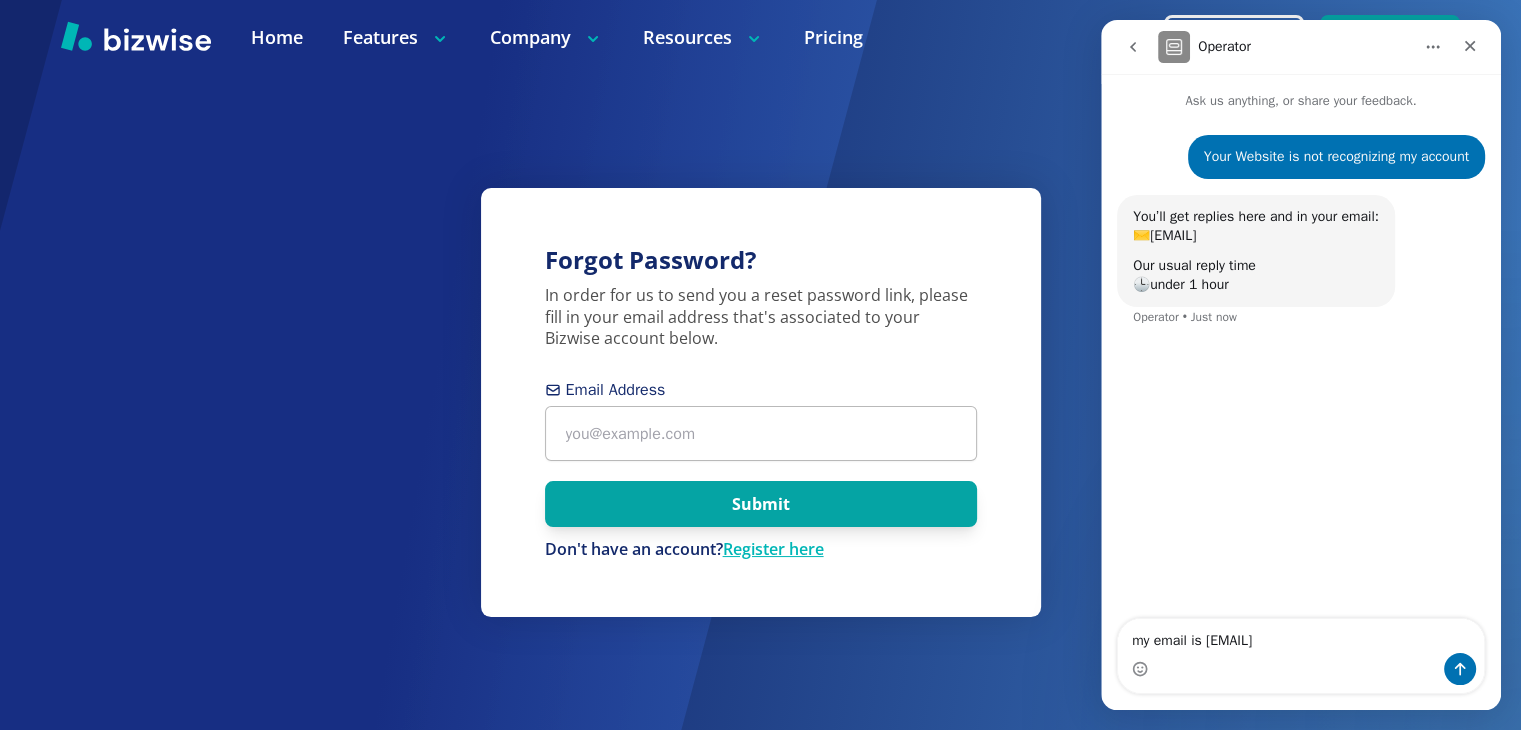 type on "my email is robsauto60156@gmail.com" 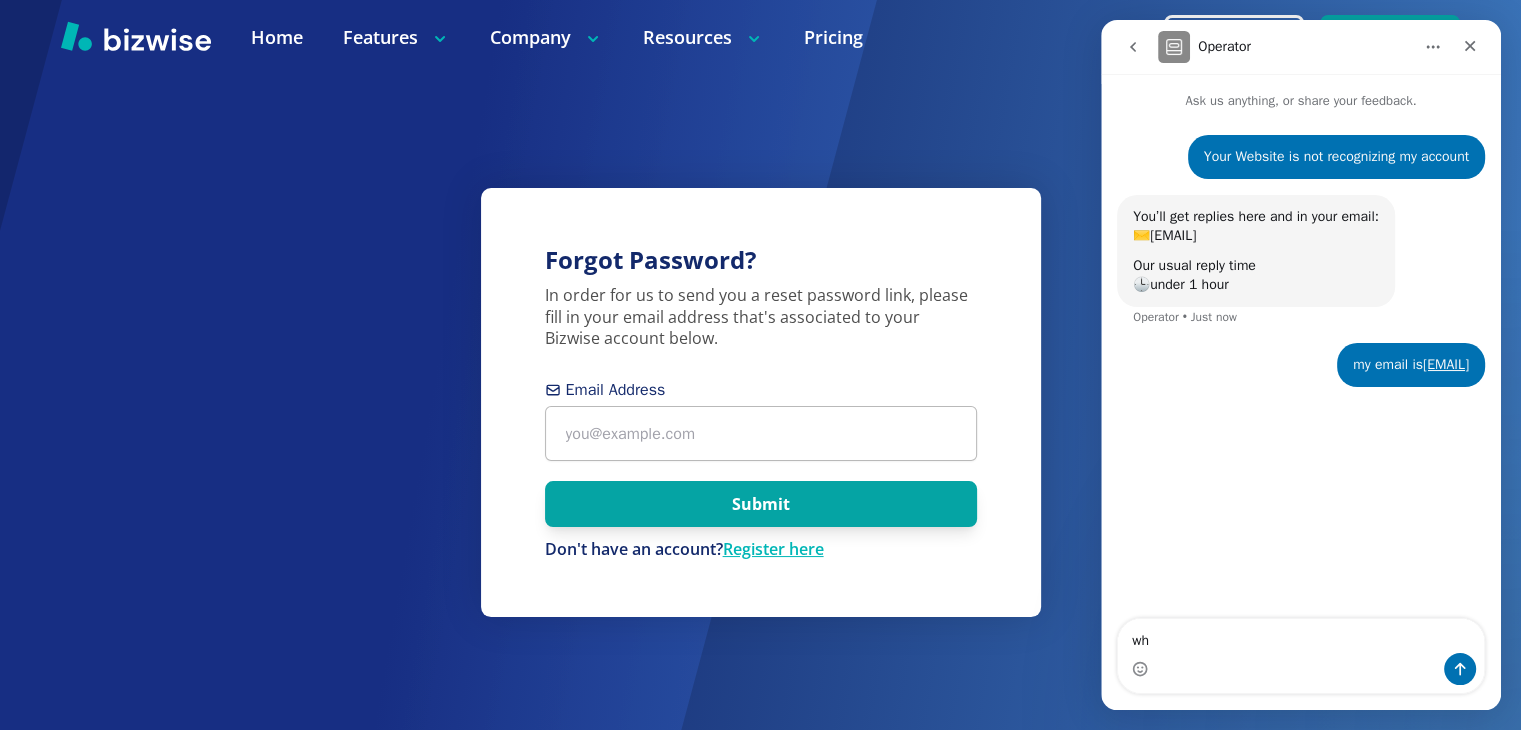 type on "w" 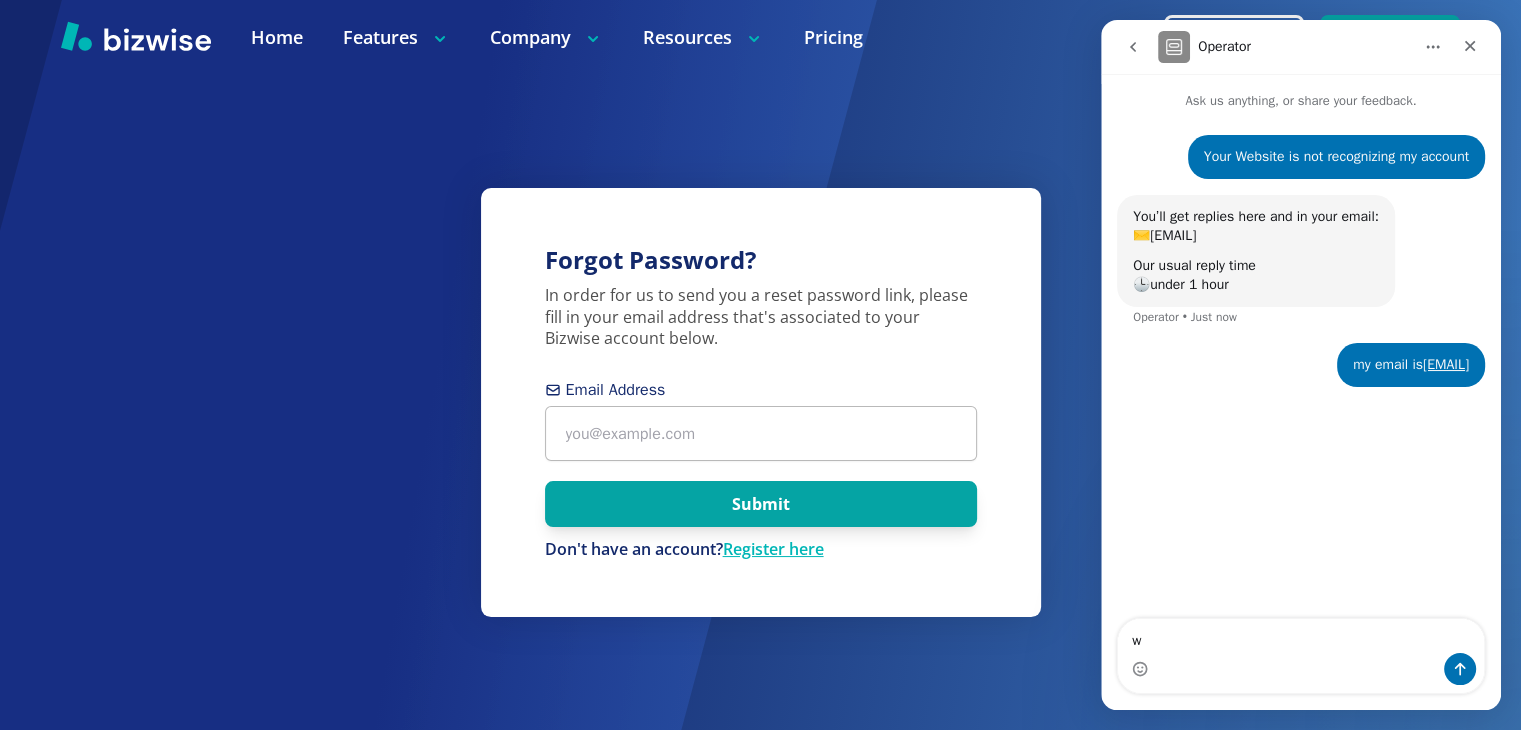 type 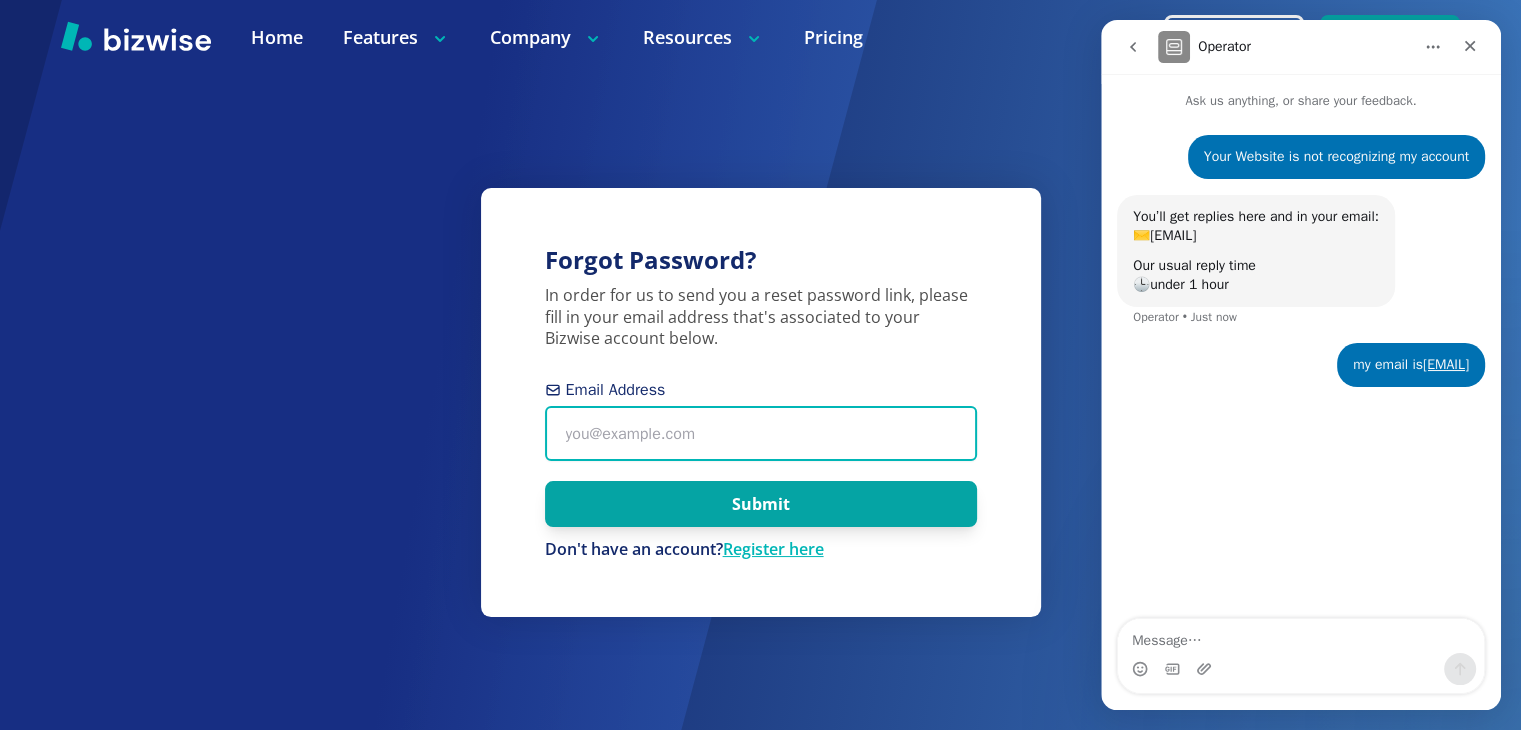 click on "Email Address" at bounding box center [761, 433] 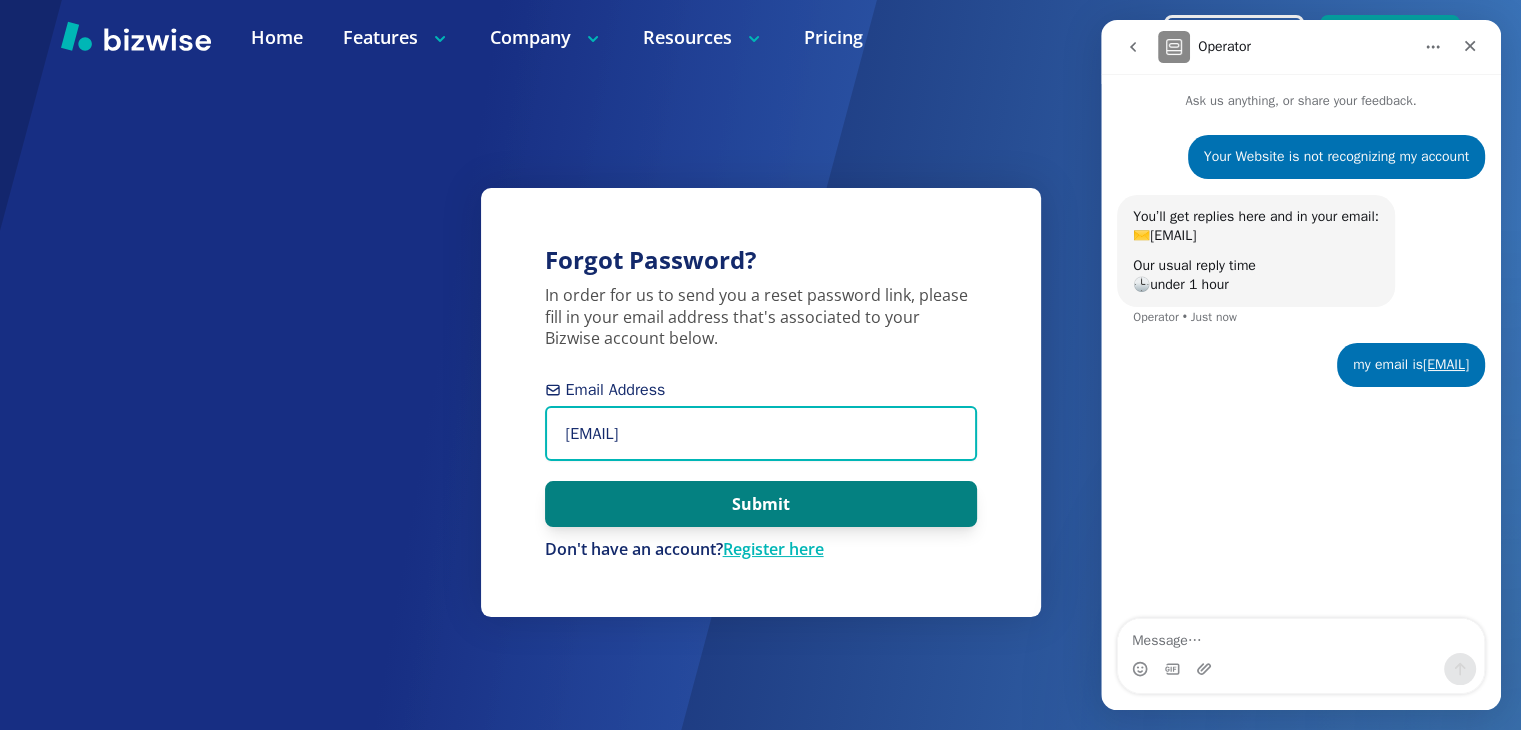 type on "[EMAIL]" 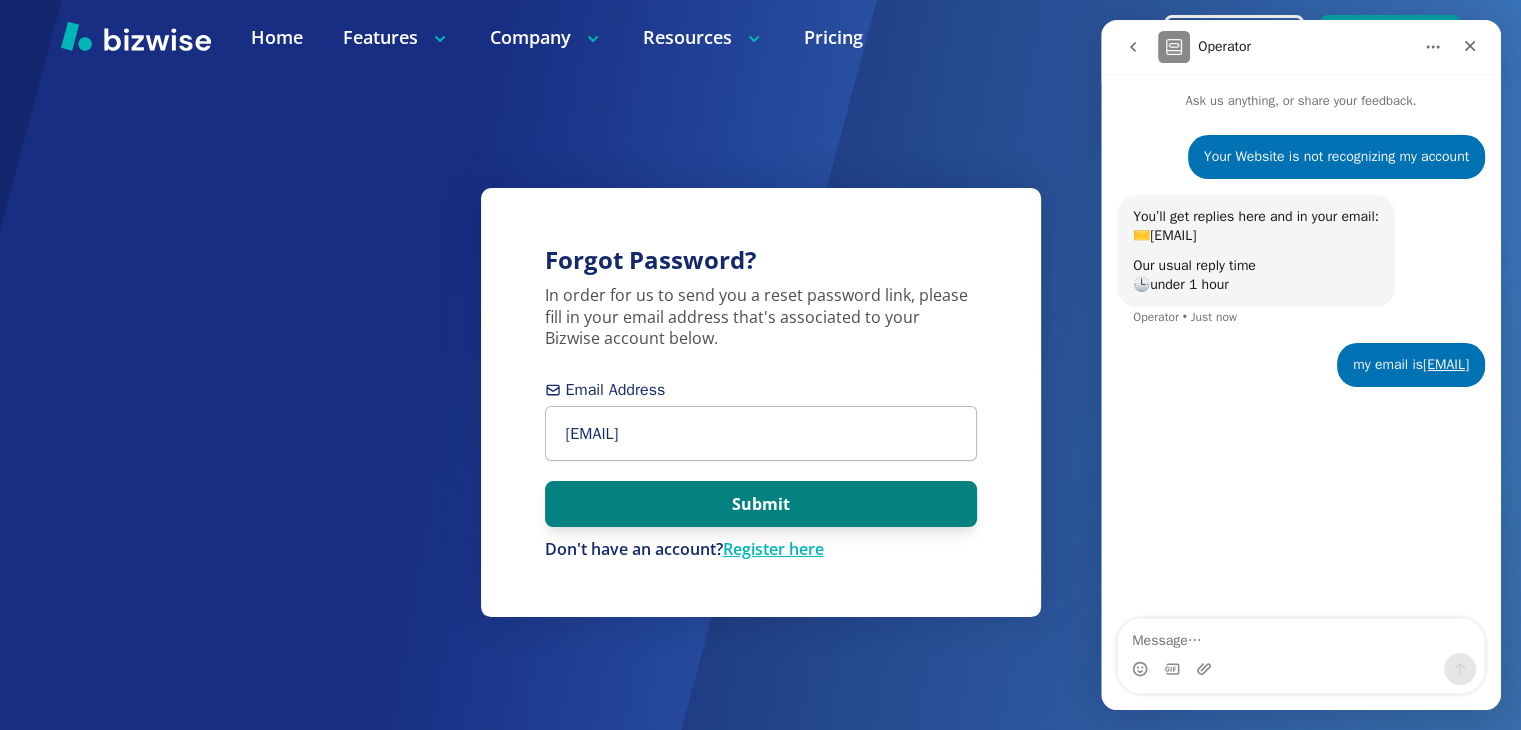 click on "Submit" at bounding box center [761, 504] 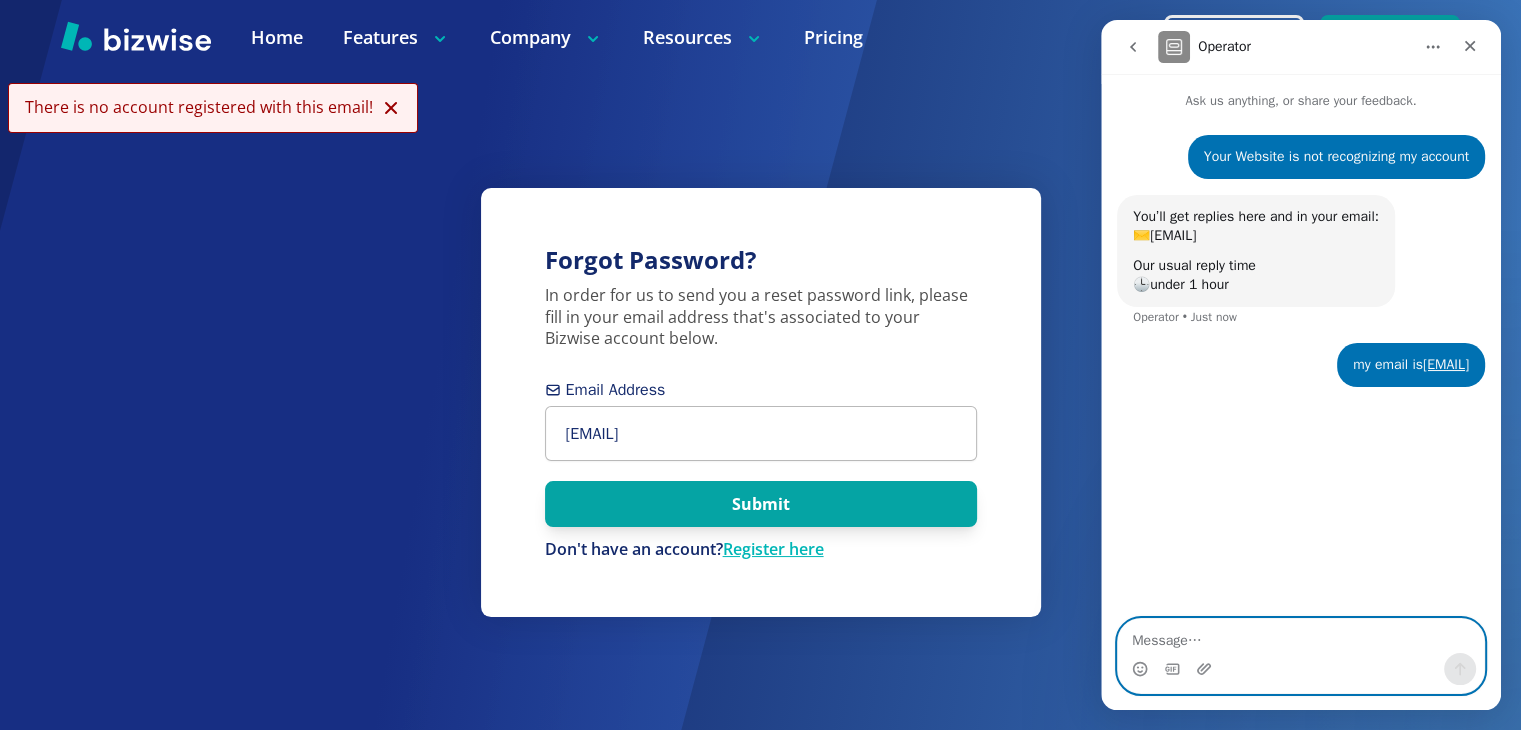 click at bounding box center (1301, 636) 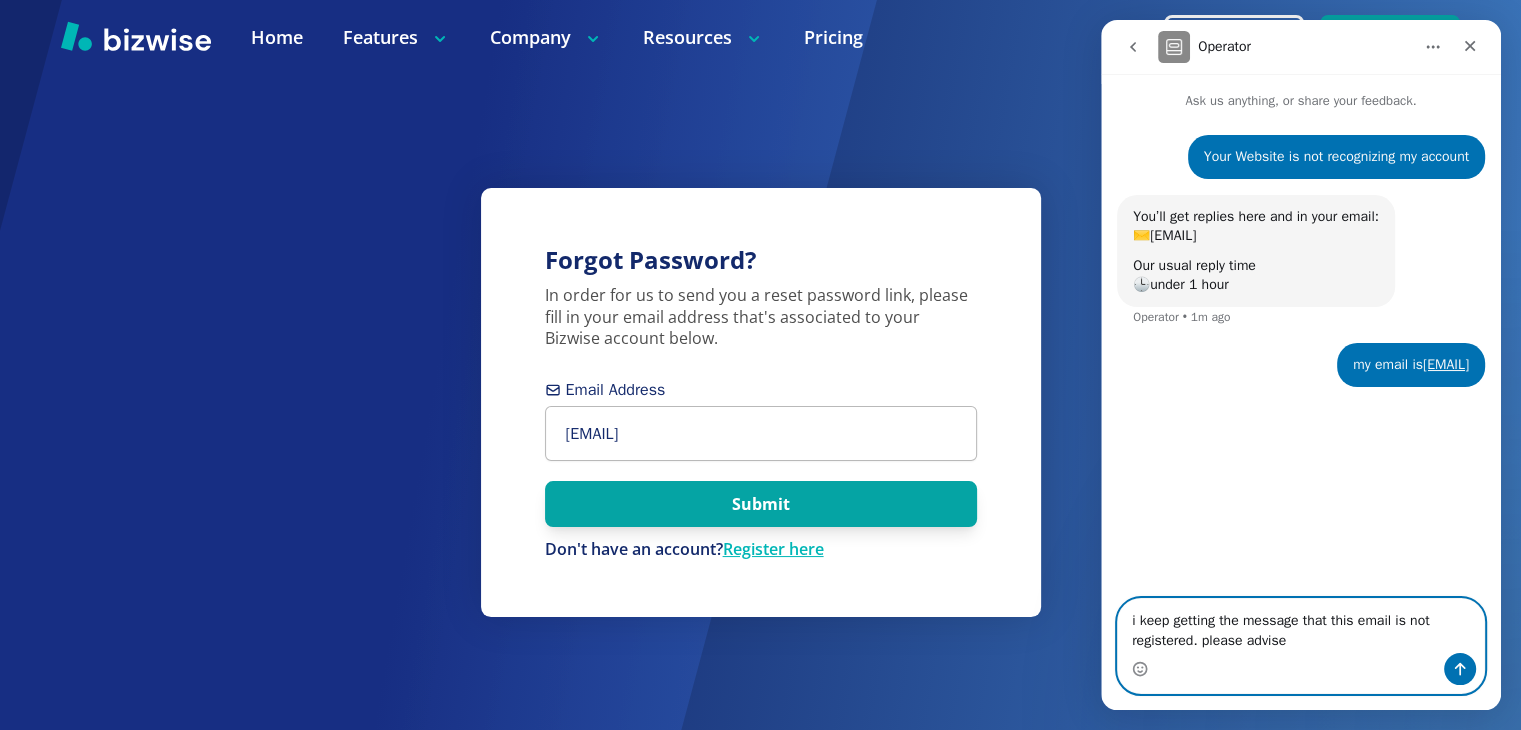 type on "i keep getting the message that this email is not registered. please advise!" 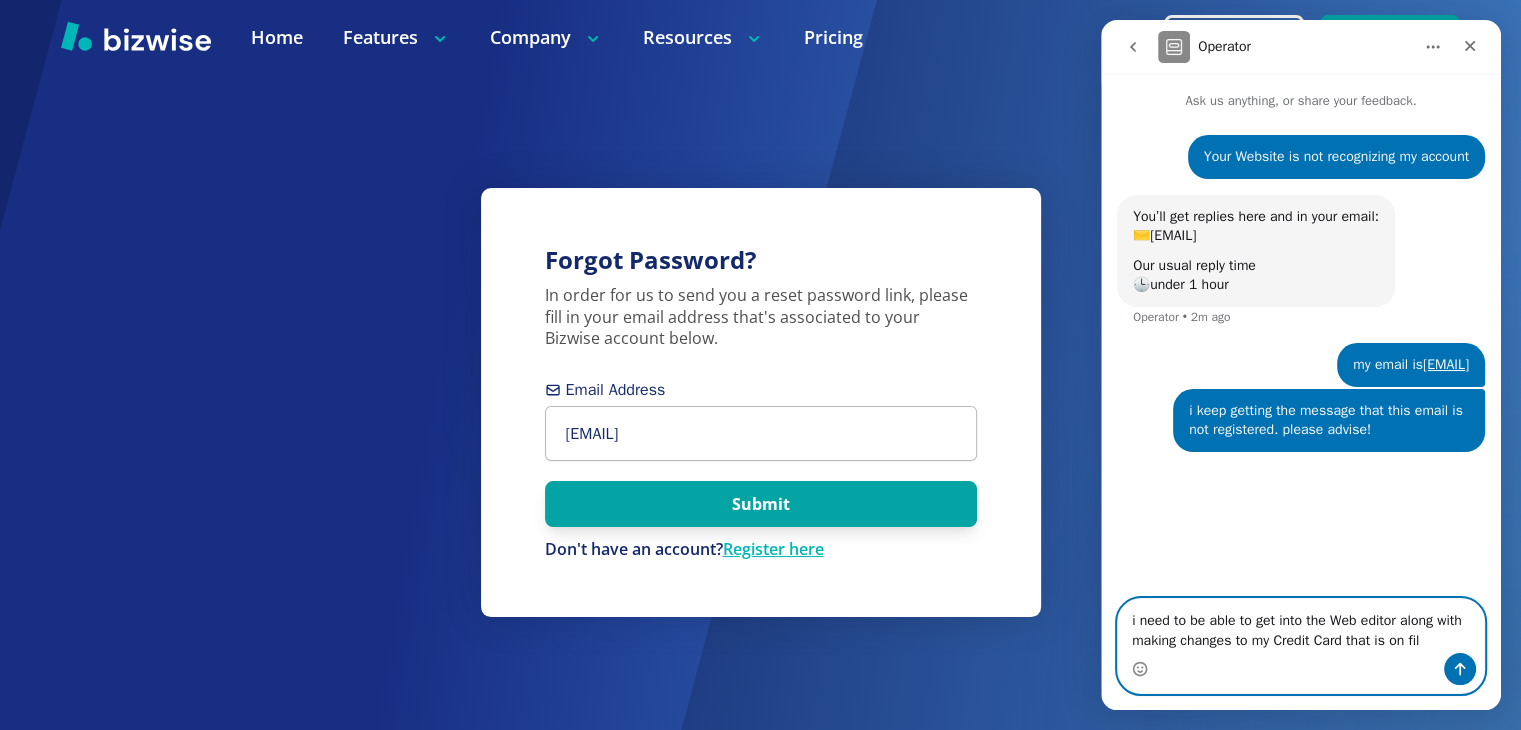 type on "i need to be able to get into the Web editor along with making changes to my Credit Card that is on file" 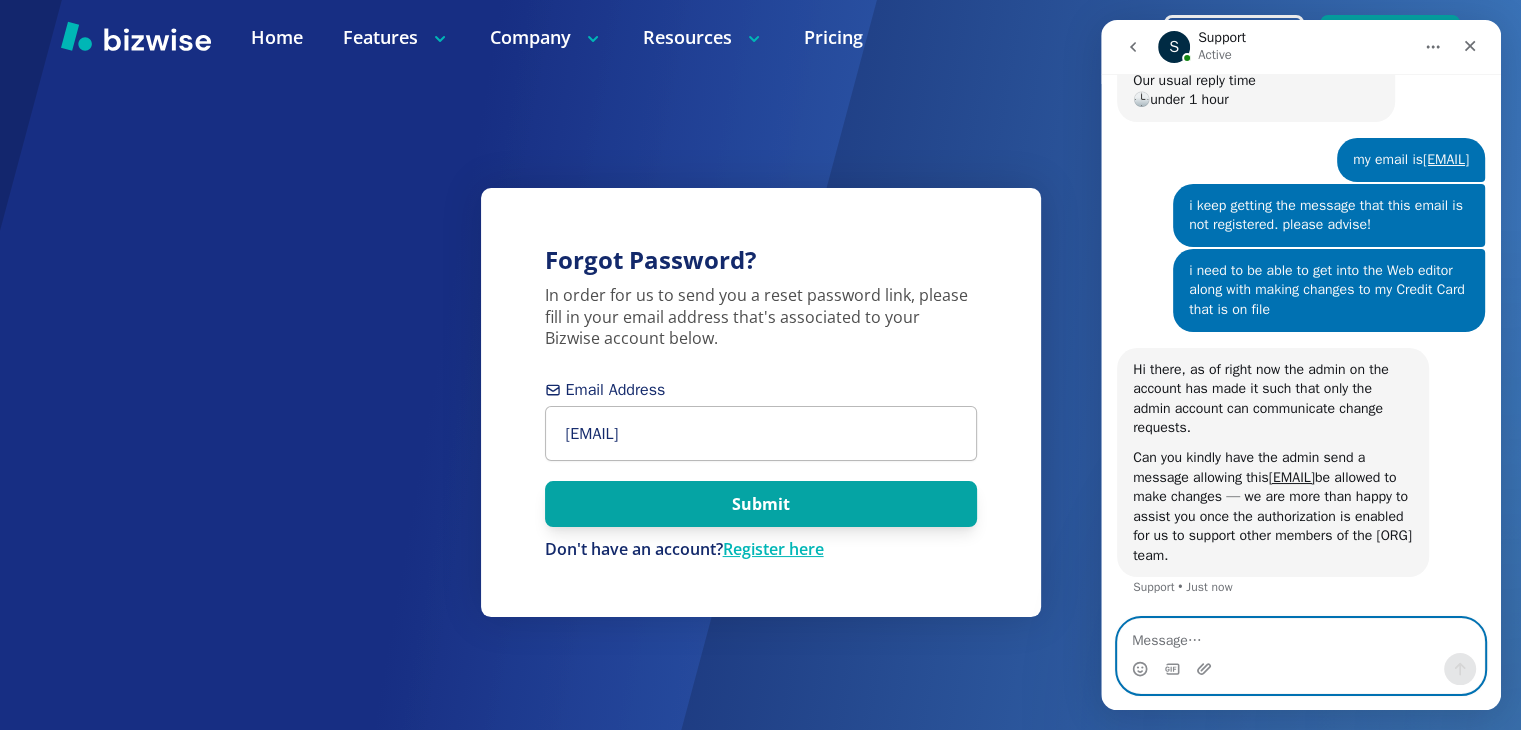 scroll, scrollTop: 205, scrollLeft: 0, axis: vertical 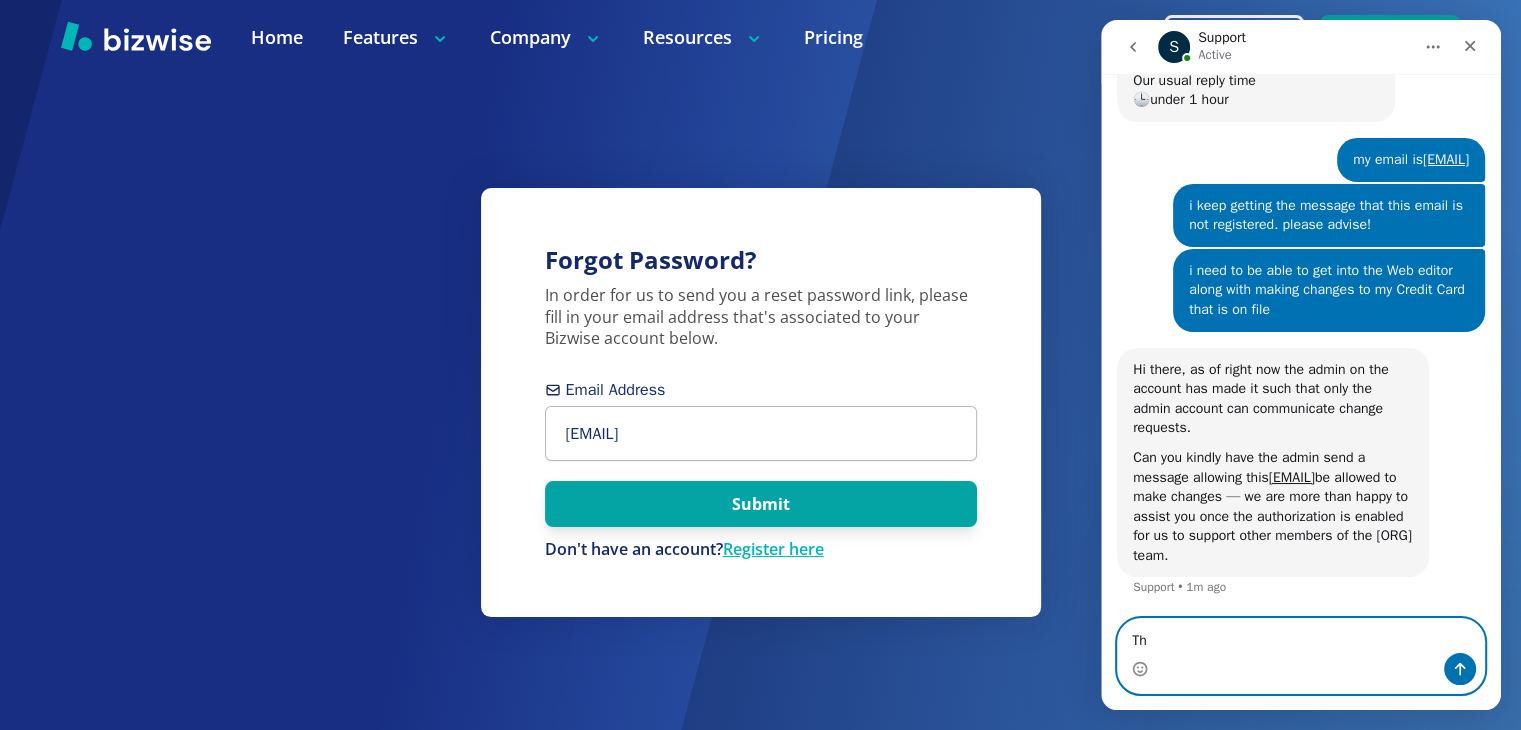 type on "T" 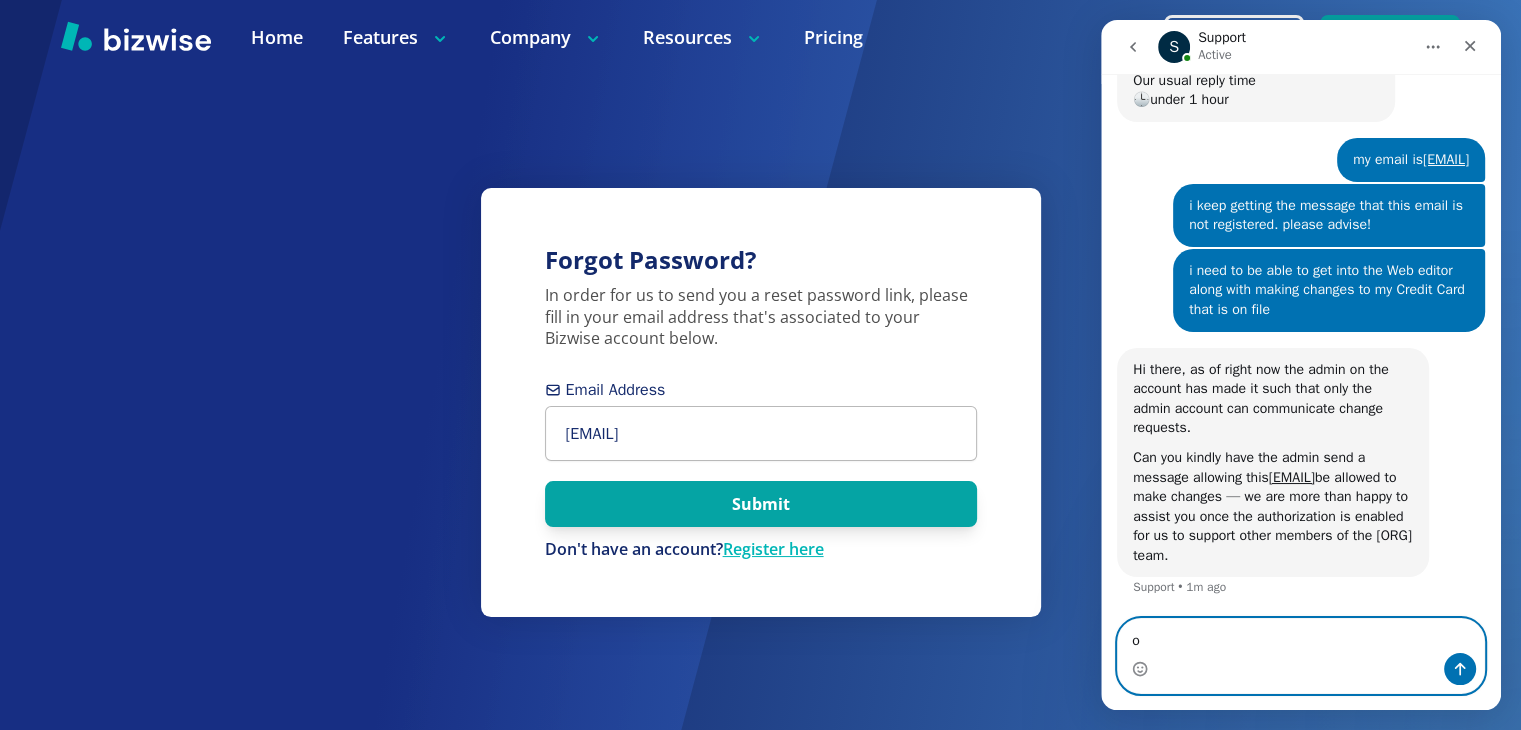 type on "ok" 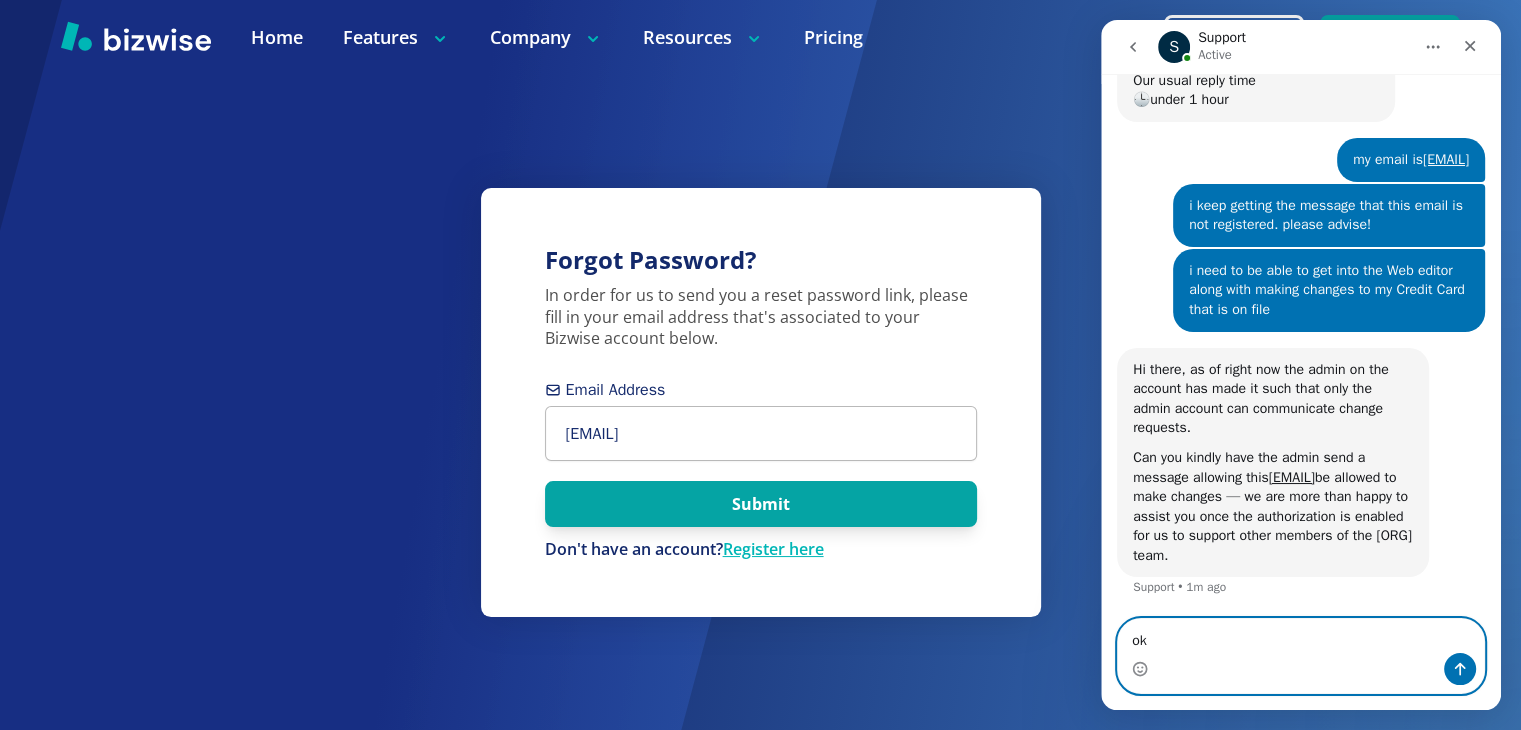 type 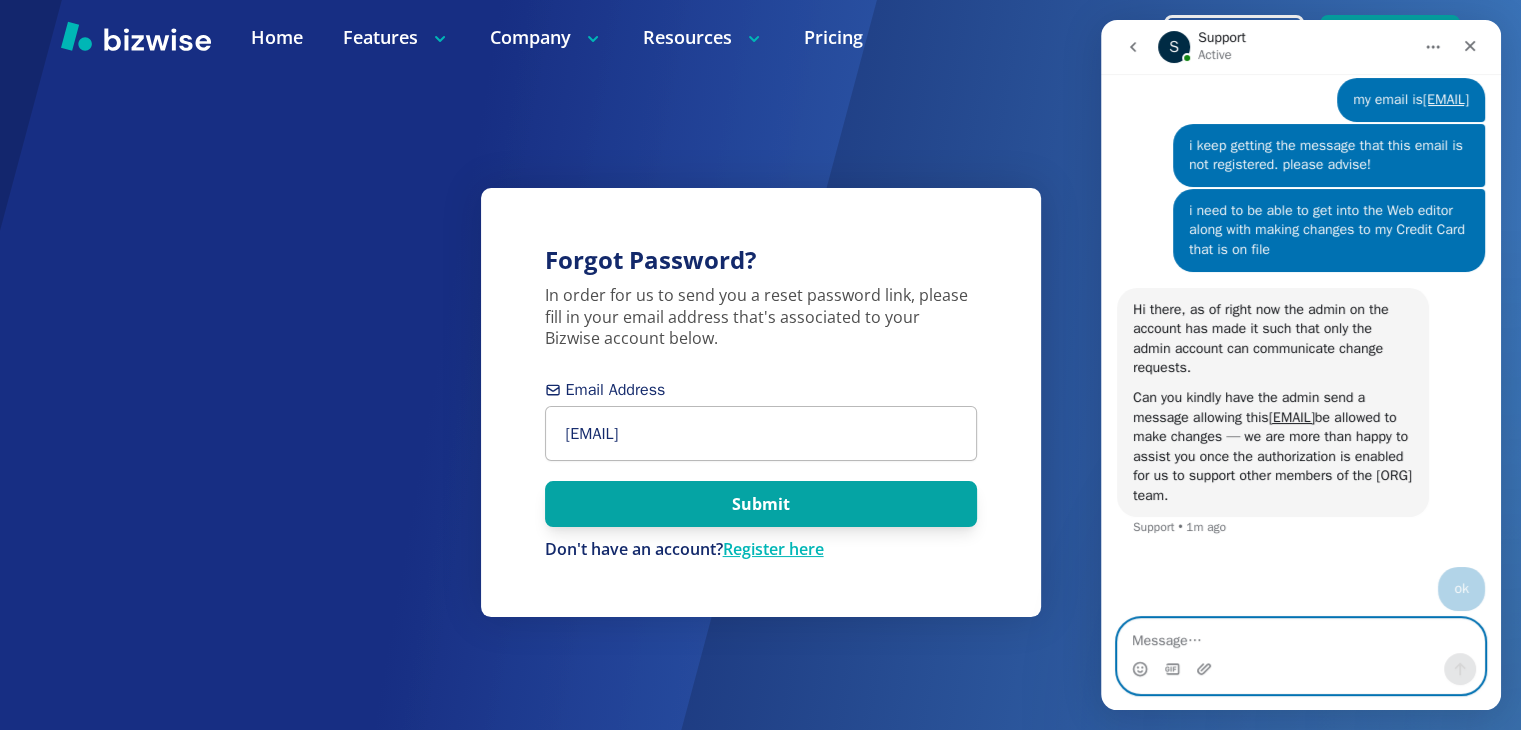 scroll, scrollTop: 264, scrollLeft: 0, axis: vertical 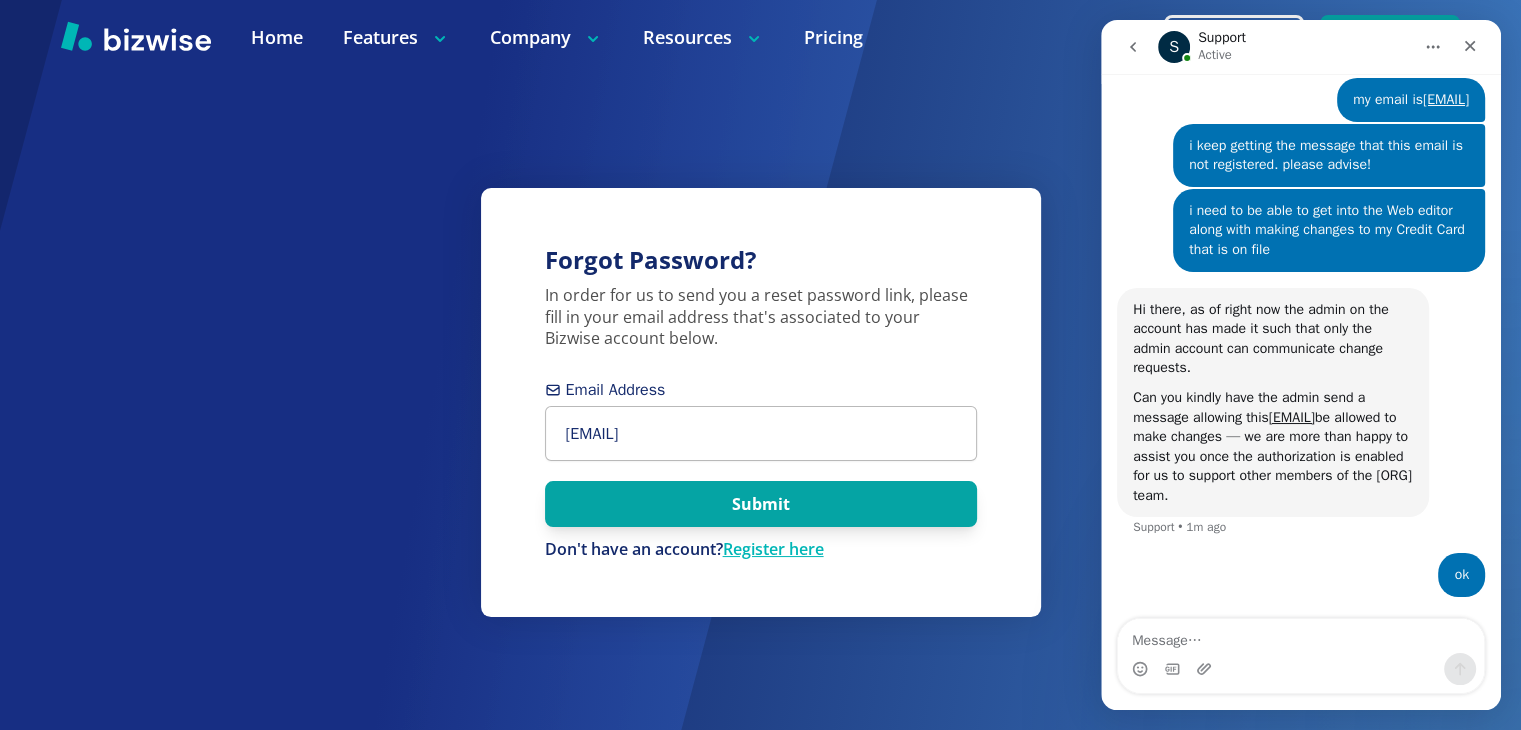 click on "Forgot Password? In order for us to send you a reset password link, please fill in your email address   that's associated to your Bizwise account below. Email Address robsauto60156@gmail.com Submit Don't have an account?  Register here" at bounding box center [760, 365] 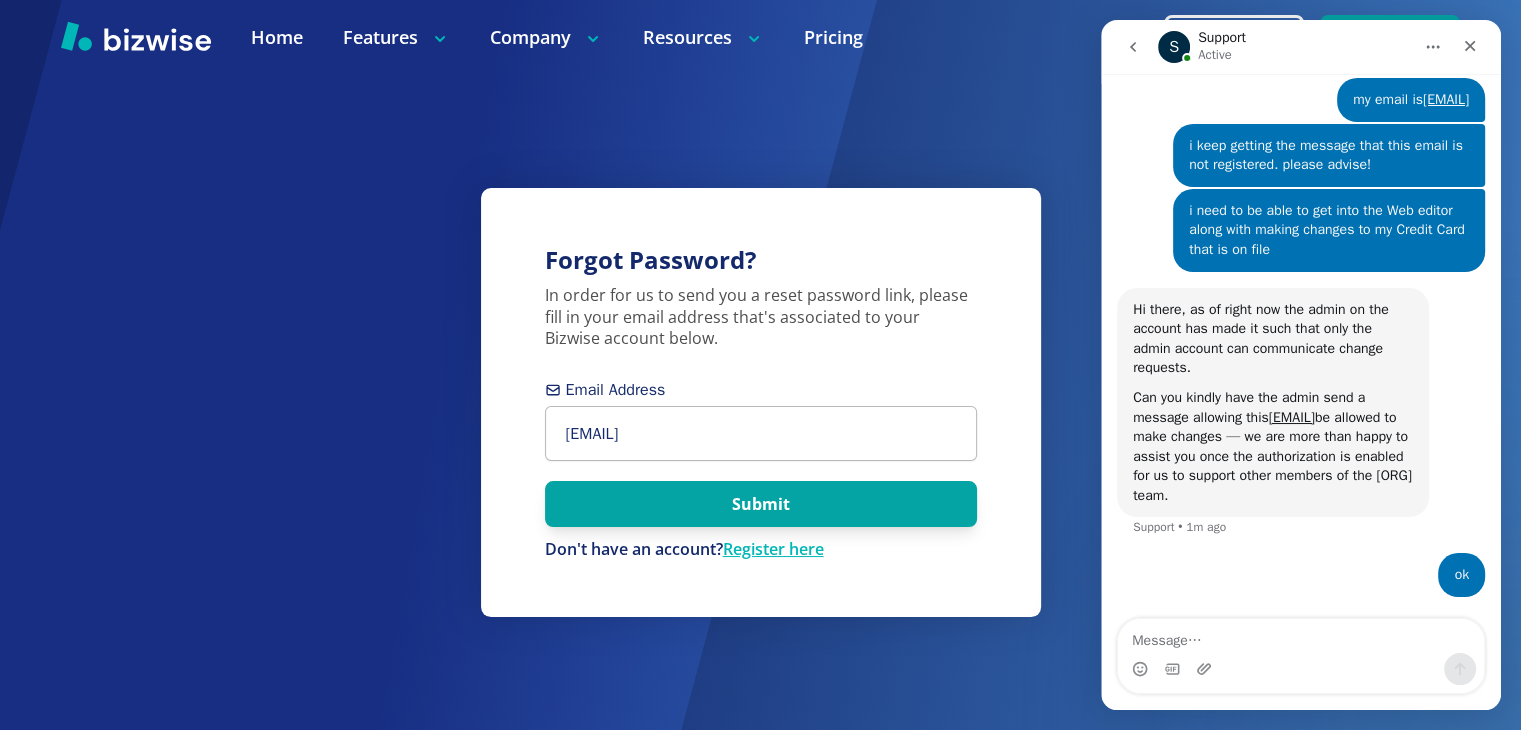 click 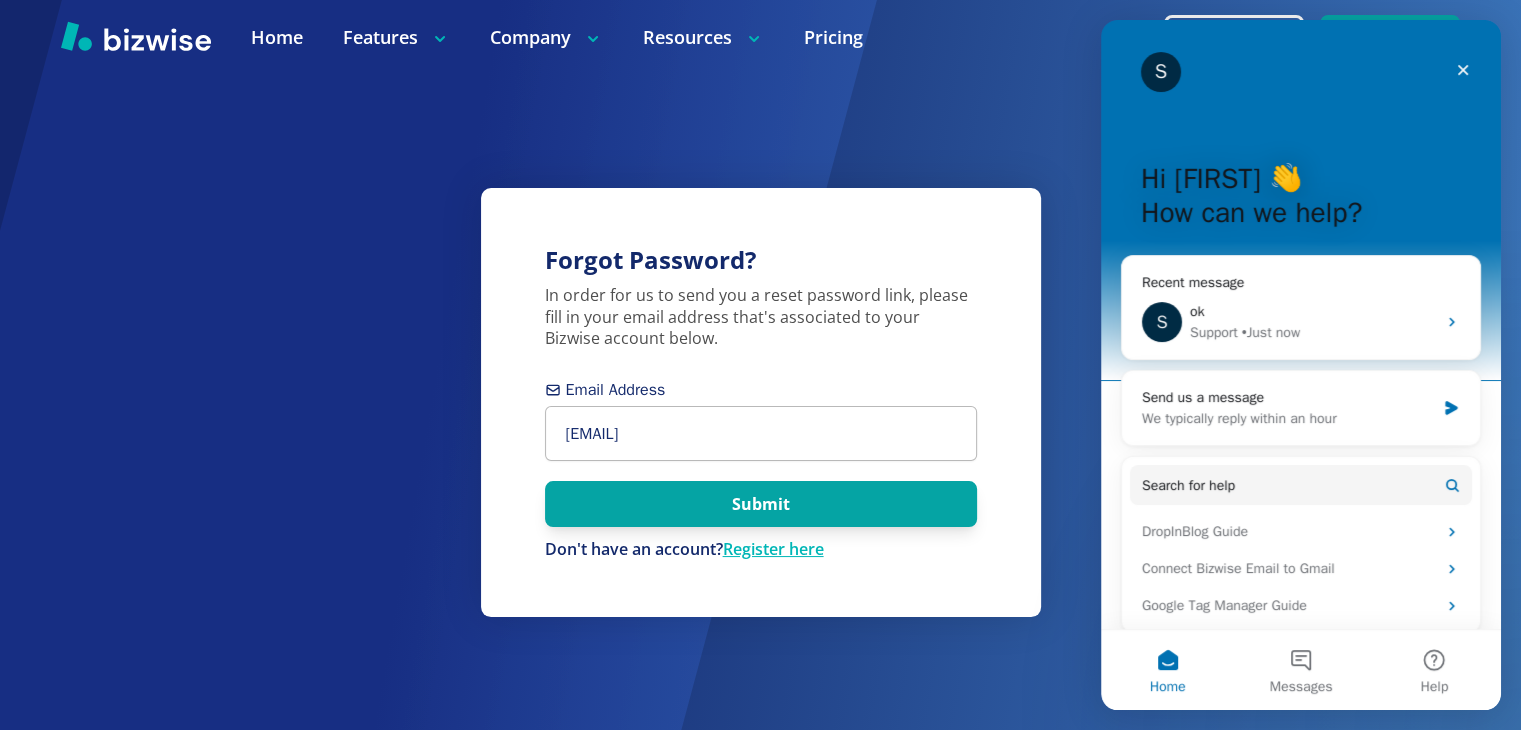 click at bounding box center (760, 37) 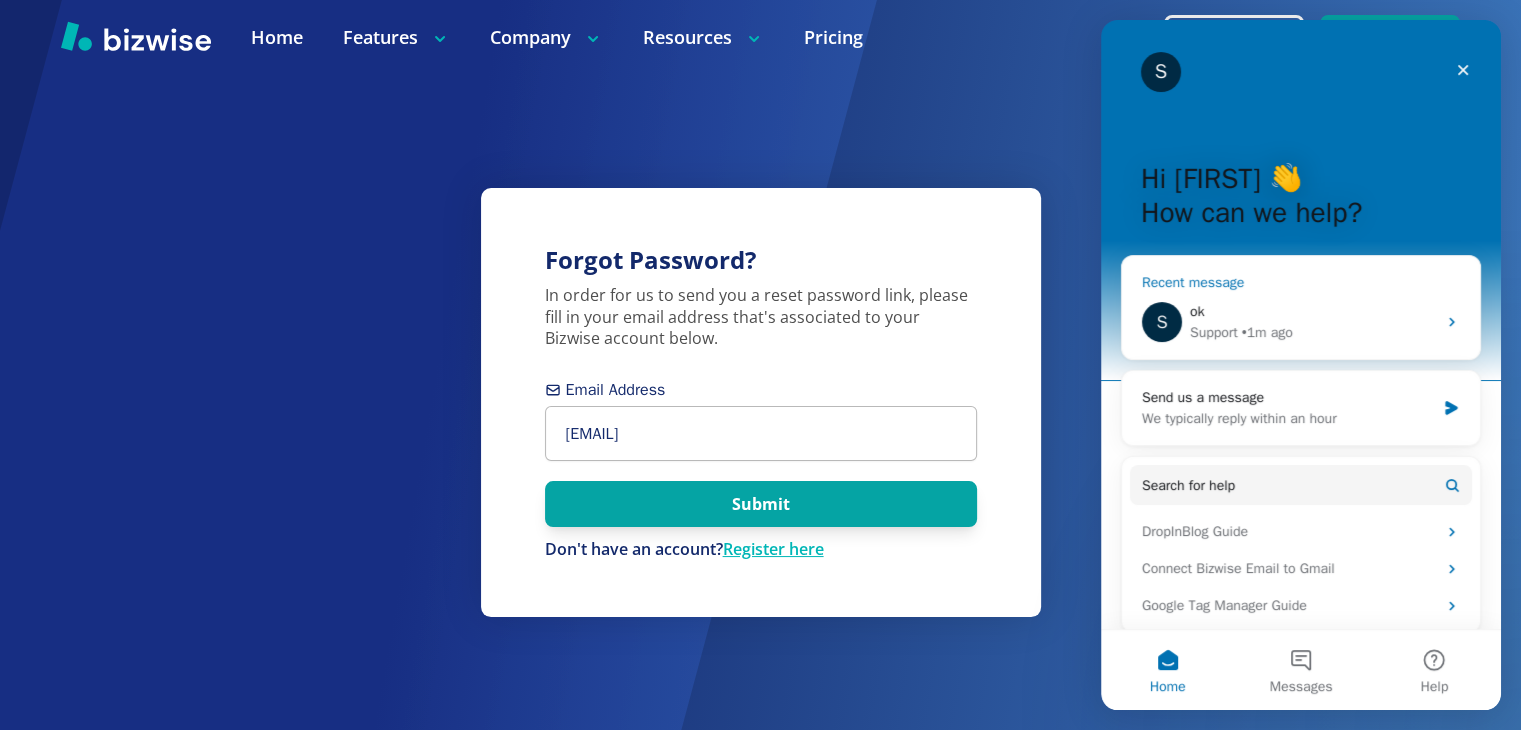 click on "Support •  1m ago" at bounding box center (1313, 332) 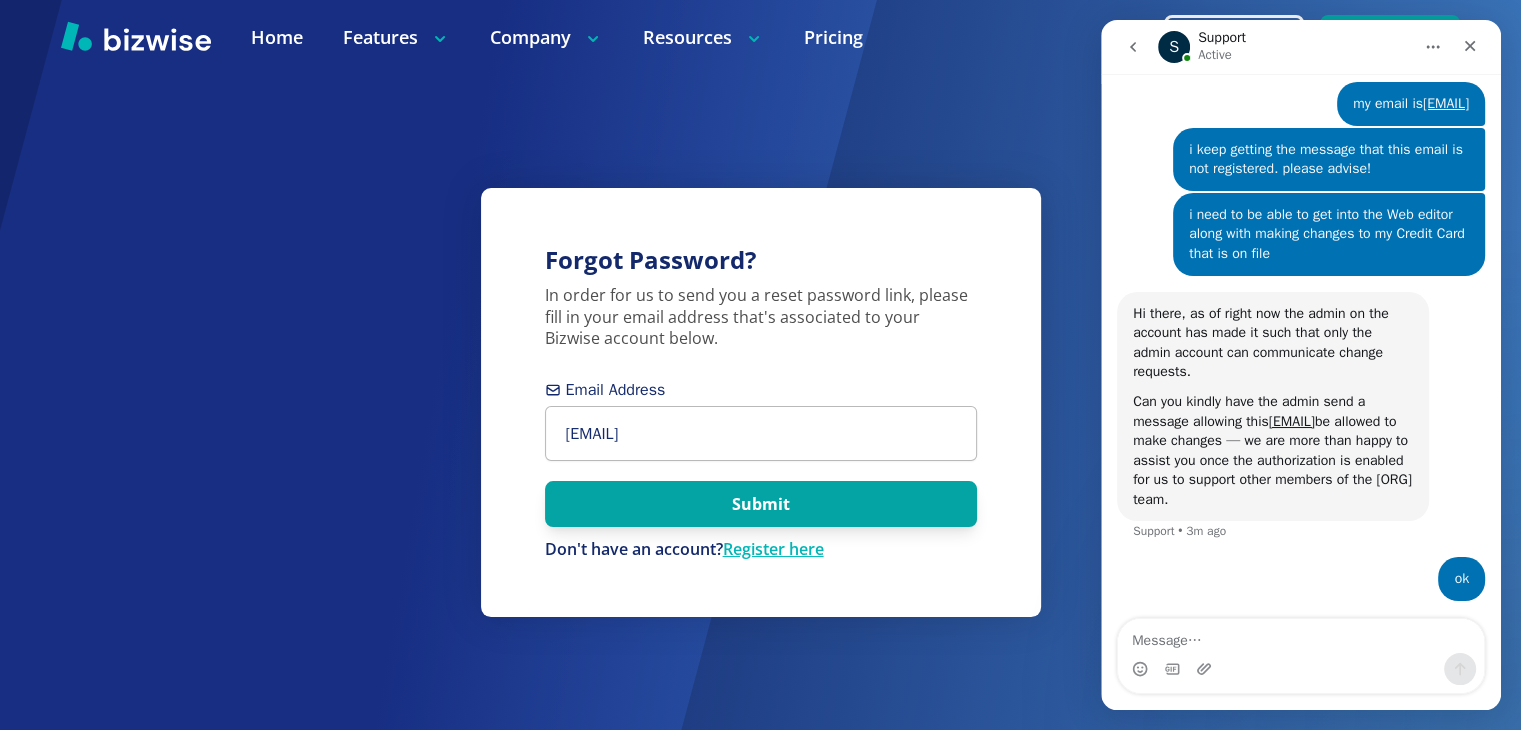 scroll, scrollTop: 264, scrollLeft: 0, axis: vertical 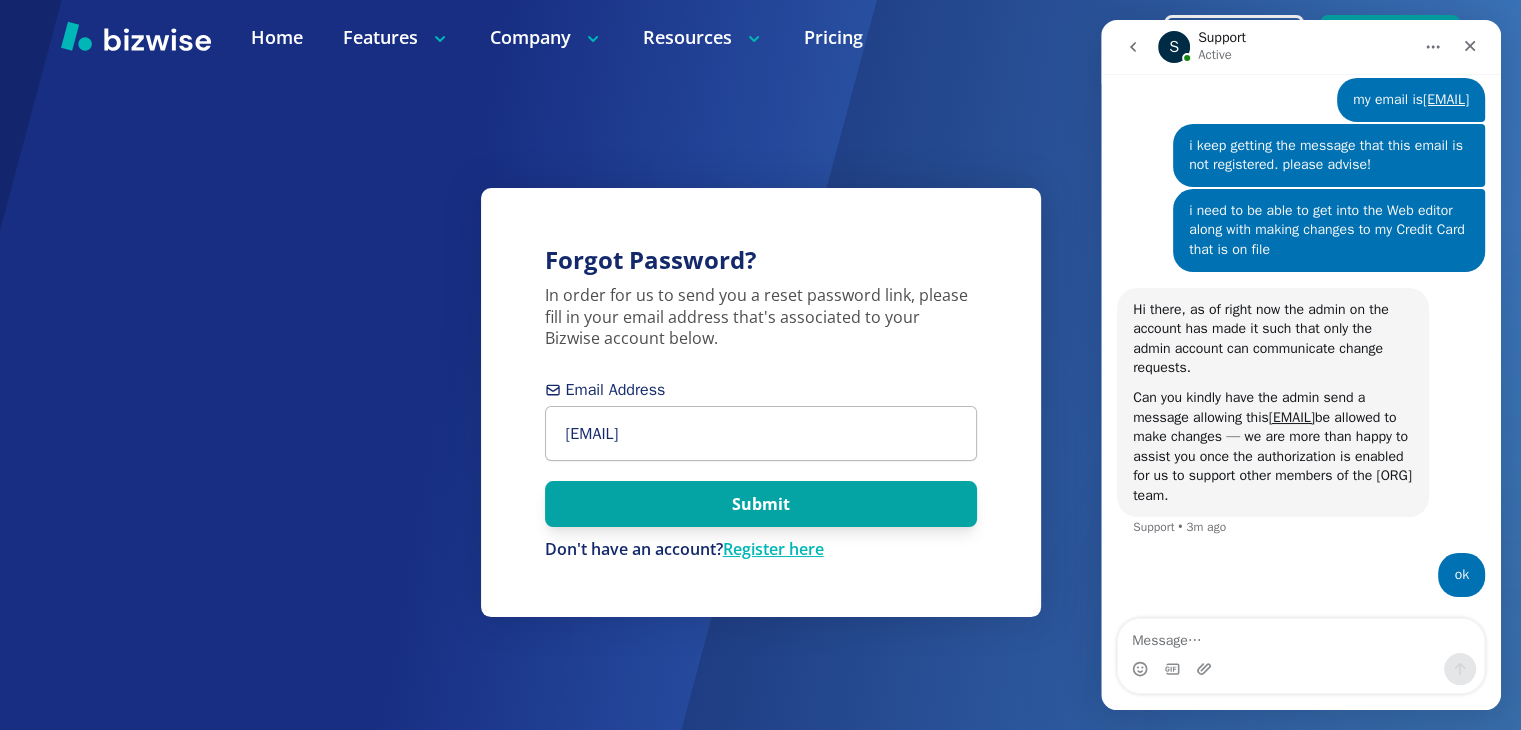 click at bounding box center (1301, 636) 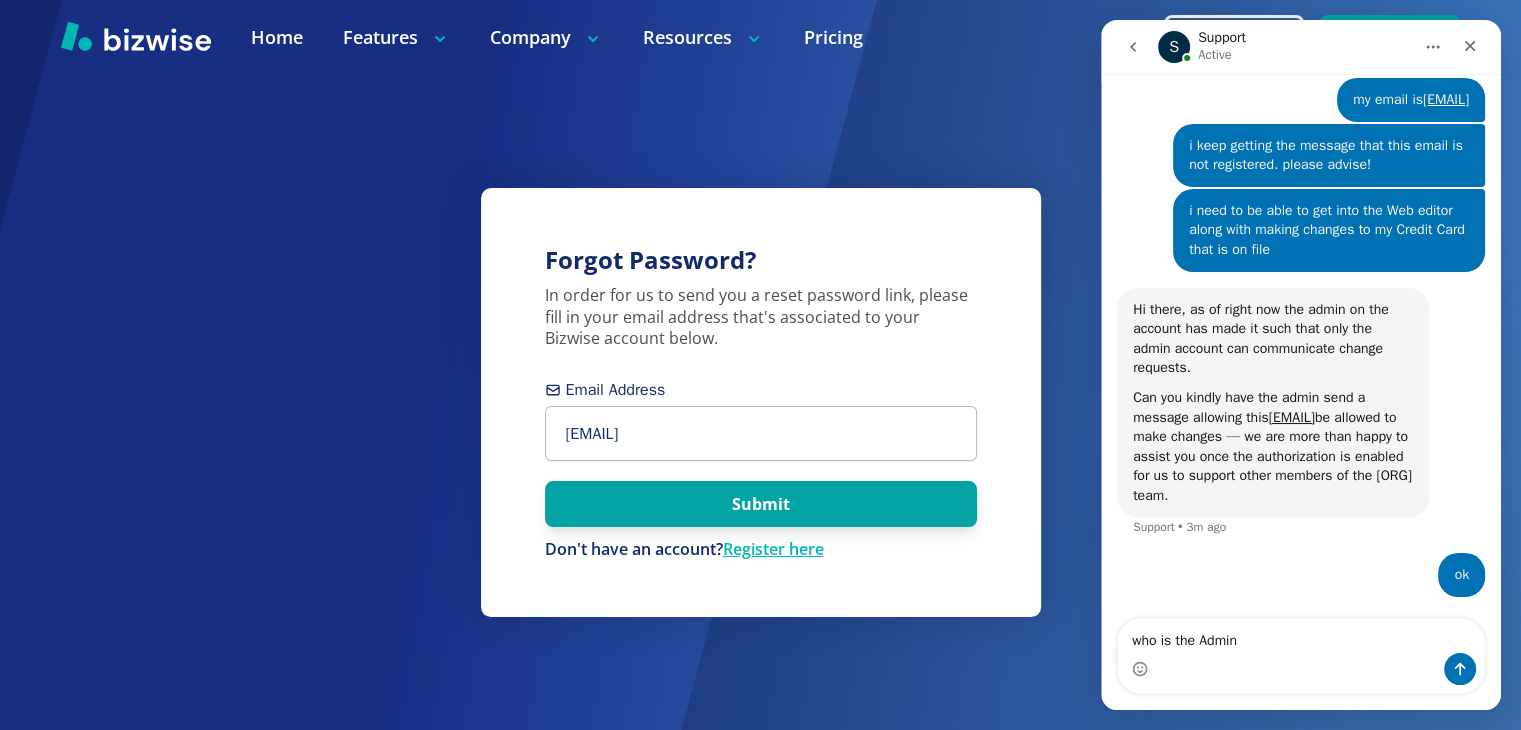 type on "who is the Admin?" 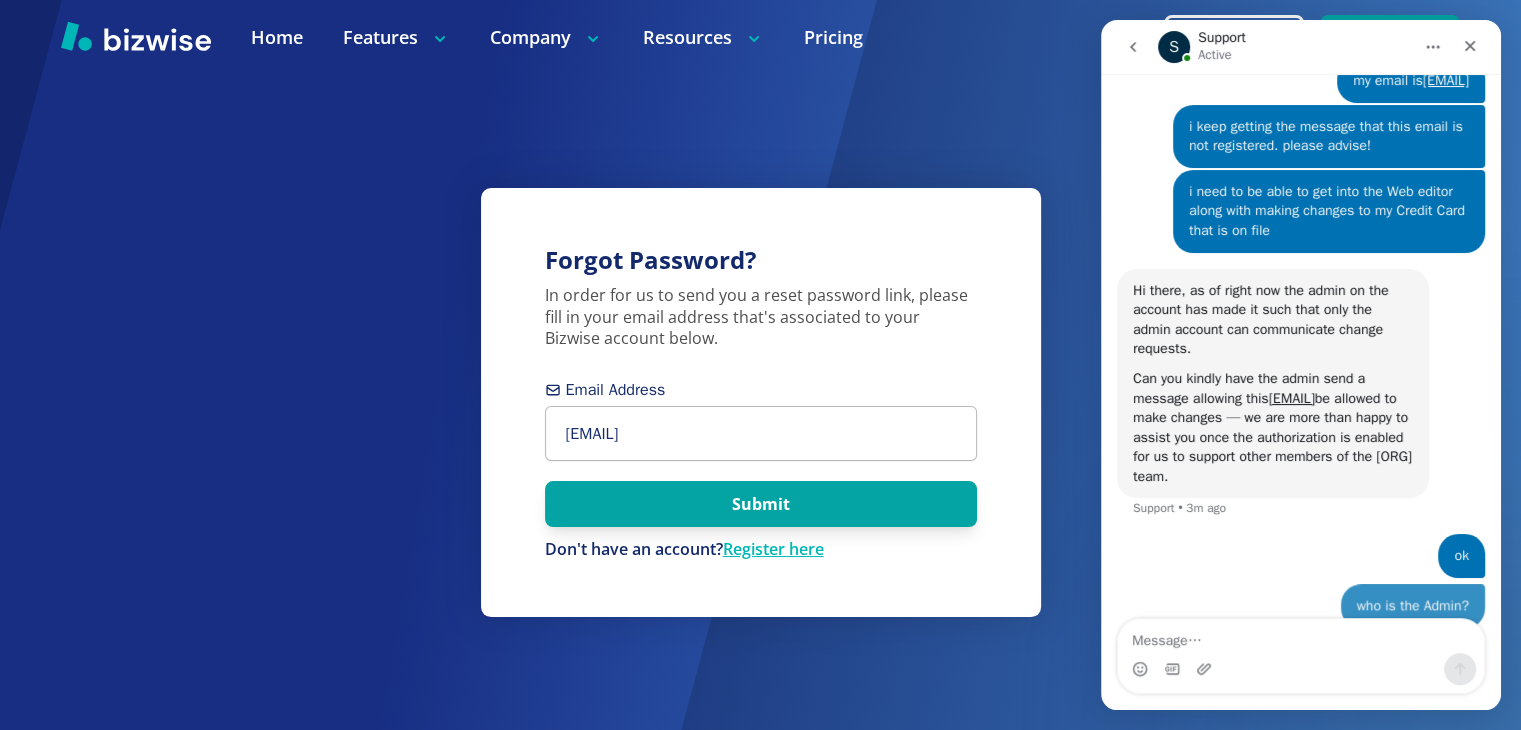 scroll, scrollTop: 310, scrollLeft: 0, axis: vertical 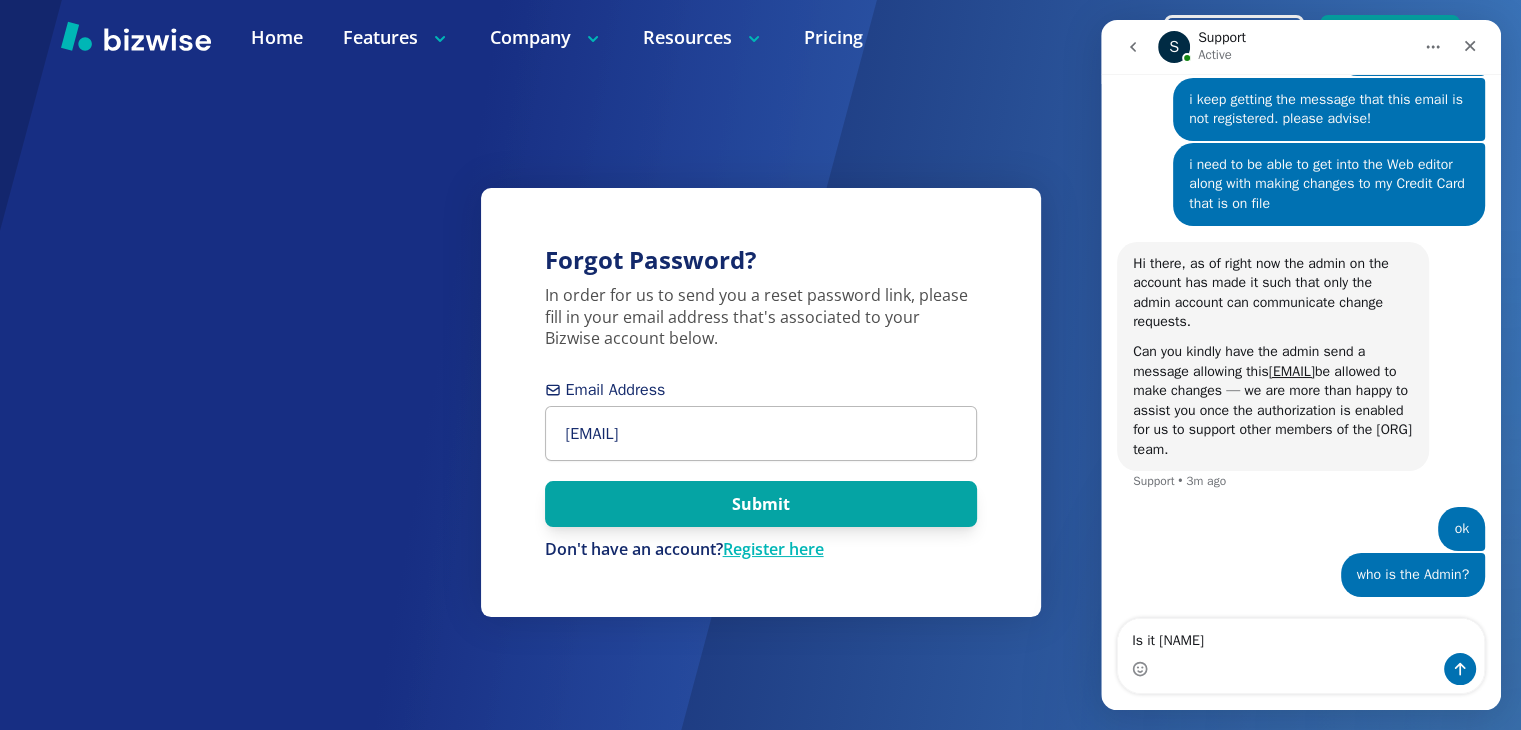 type on "Is it Rob Gerhke?" 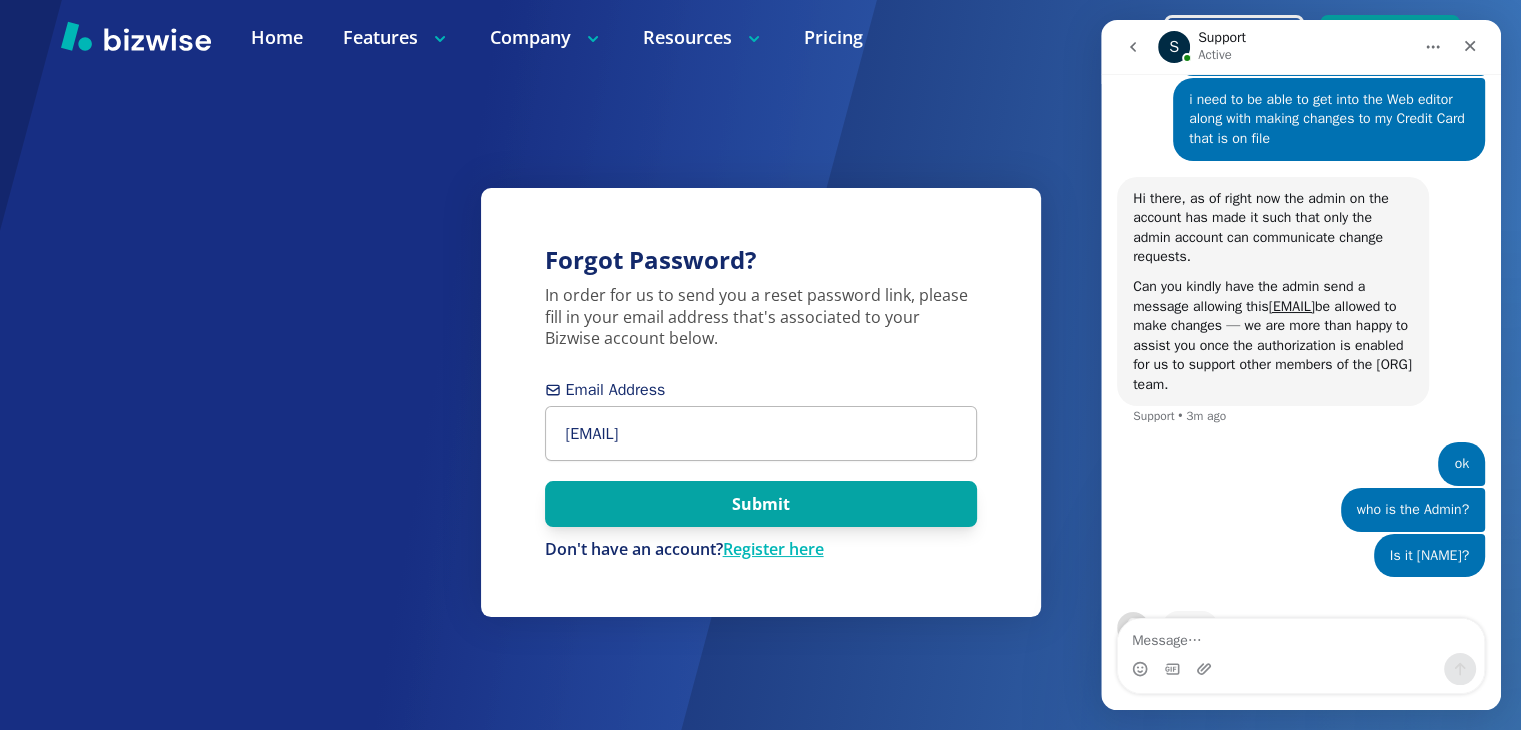 scroll, scrollTop: 432, scrollLeft: 0, axis: vertical 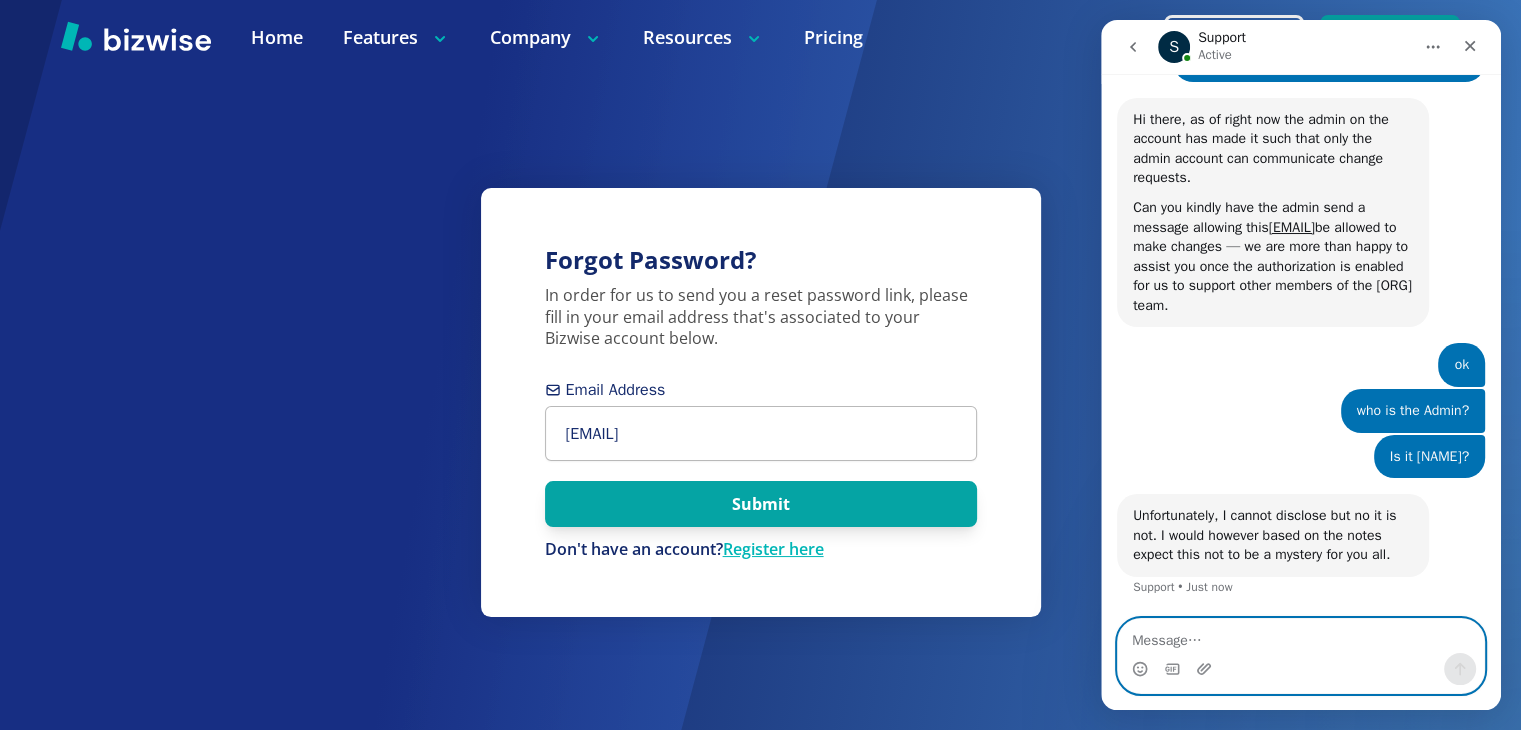 click at bounding box center [1301, 636] 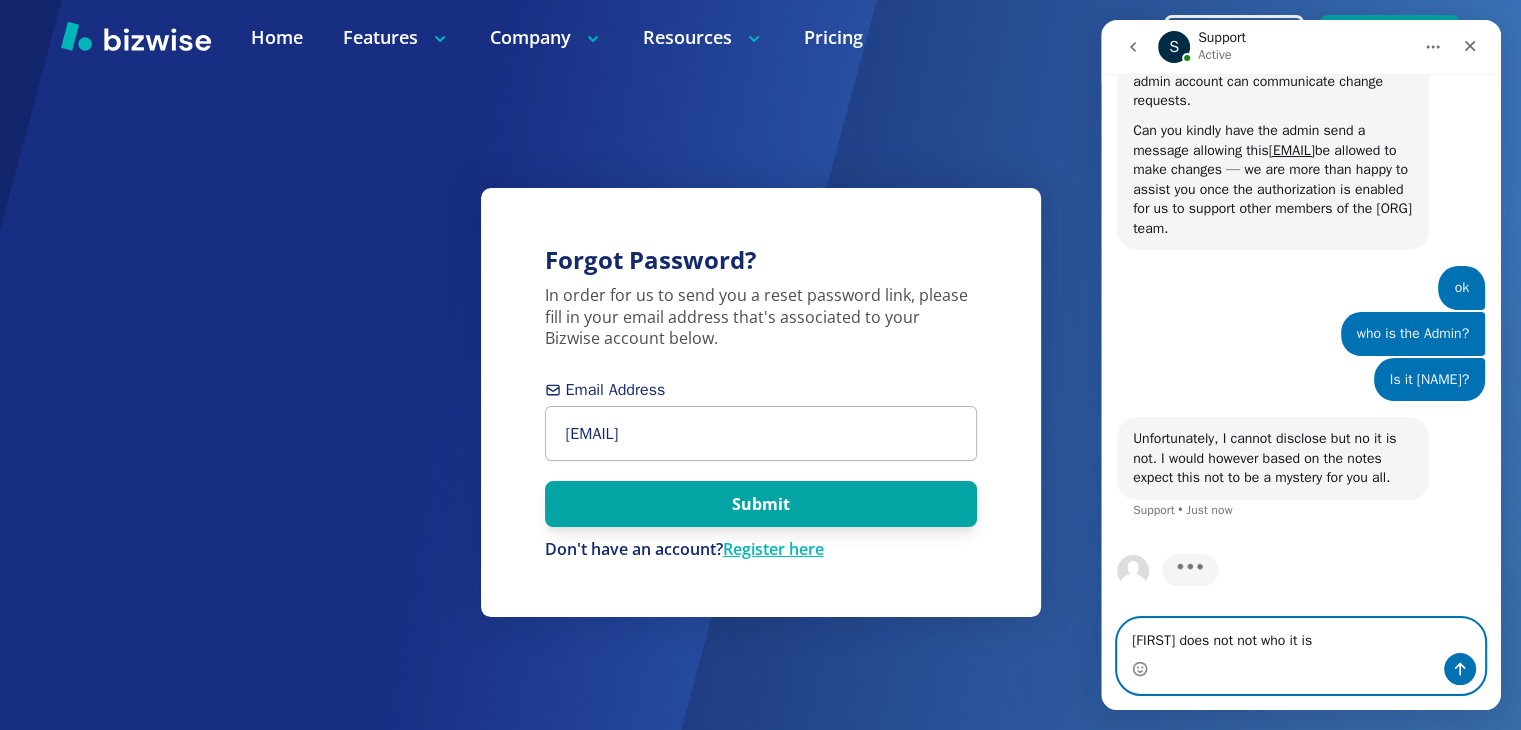 scroll, scrollTop: 532, scrollLeft: 0, axis: vertical 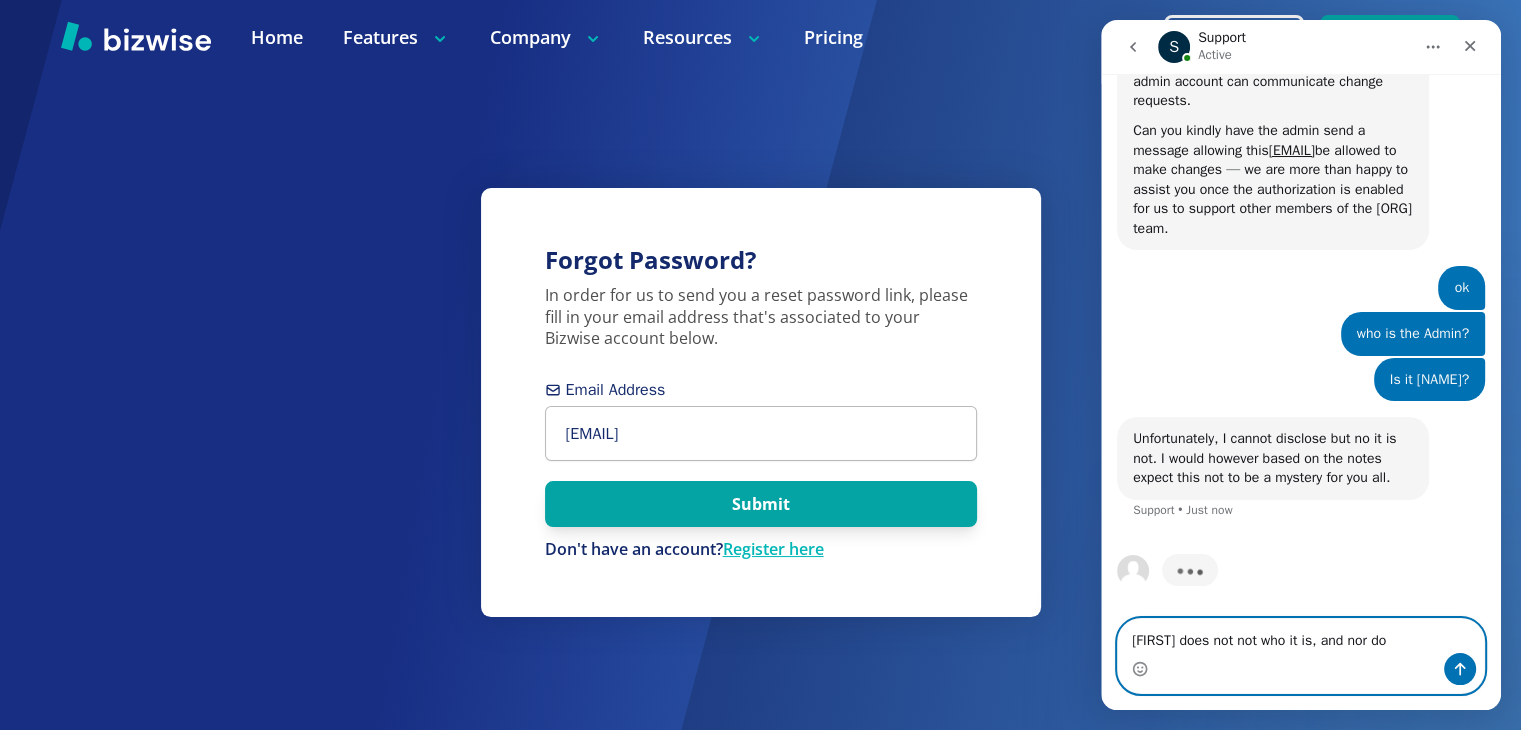 type on "Rob does not not who it is, and nor do I" 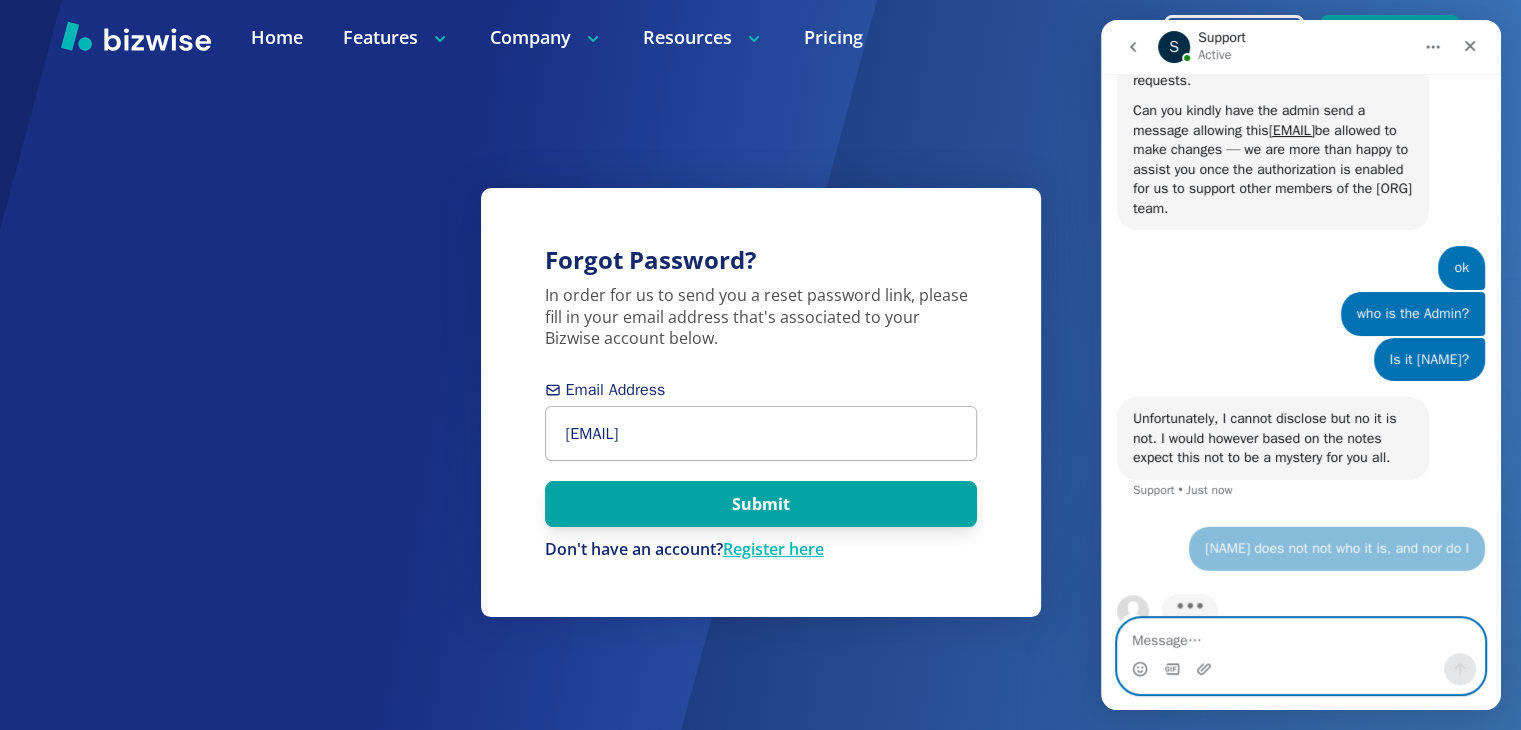 scroll, scrollTop: 591, scrollLeft: 0, axis: vertical 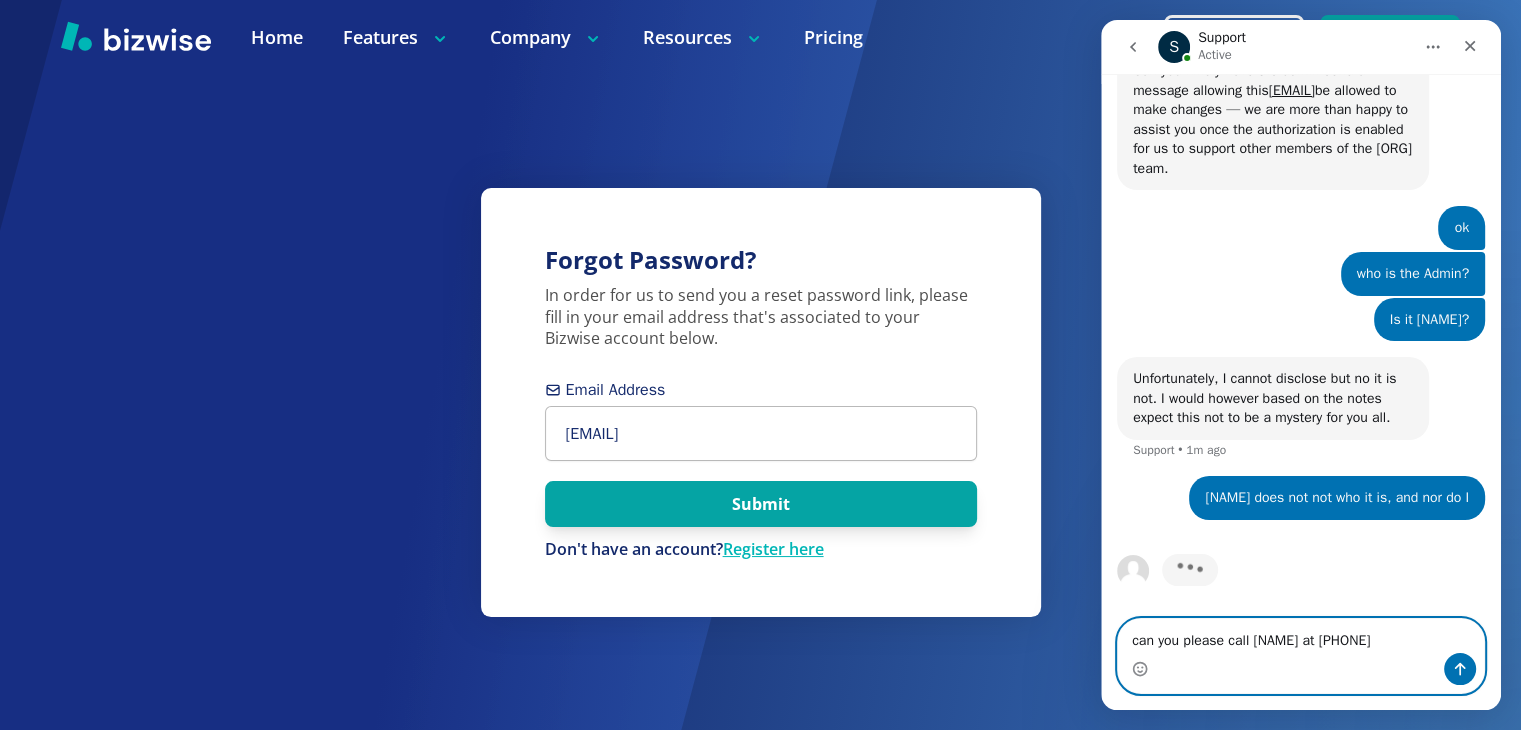 type on "can you please call Rob at 847 458 0444" 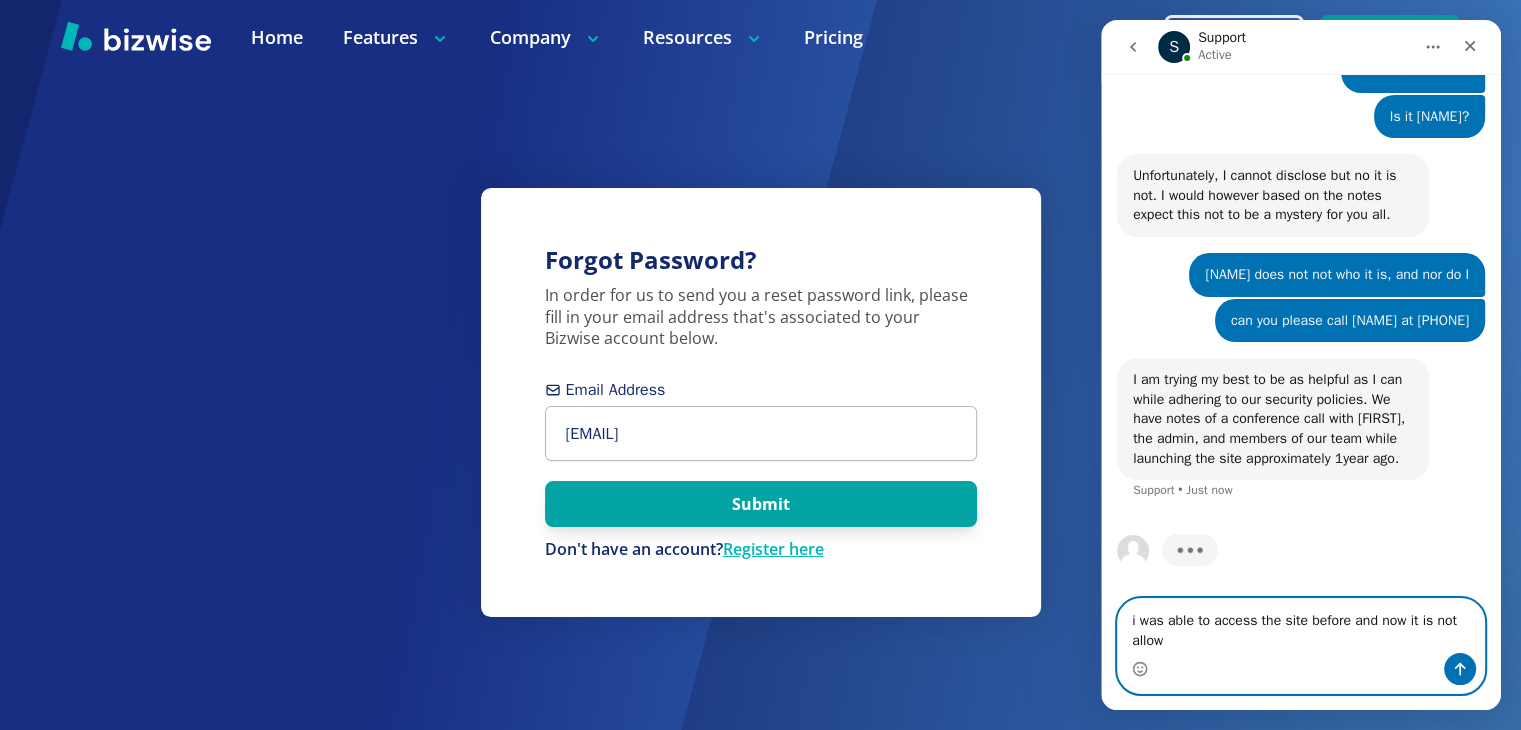 scroll, scrollTop: 795, scrollLeft: 0, axis: vertical 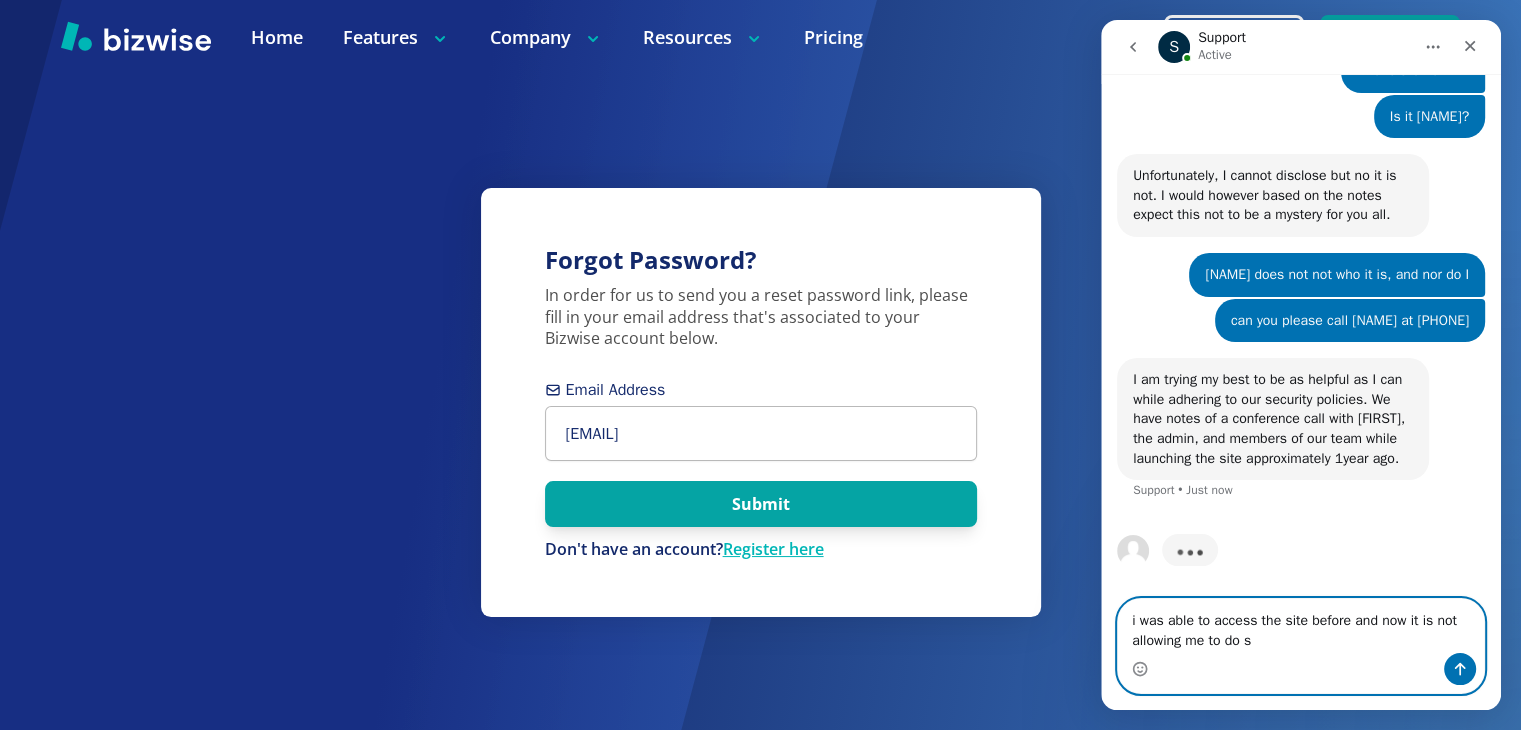 type on "i was able to access the site before and now it is not allowing me to do so" 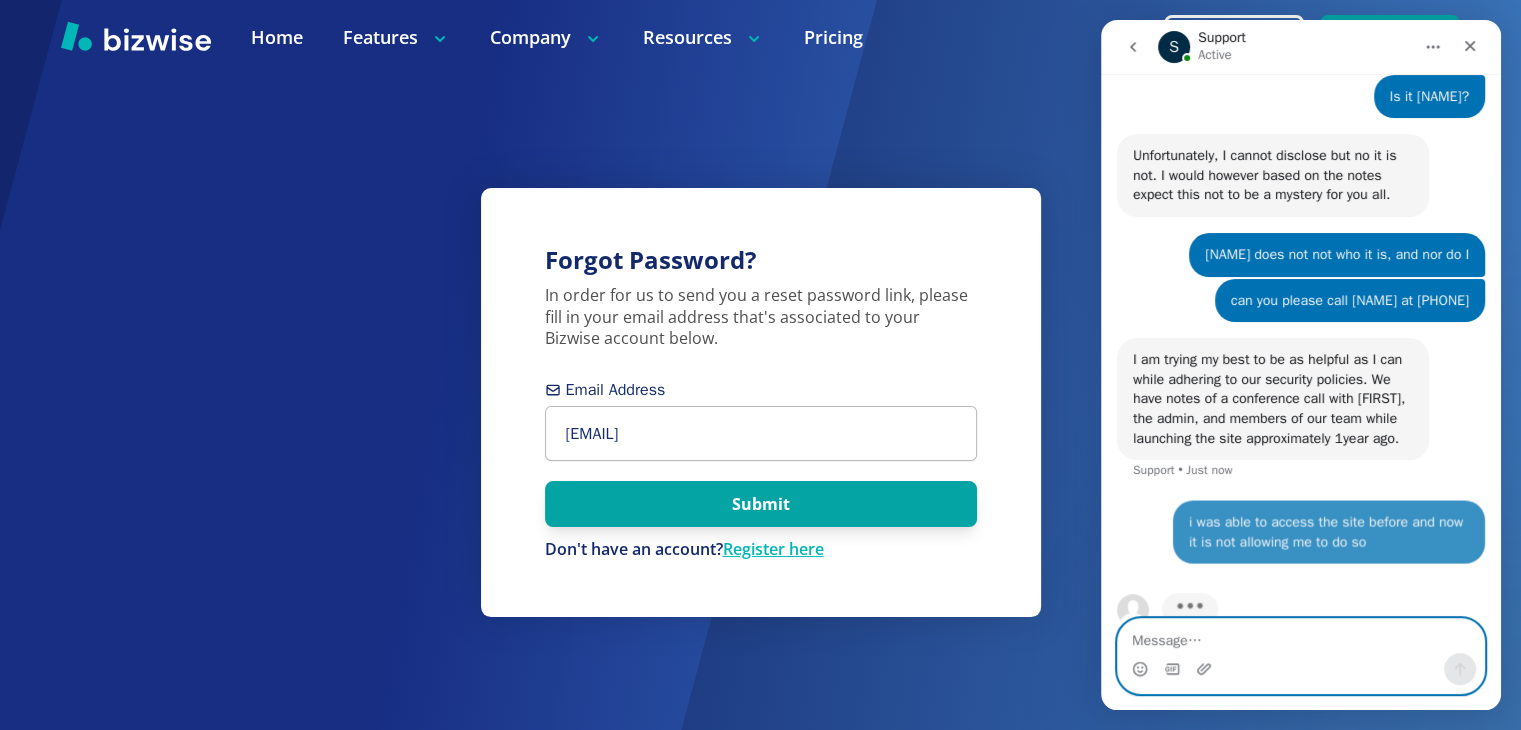 scroll, scrollTop: 854, scrollLeft: 0, axis: vertical 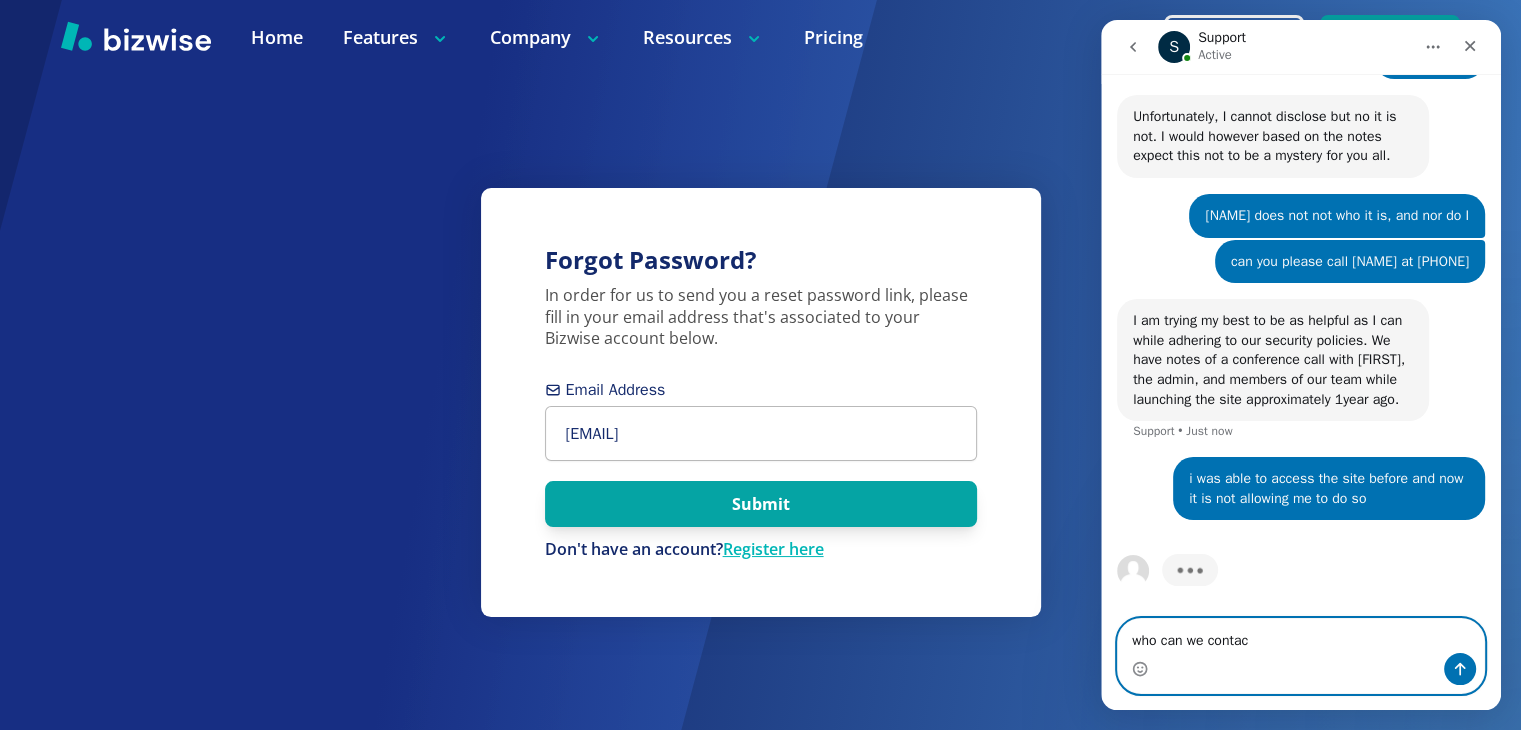 type on "who can we contact" 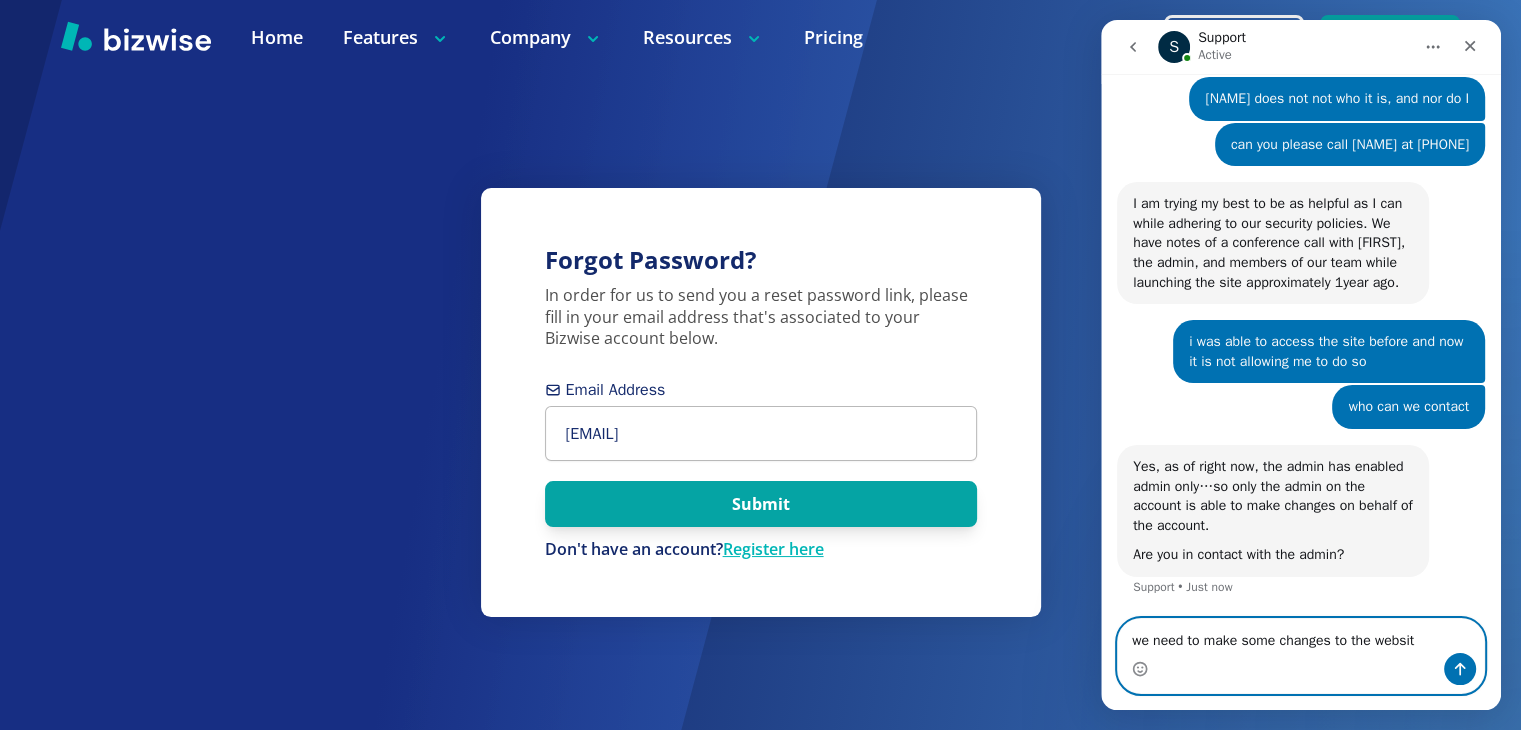 scroll, scrollTop: 971, scrollLeft: 0, axis: vertical 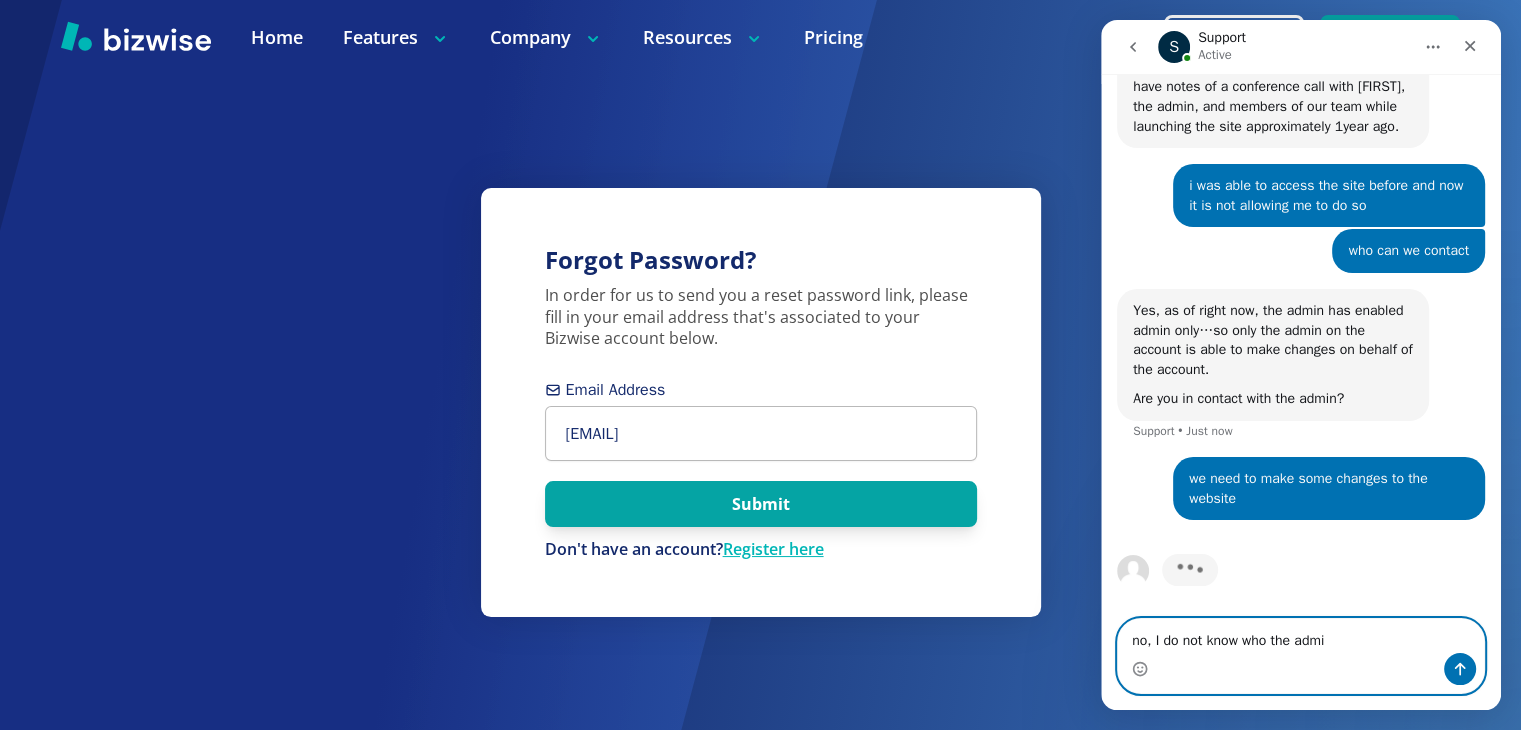 type on "no, I do not know who the admin" 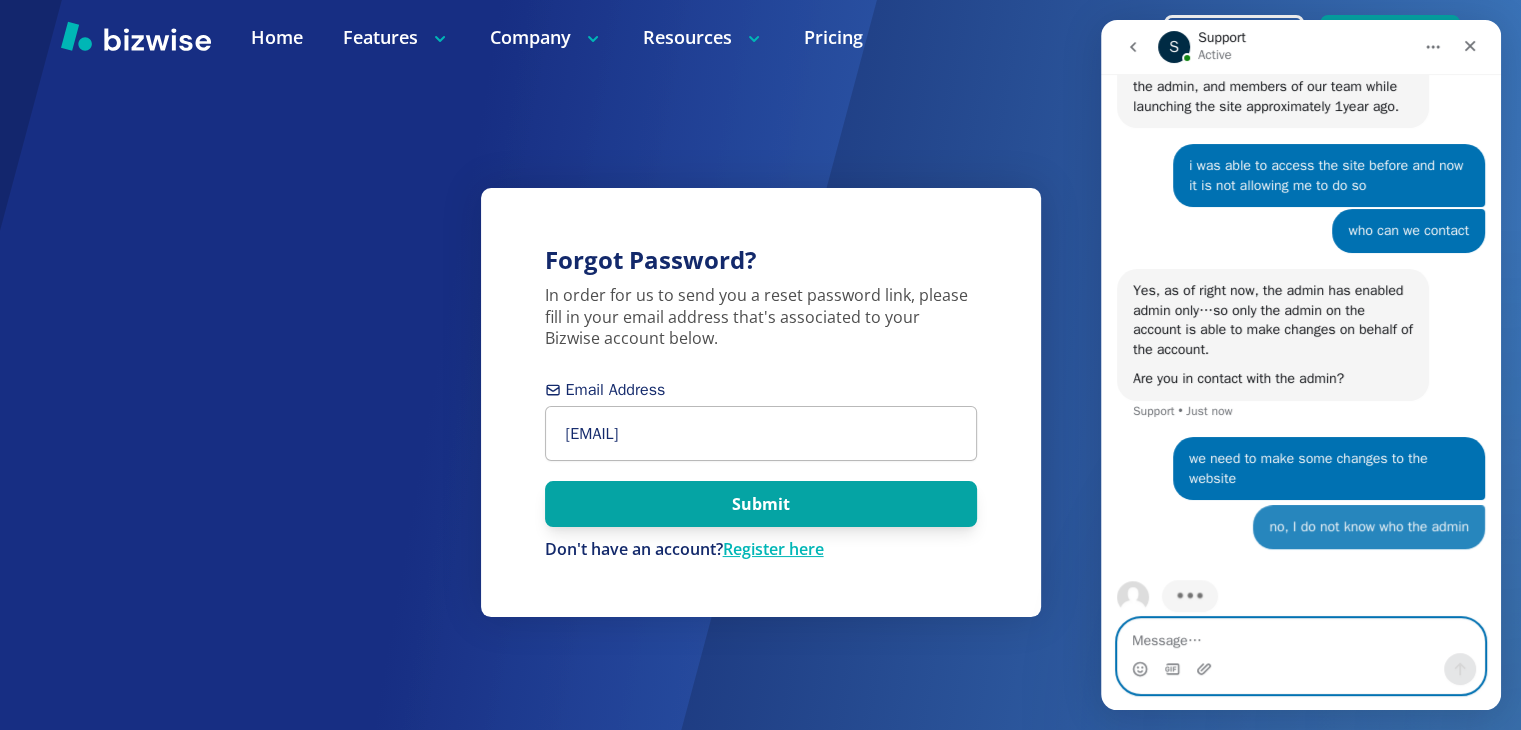 scroll, scrollTop: 1172, scrollLeft: 0, axis: vertical 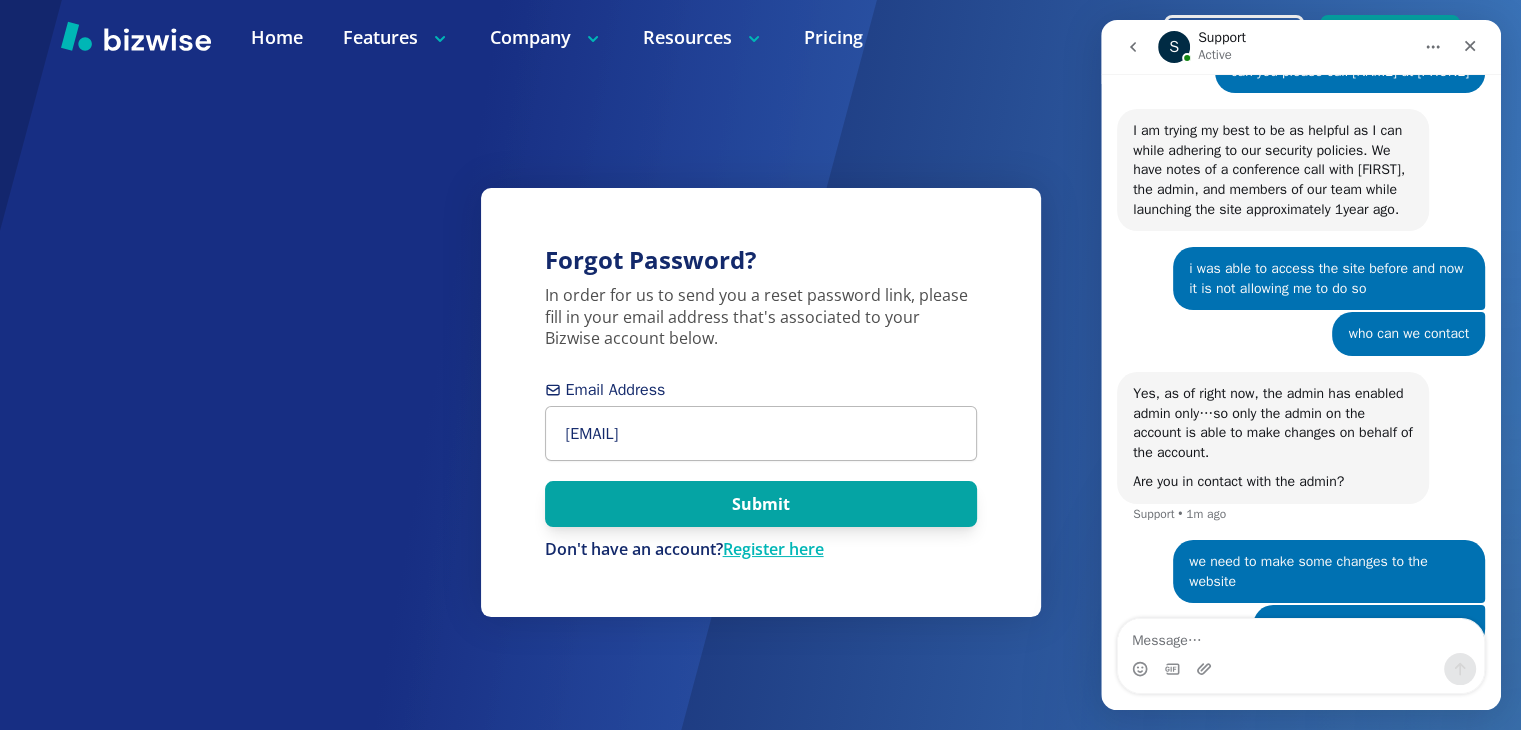 drag, startPoint x: 1493, startPoint y: 612, endPoint x: 2603, endPoint y: 585, distance: 1110.3284 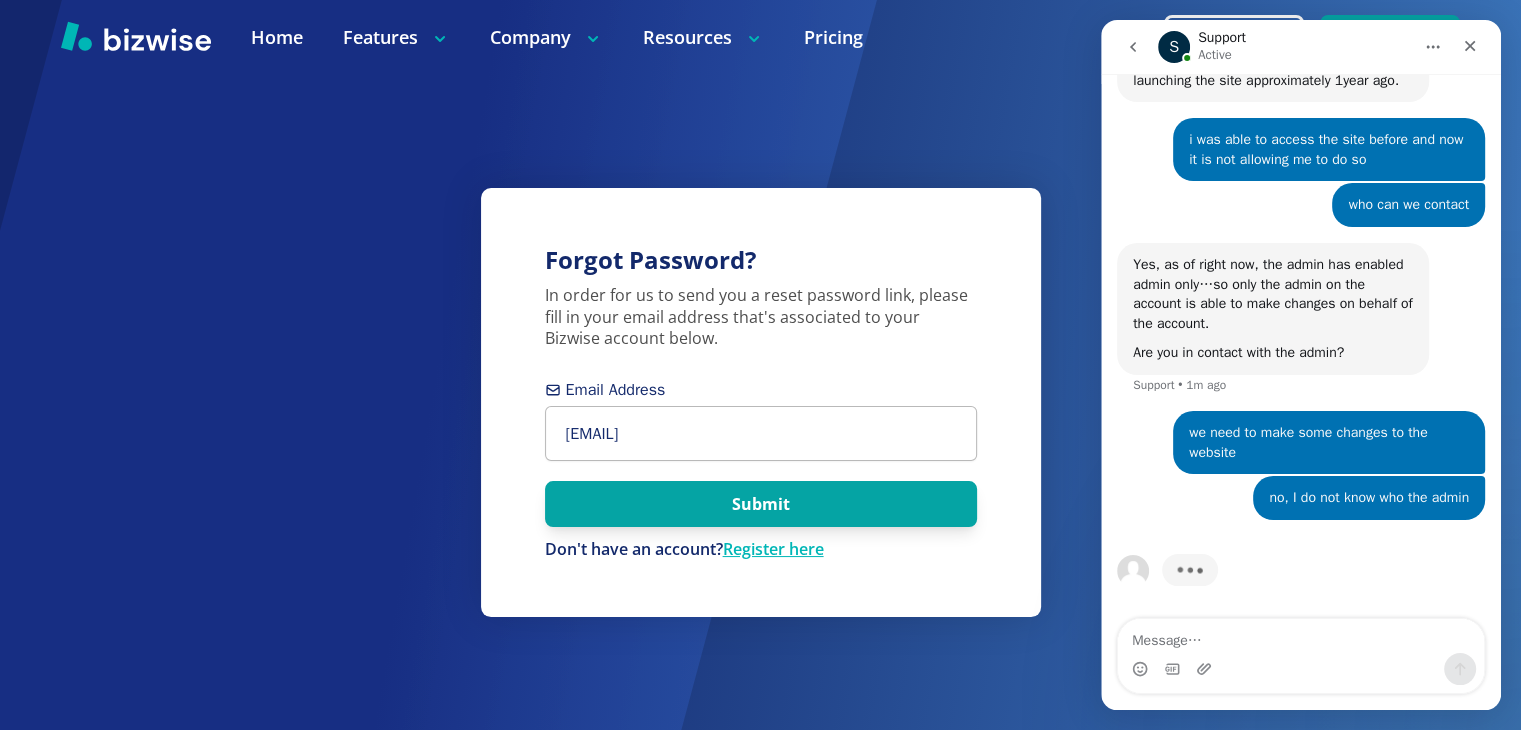 scroll, scrollTop: 1172, scrollLeft: 0, axis: vertical 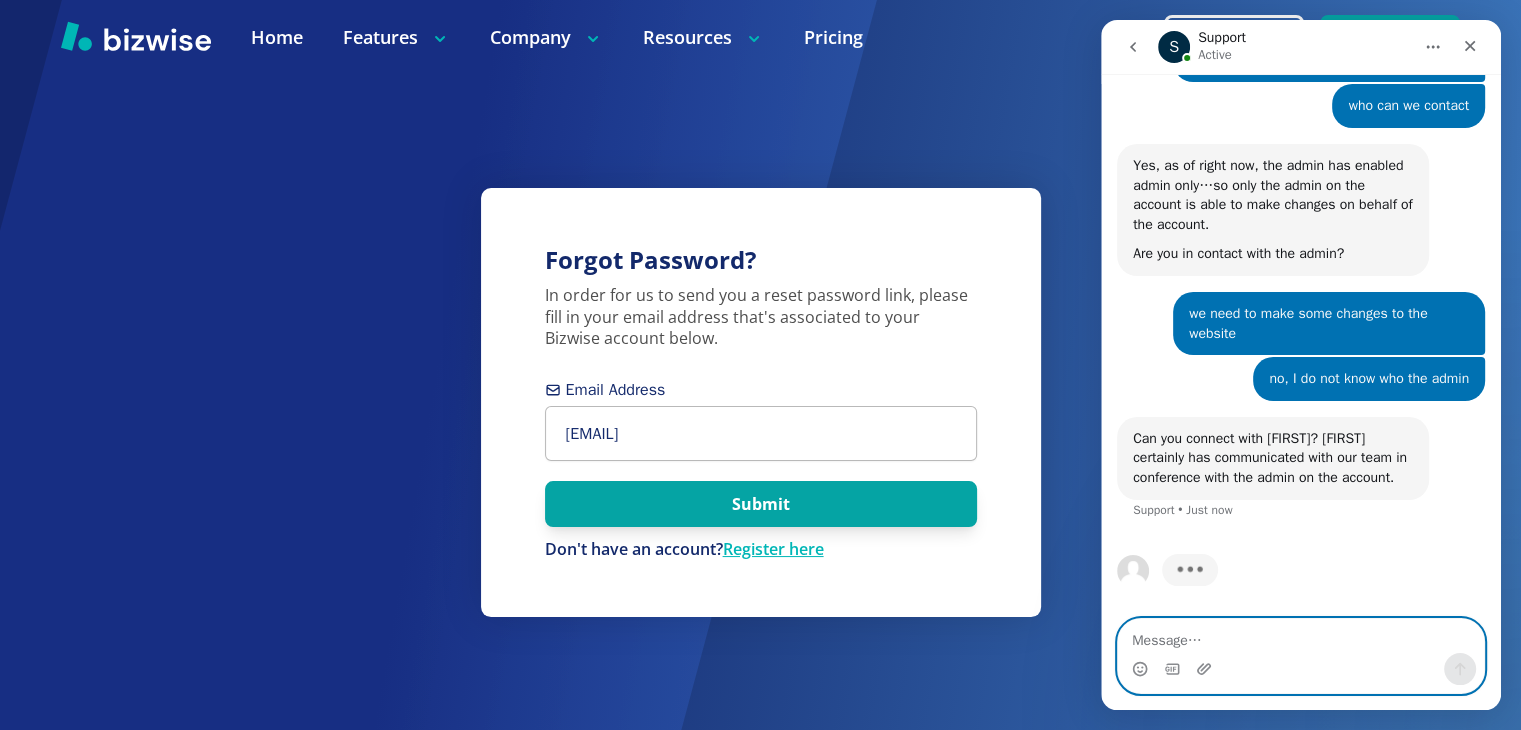 click at bounding box center (1301, 636) 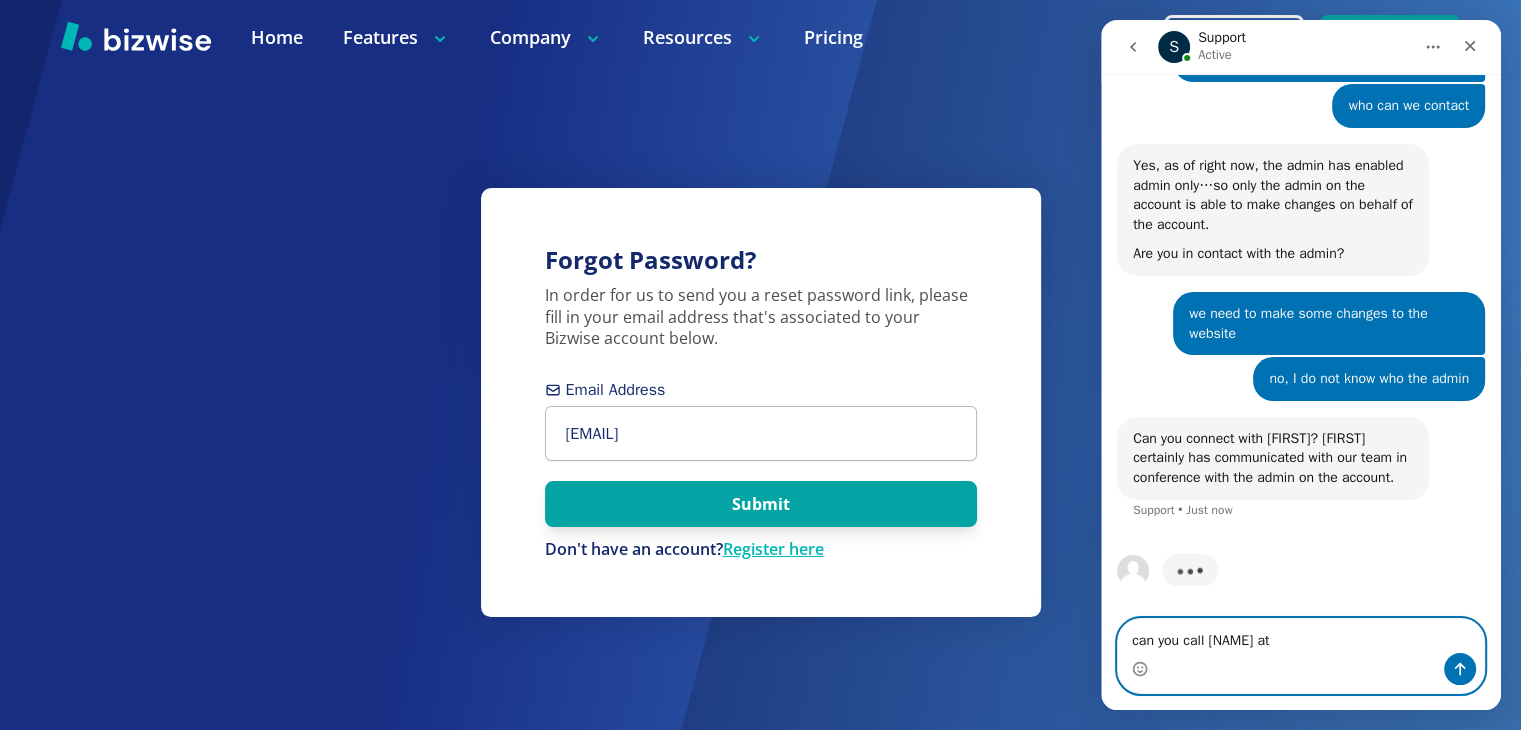scroll, scrollTop: 1194, scrollLeft: 0, axis: vertical 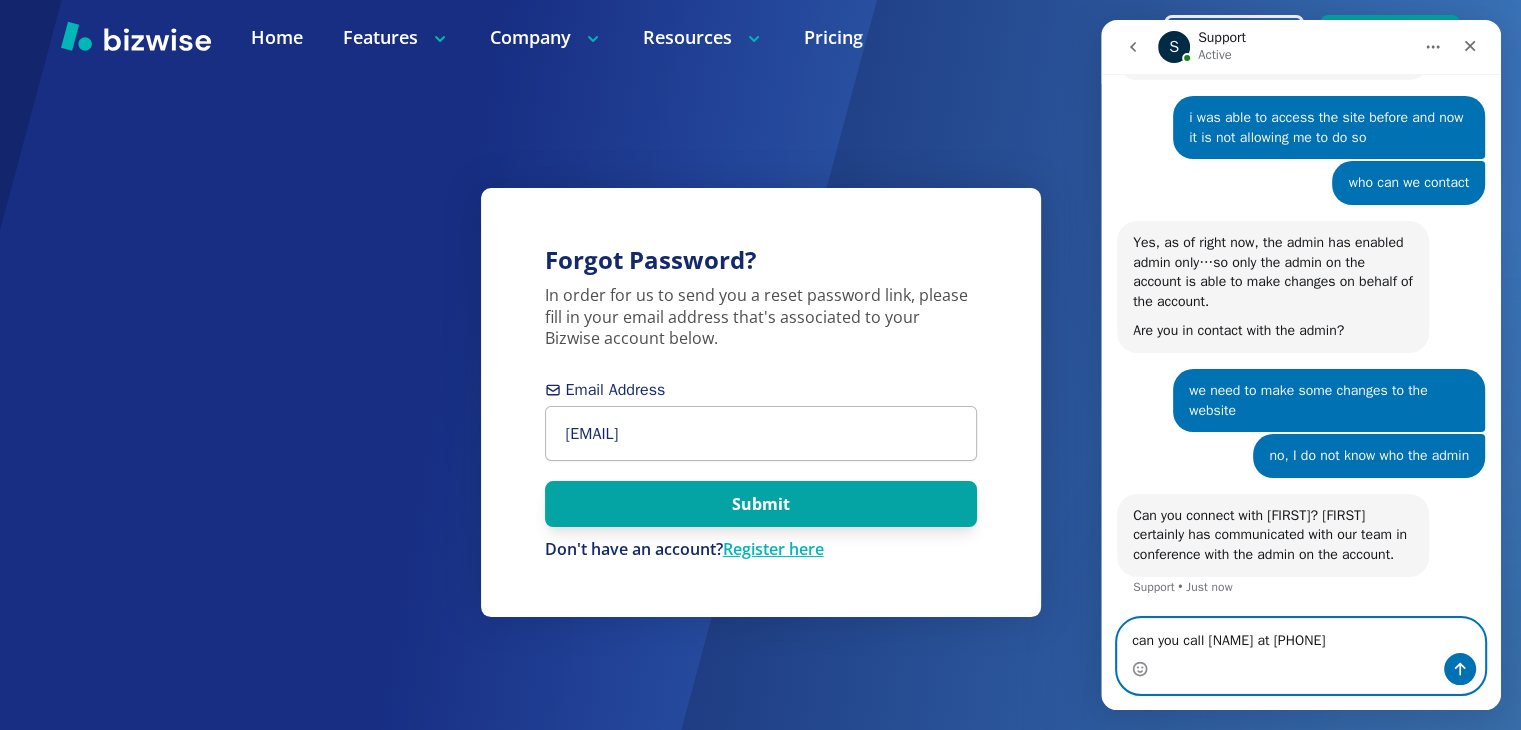 type on "can you call rob at 847 458 0444?" 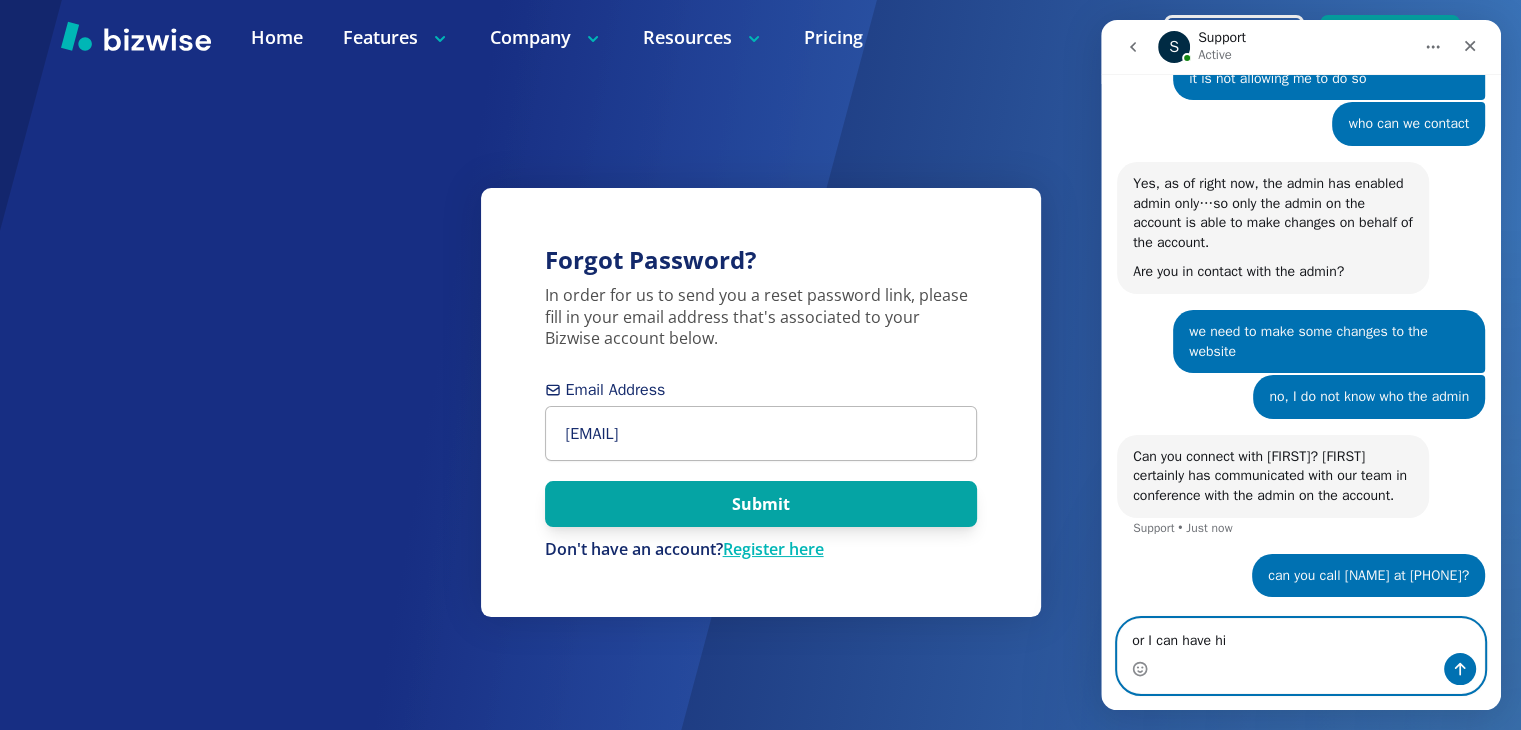 scroll, scrollTop: 1331, scrollLeft: 0, axis: vertical 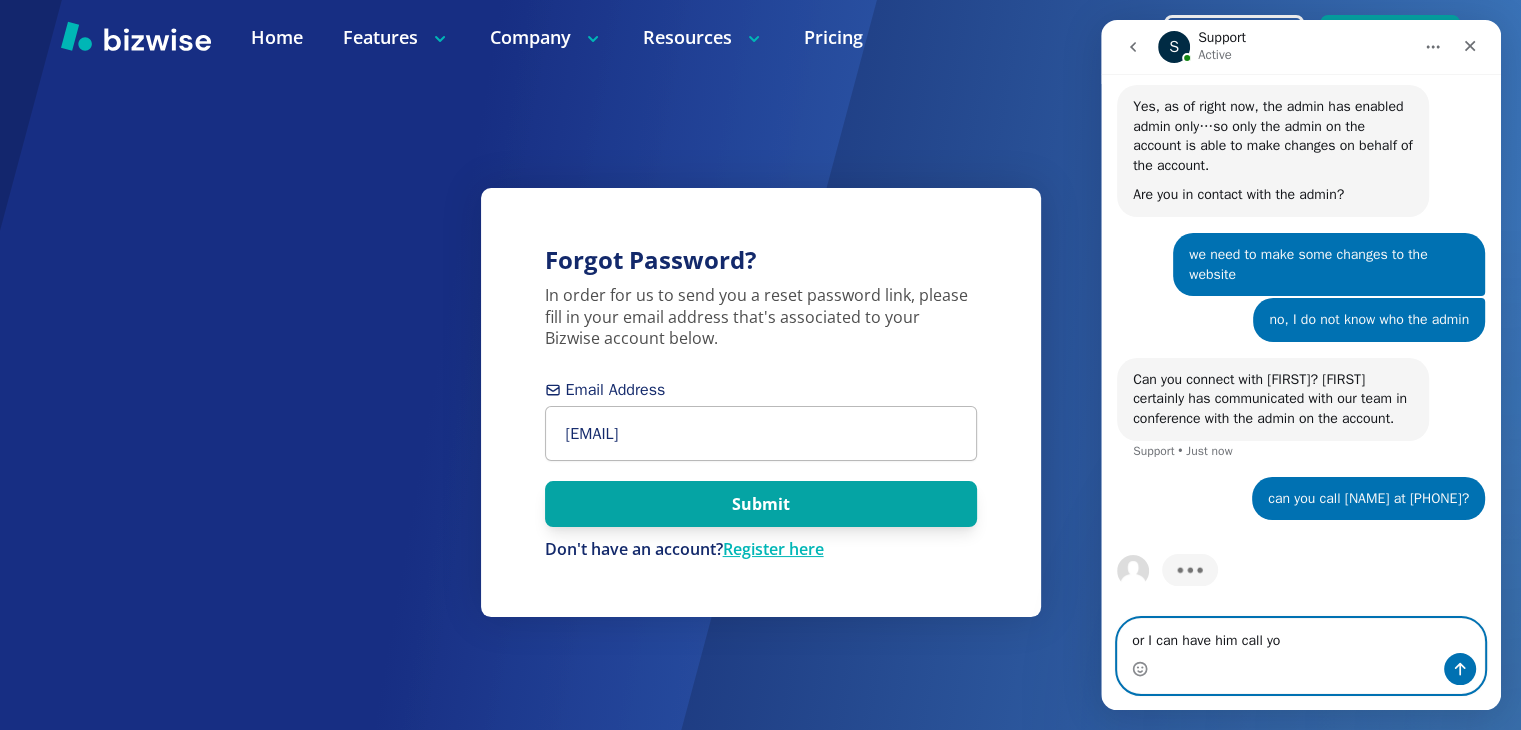 type on "or I can have him call you" 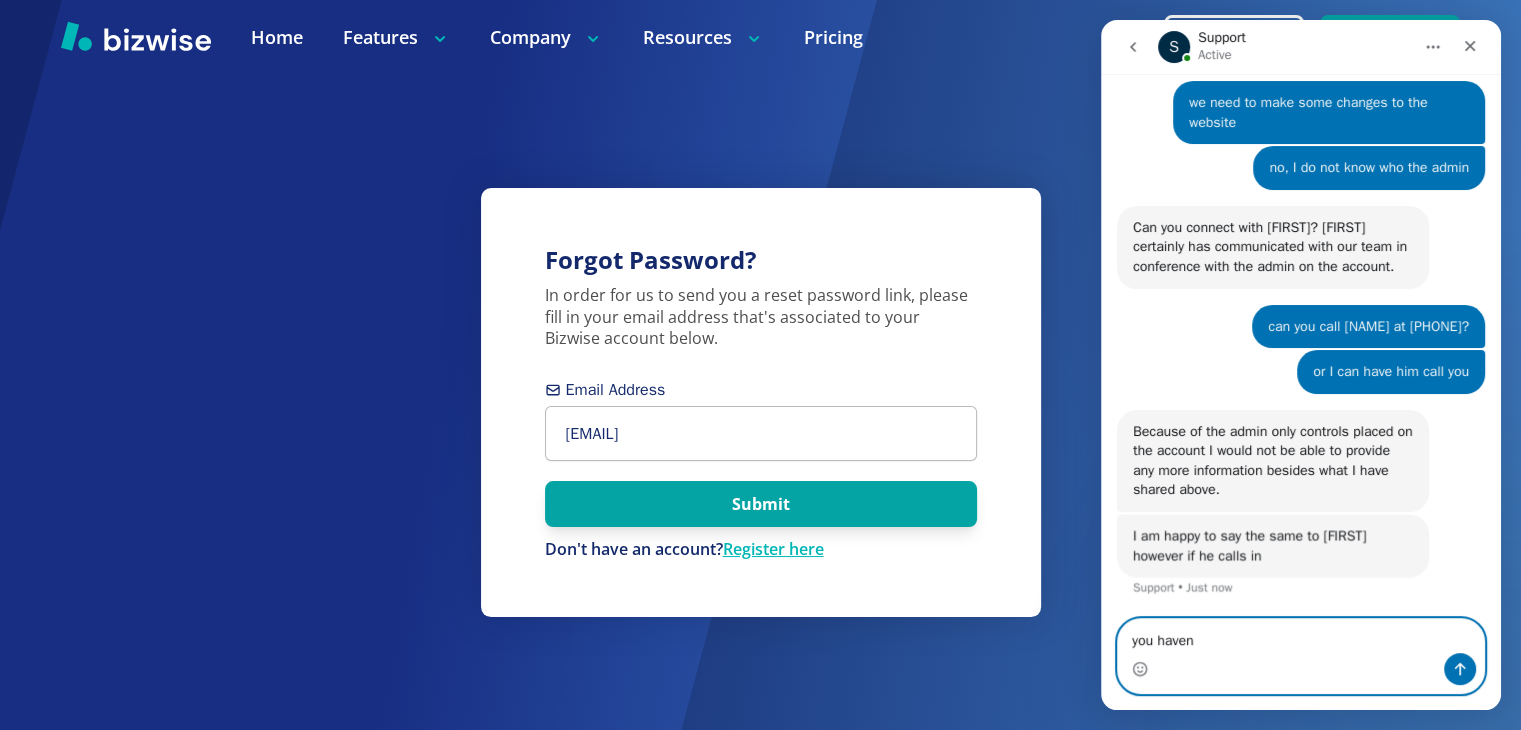 scroll, scrollTop: 1483, scrollLeft: 0, axis: vertical 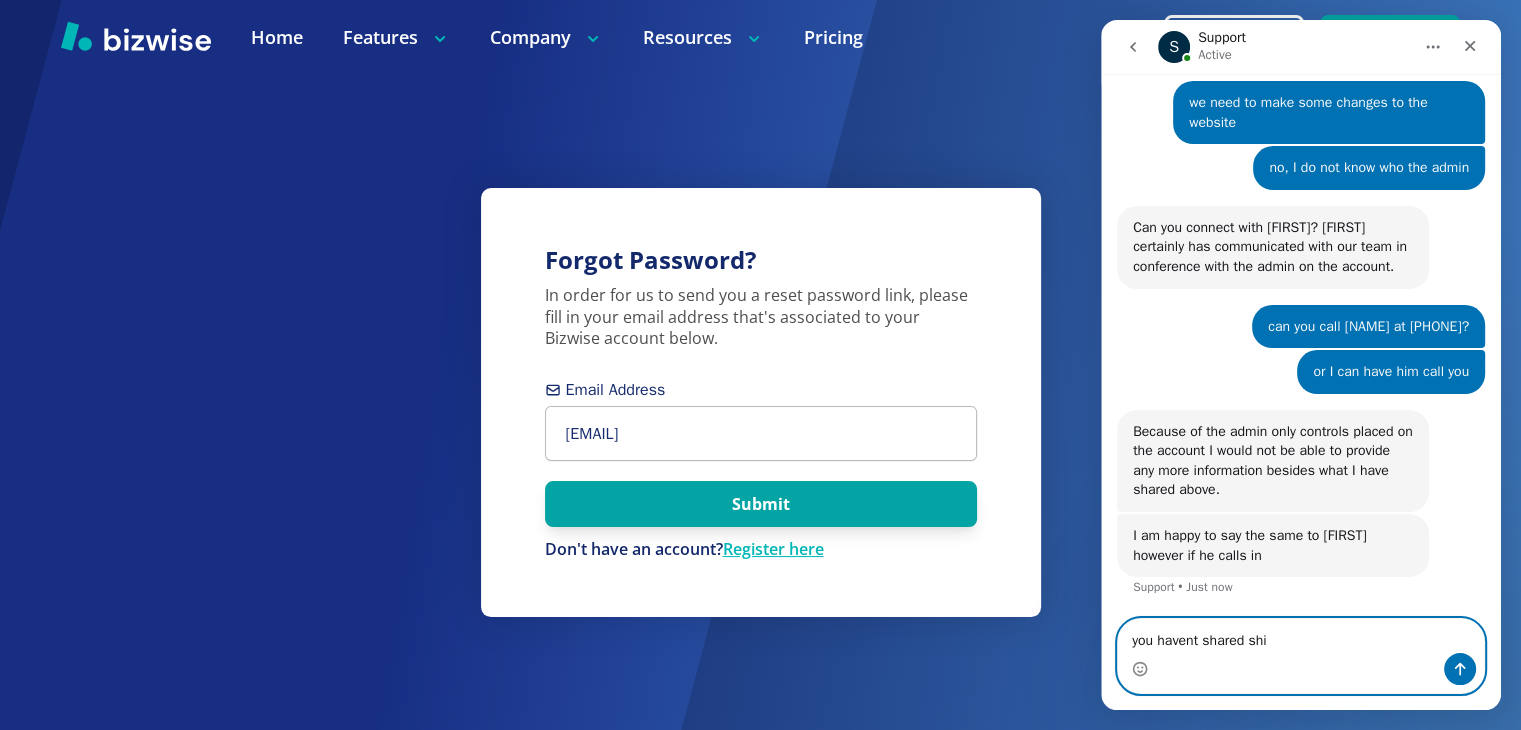 type on "you havent shared shit" 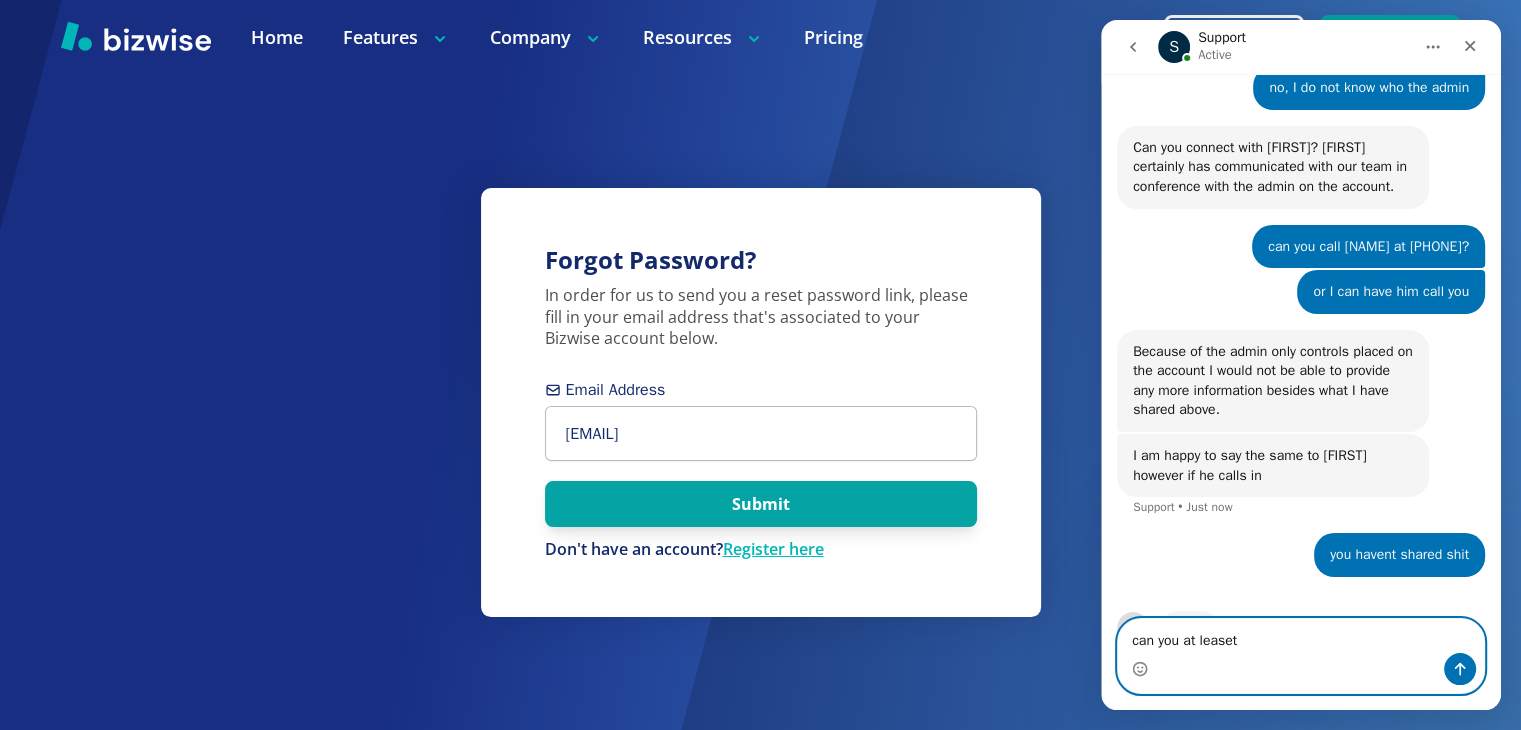 scroll, scrollTop: 1620, scrollLeft: 0, axis: vertical 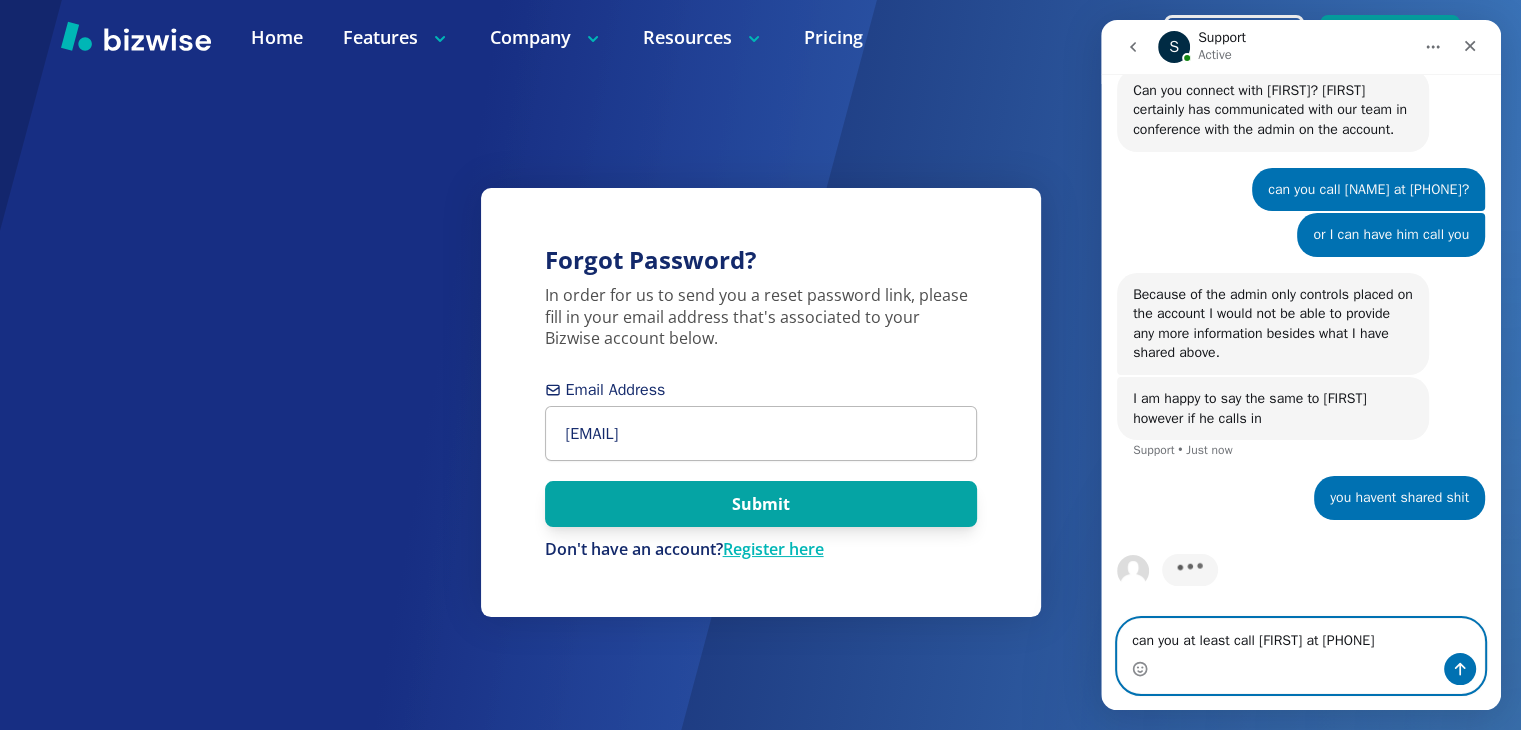 type on "can you at least call rob at 847 458 0444" 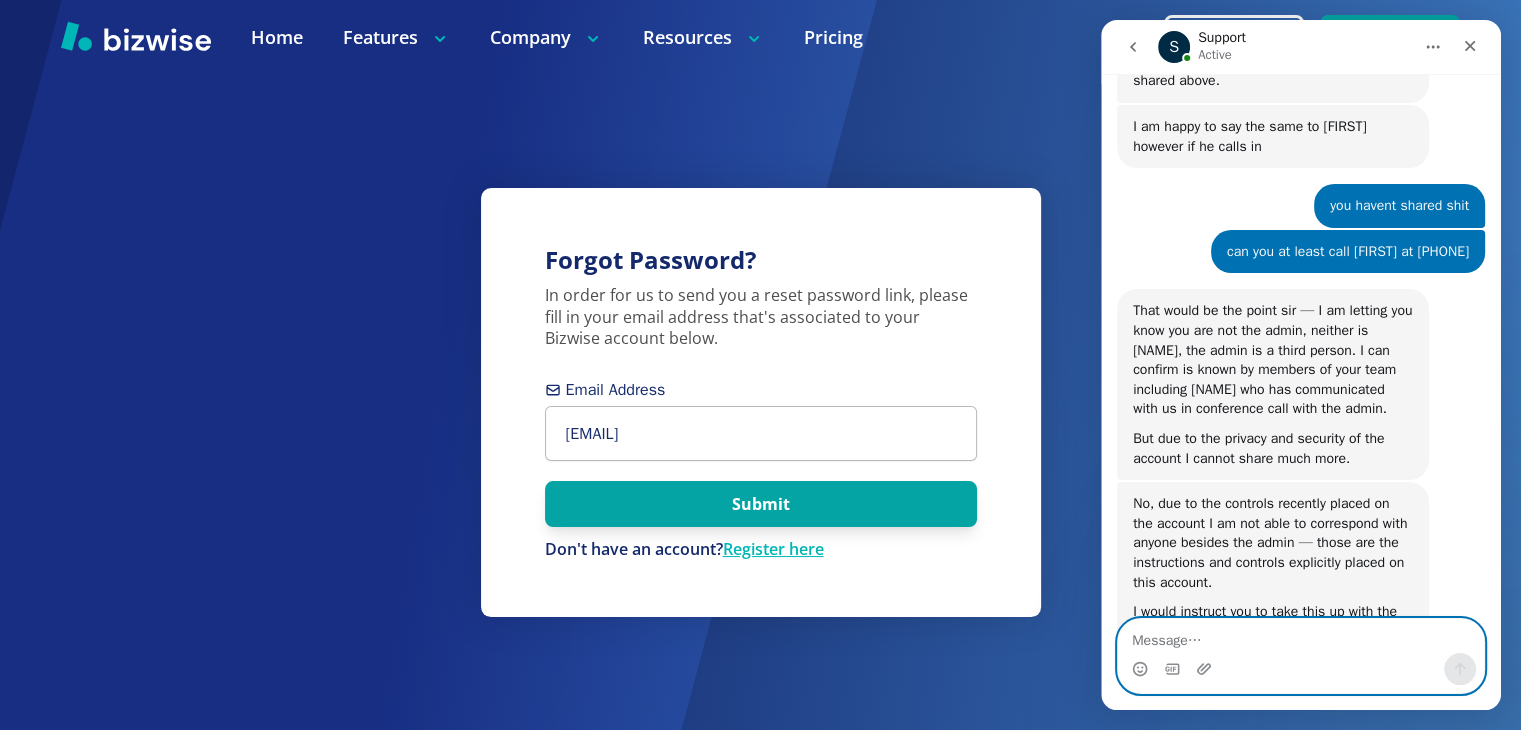 scroll, scrollTop: 1988, scrollLeft: 0, axis: vertical 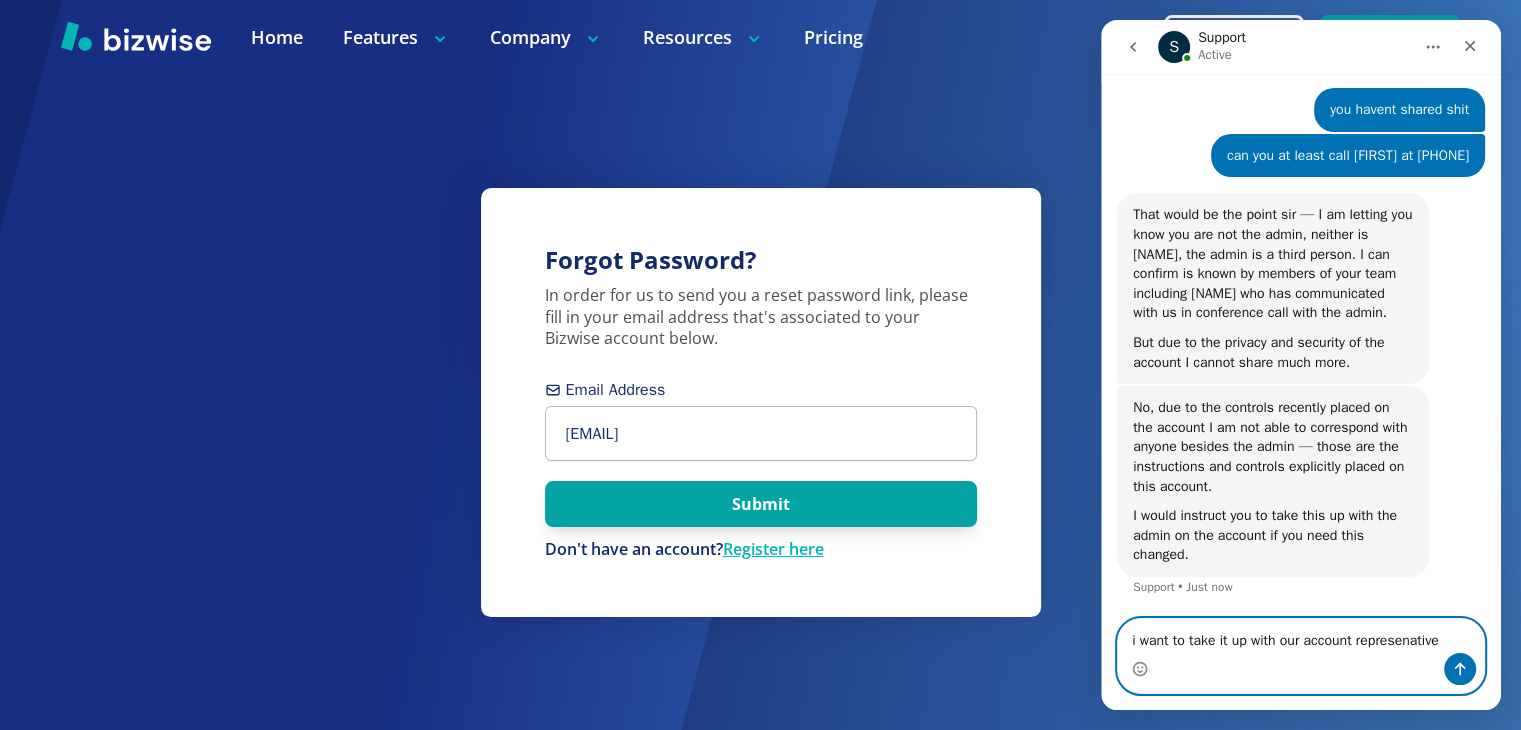 click on "i want to take it up with our account represenative" at bounding box center [1301, 636] 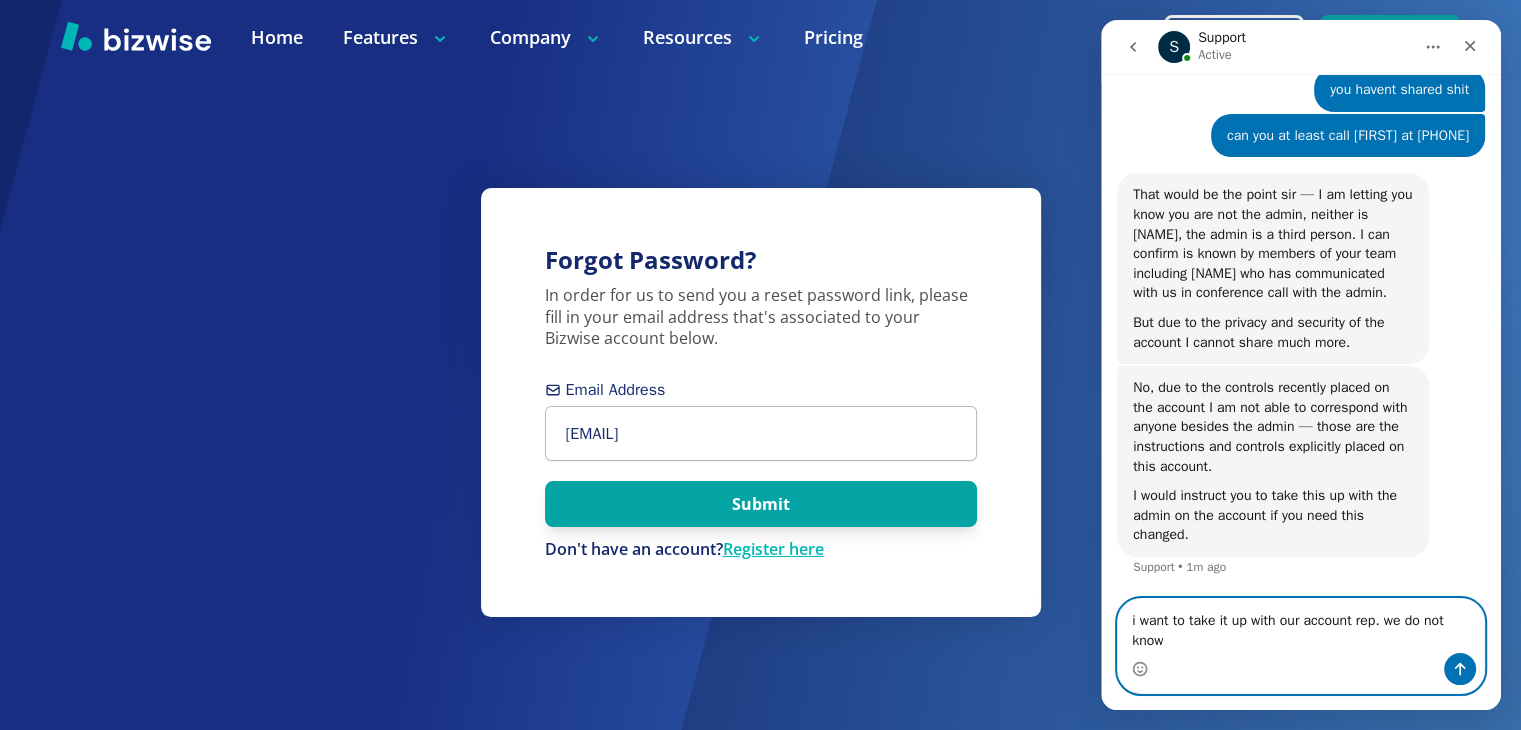 scroll, scrollTop: 2008, scrollLeft: 0, axis: vertical 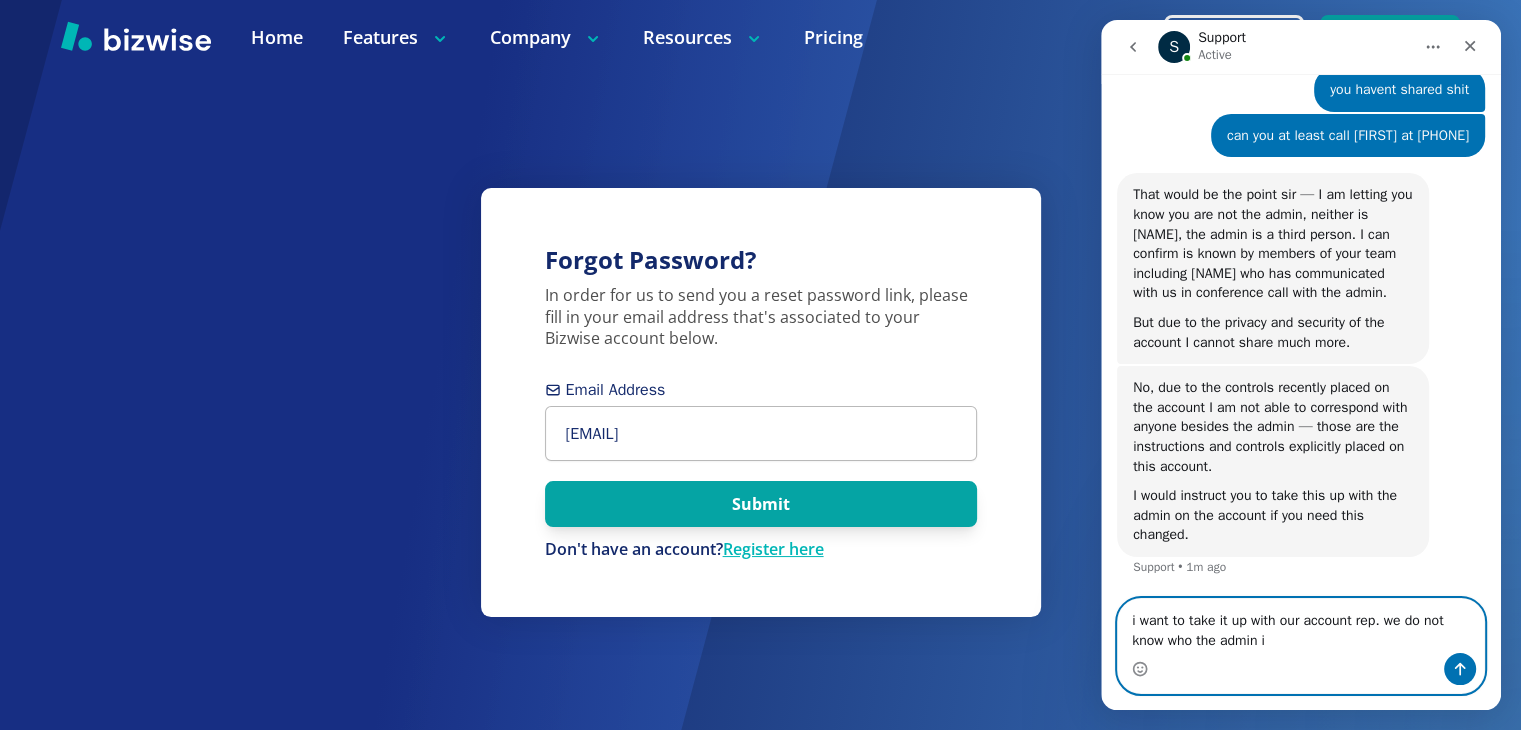 type on "i want to take it up with our account rep. we do not know who the admin is" 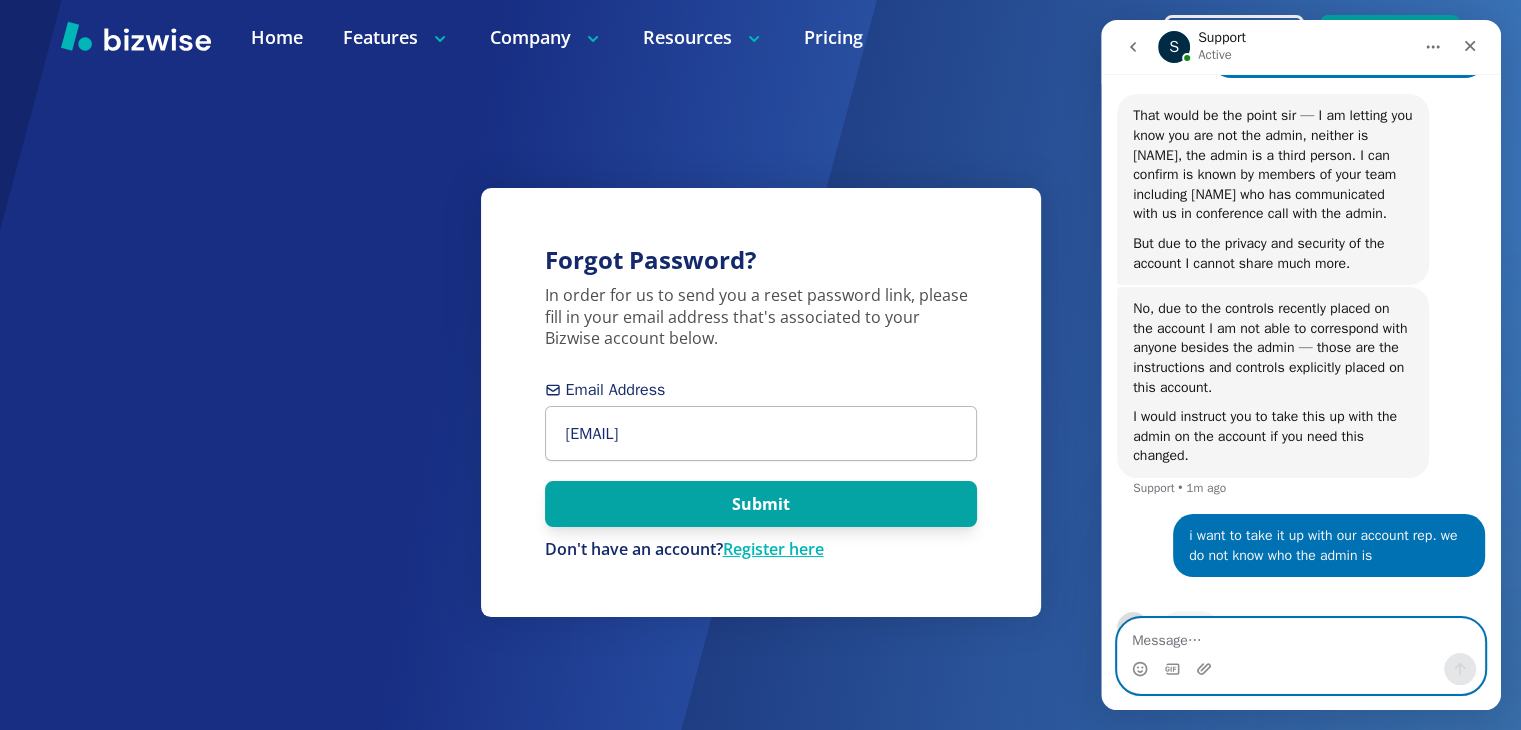 scroll, scrollTop: 2144, scrollLeft: 0, axis: vertical 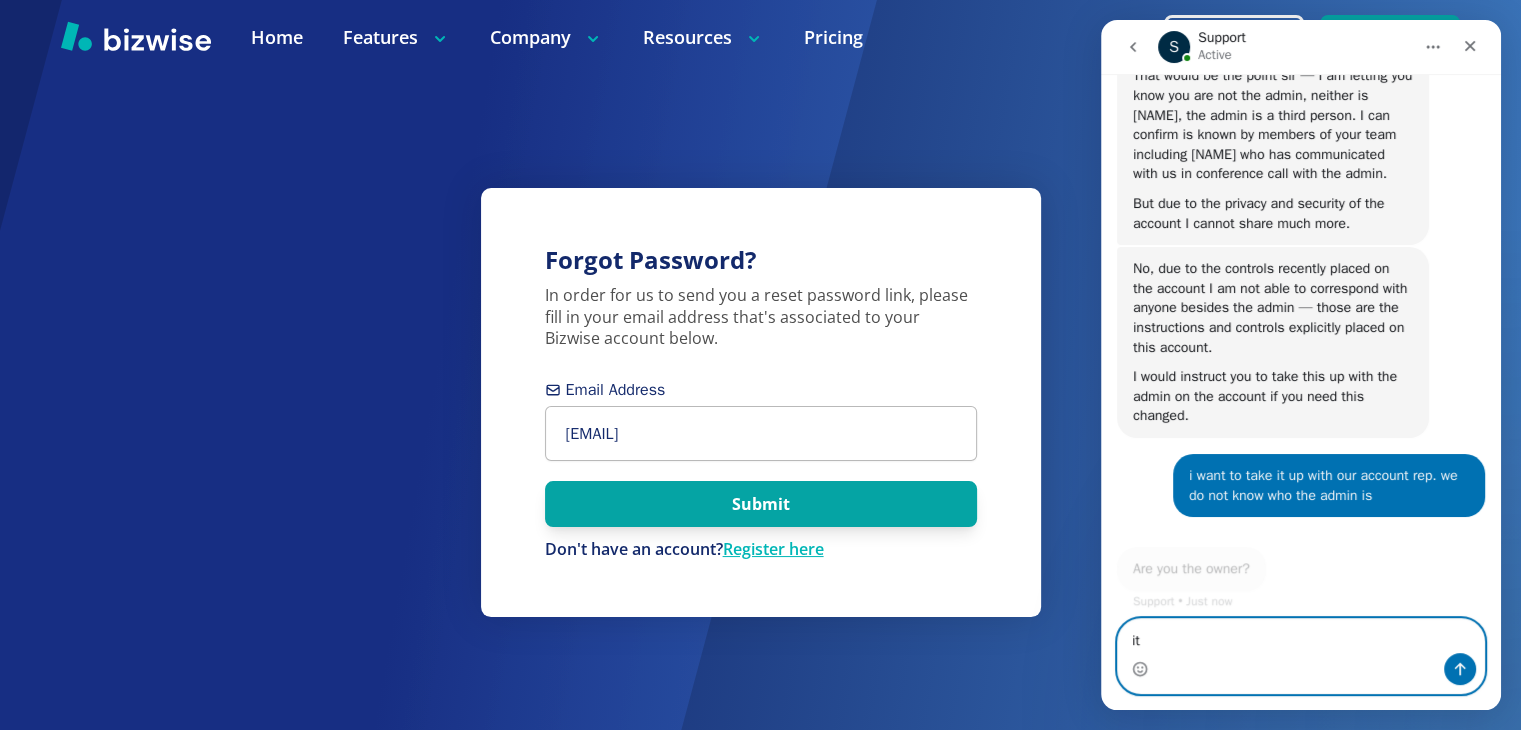 type on "i" 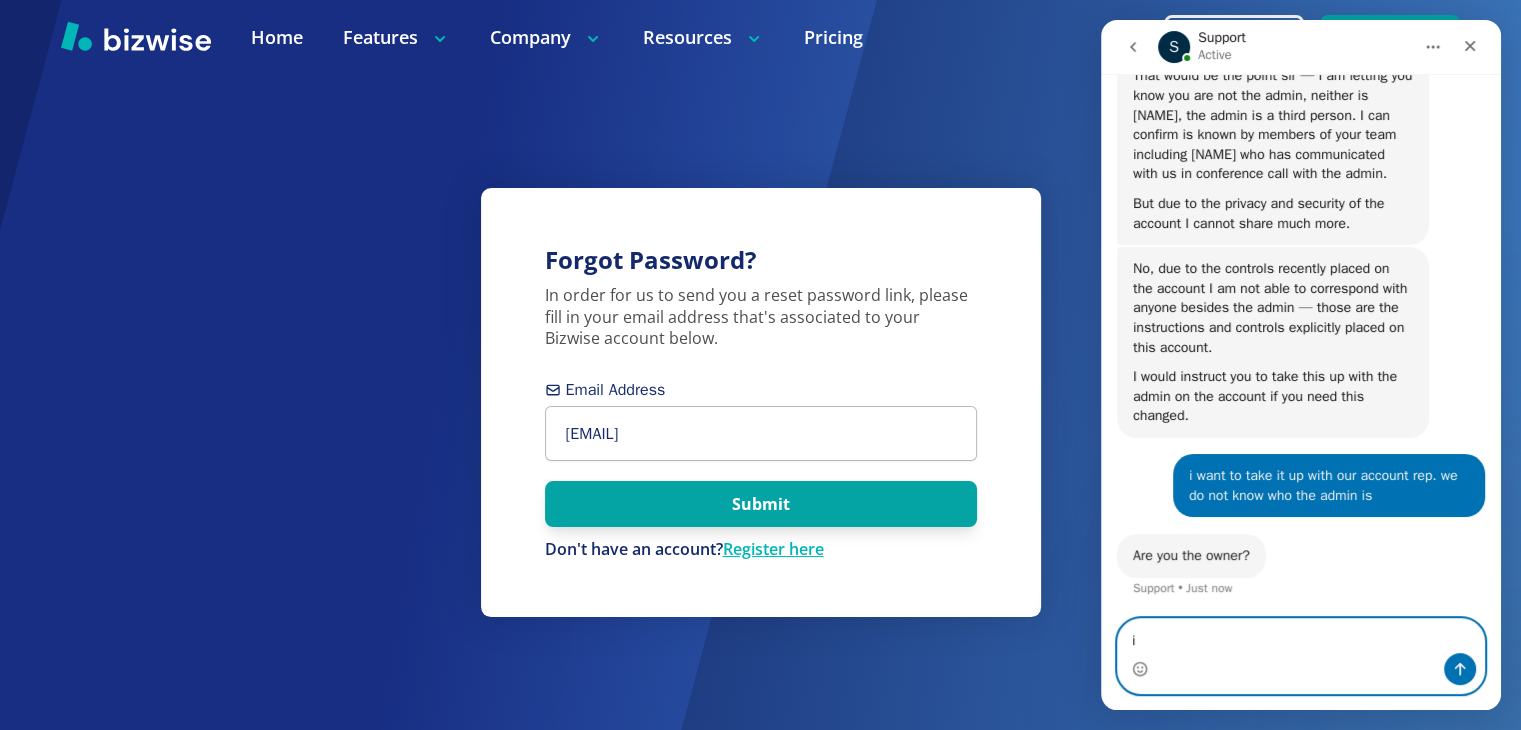 scroll, scrollTop: 2127, scrollLeft: 0, axis: vertical 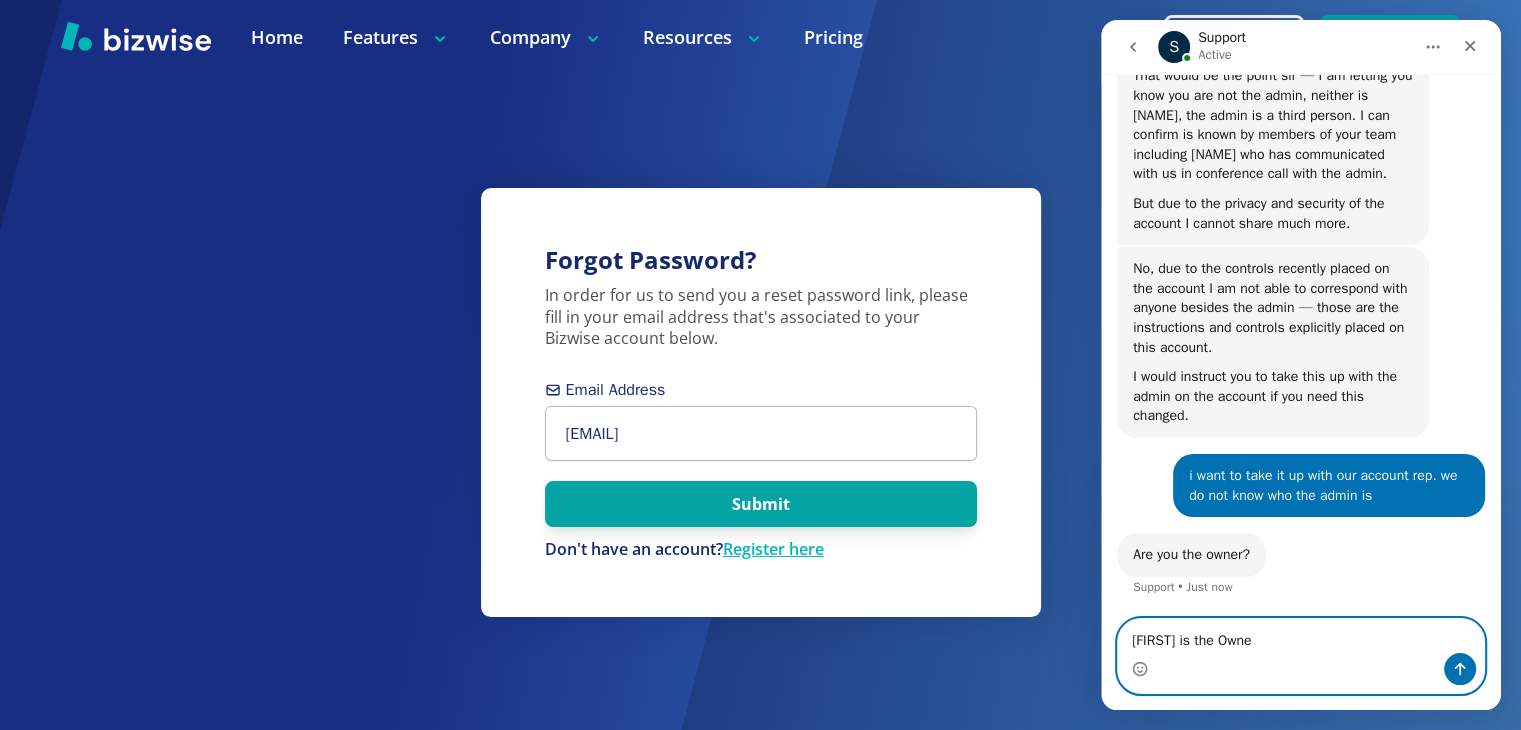 type on "Rob is the Owner" 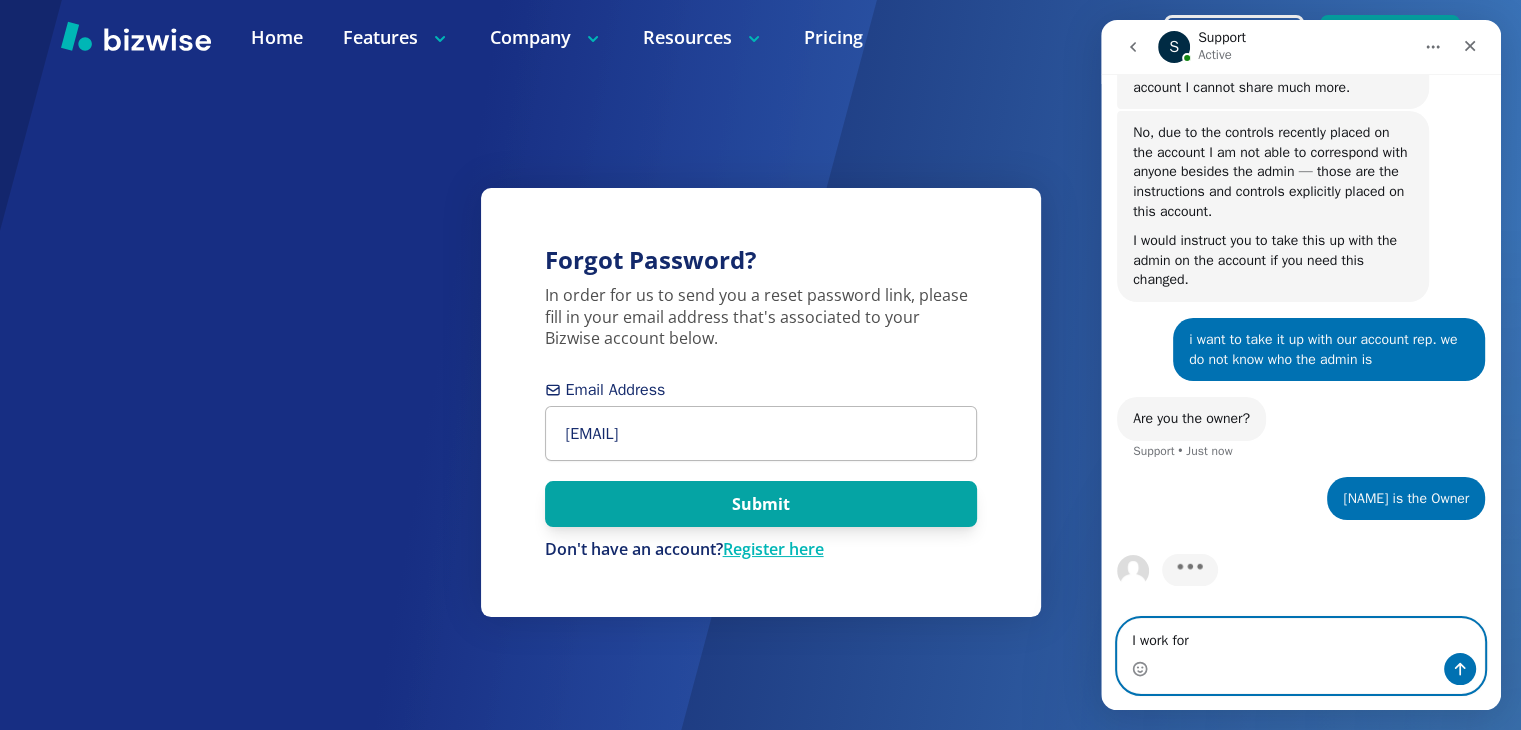 scroll, scrollTop: 2263, scrollLeft: 0, axis: vertical 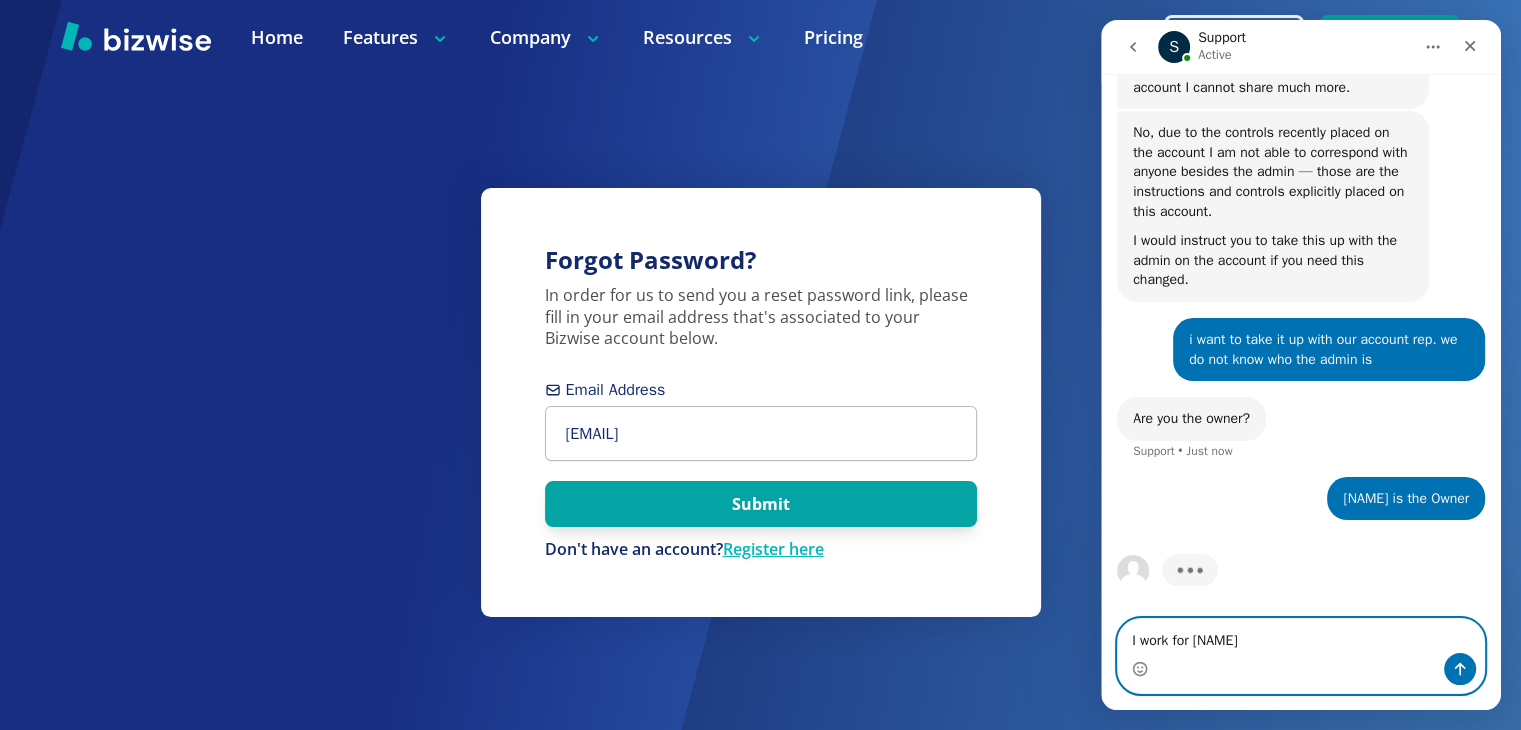 type on "I work for Rob" 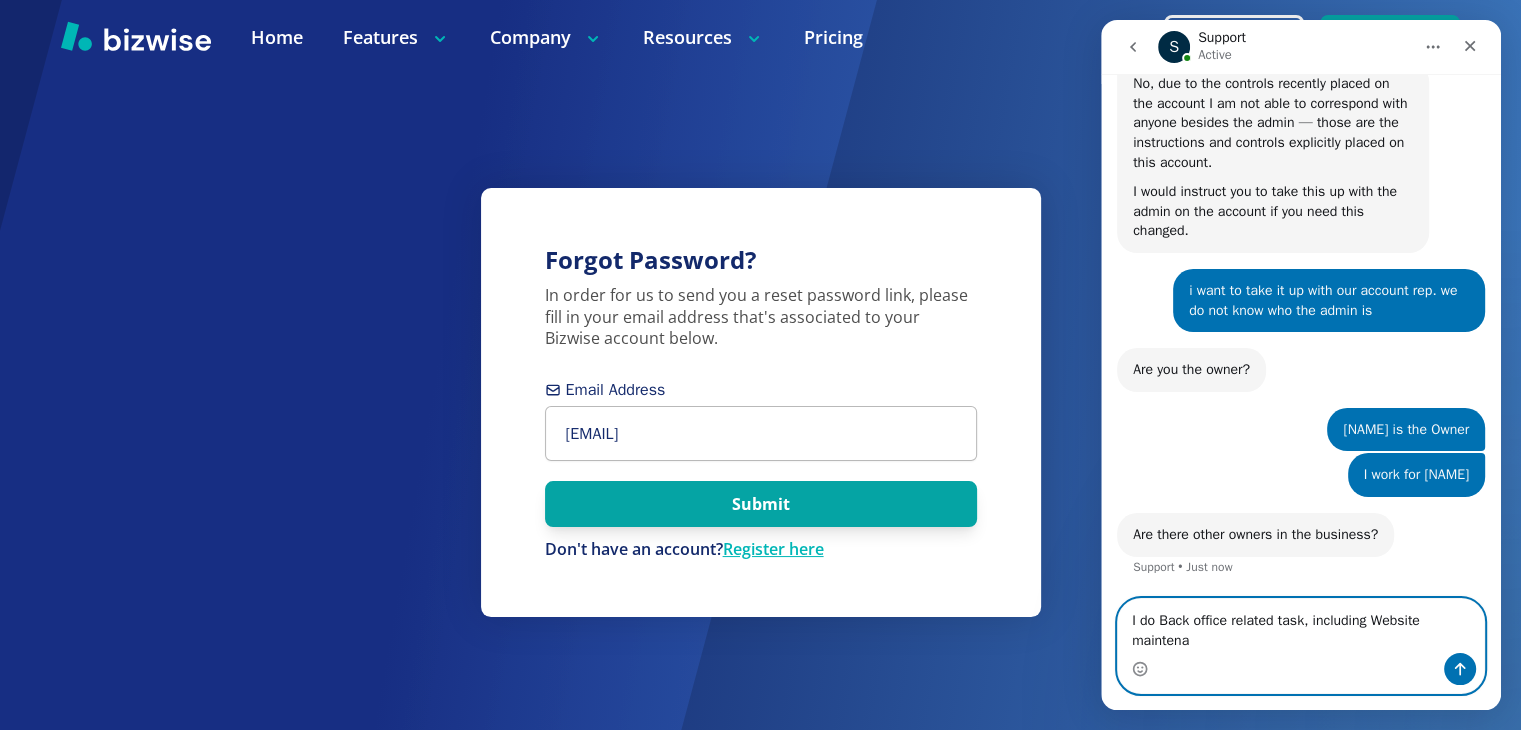 scroll, scrollTop: 2312, scrollLeft: 0, axis: vertical 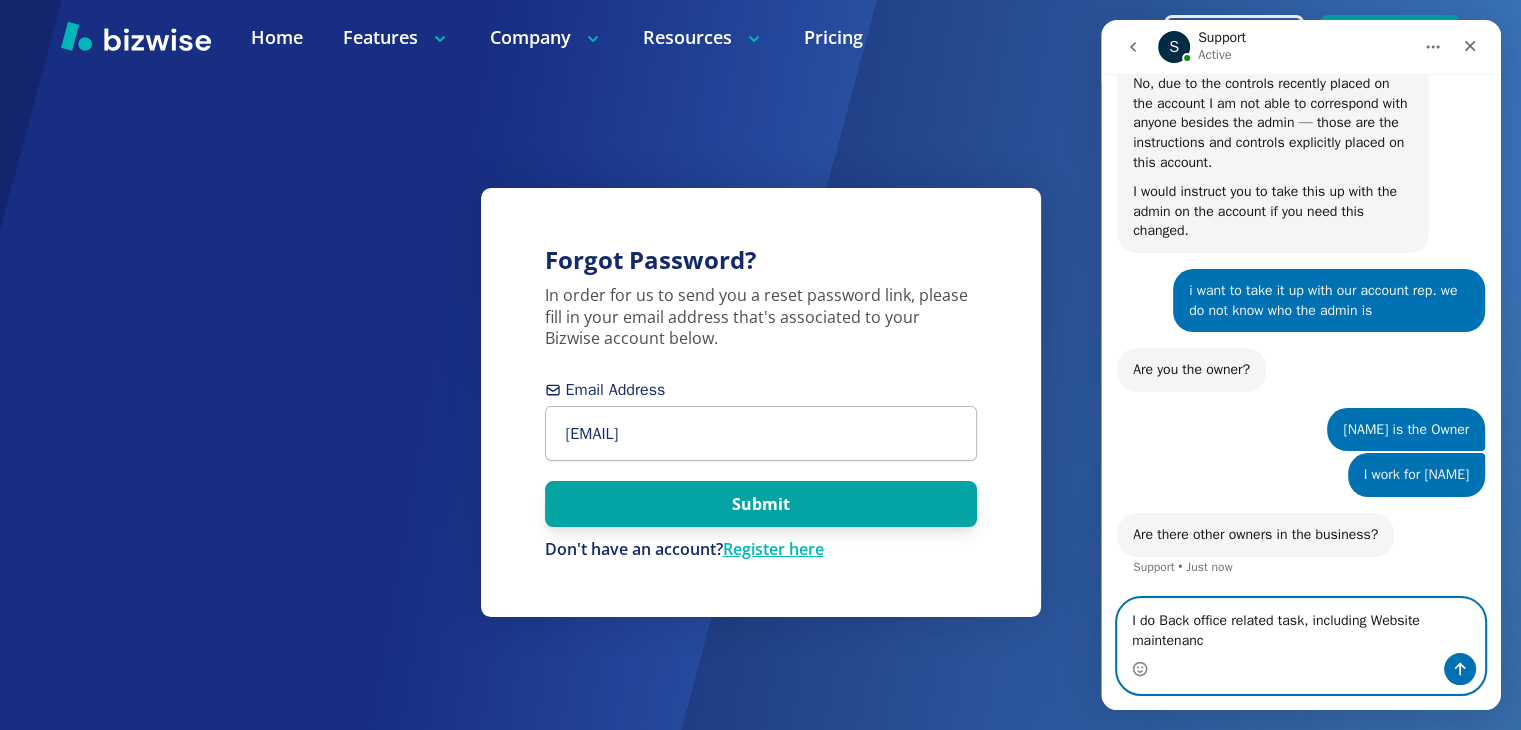 type on "I do Back office related task, including Website maintenance" 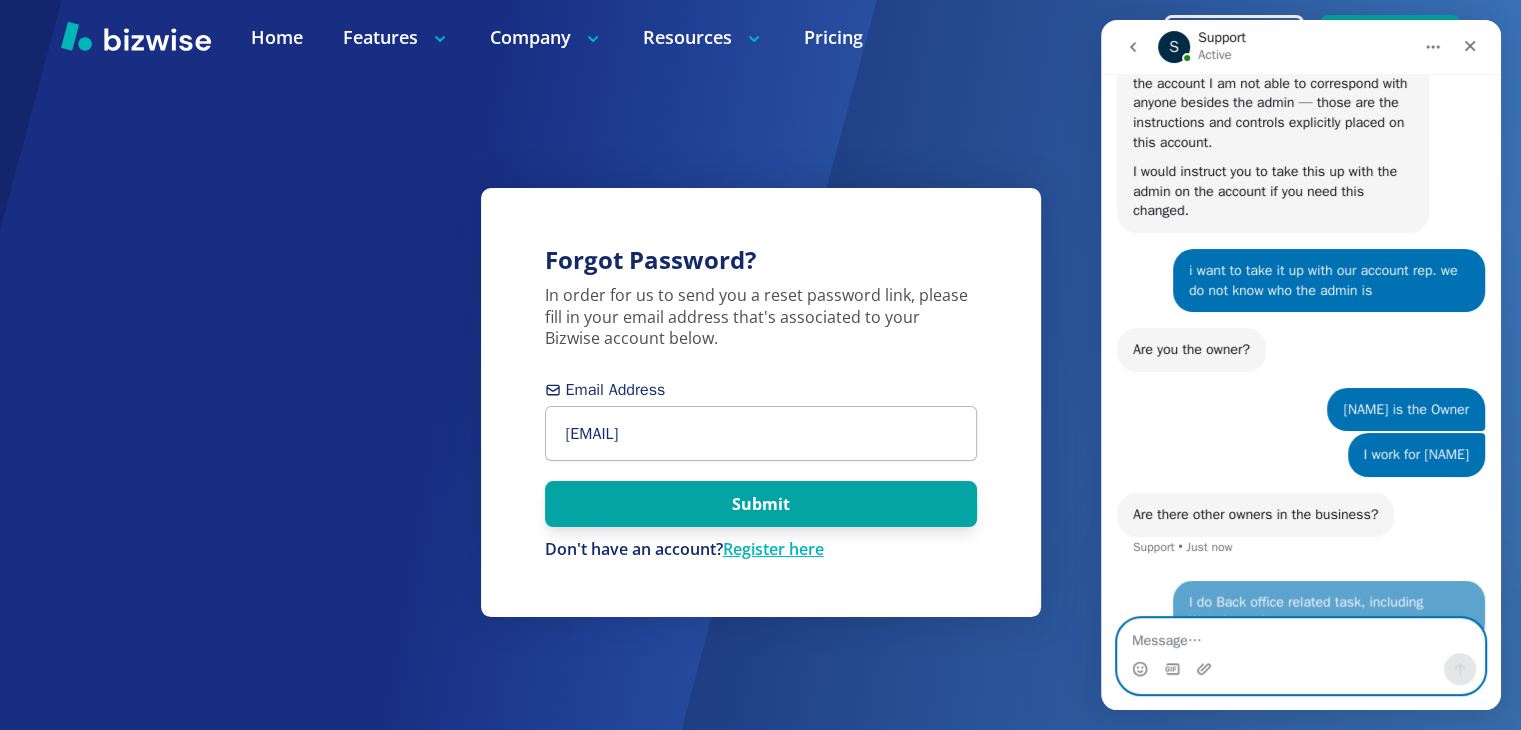 scroll, scrollTop: 2371, scrollLeft: 0, axis: vertical 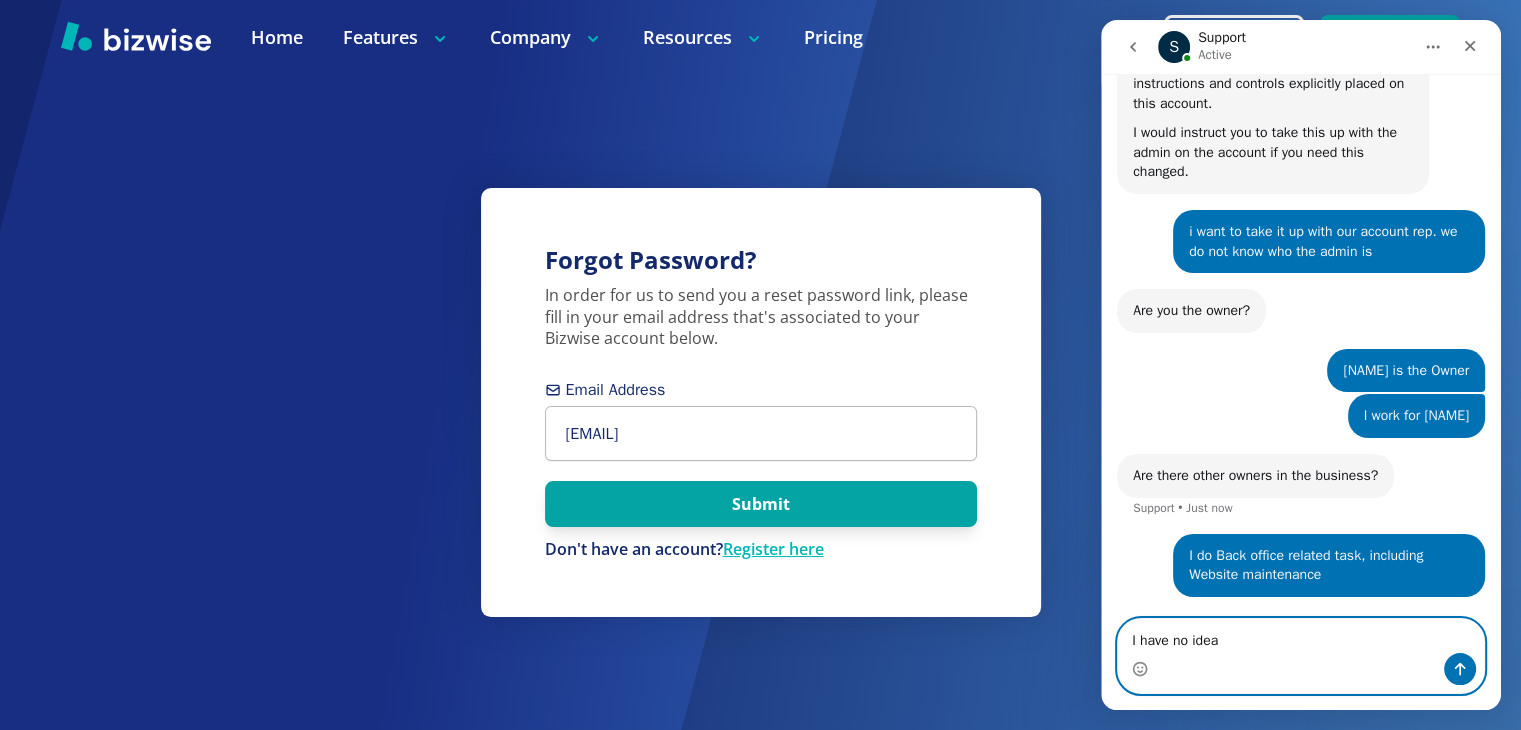 type on "I have no idea." 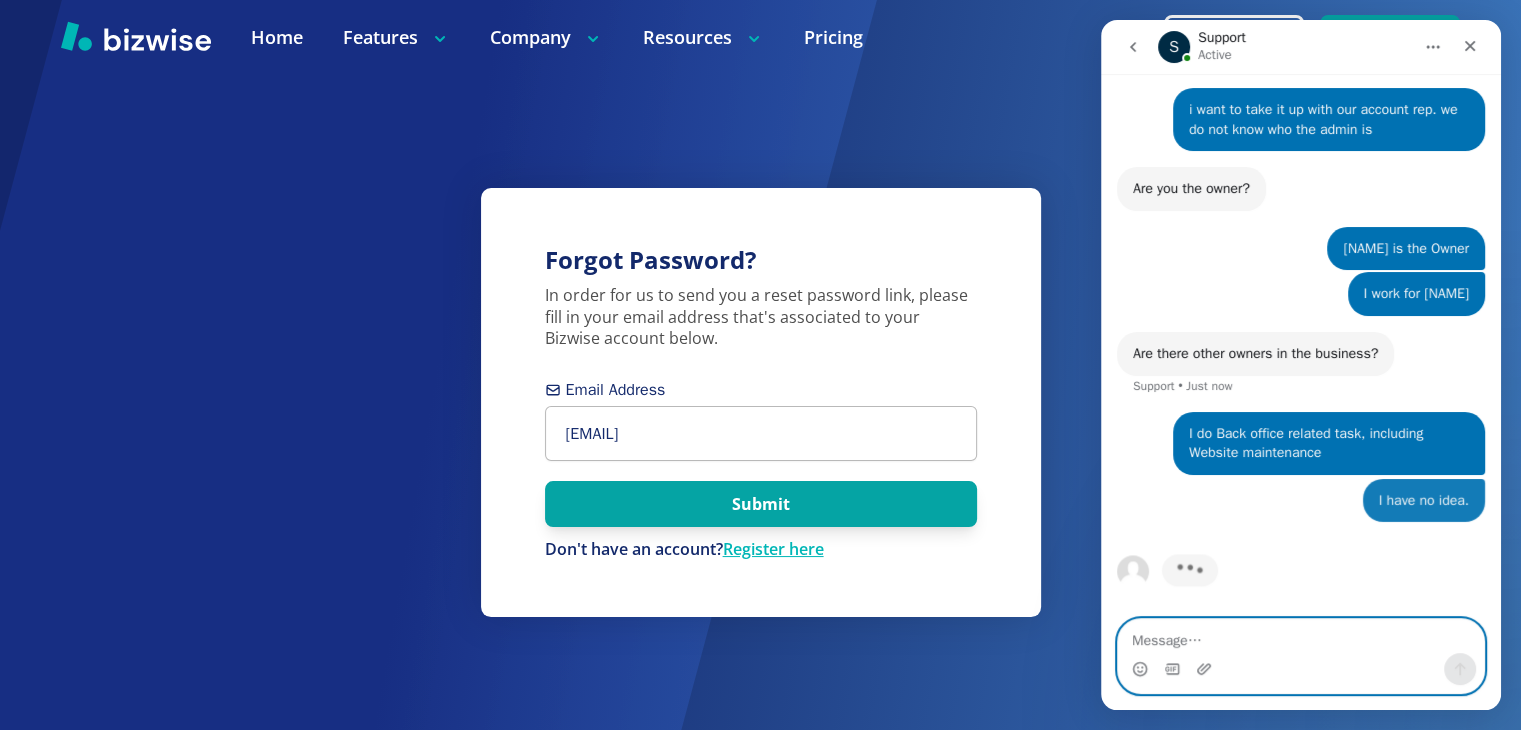 scroll, scrollTop: 2493, scrollLeft: 0, axis: vertical 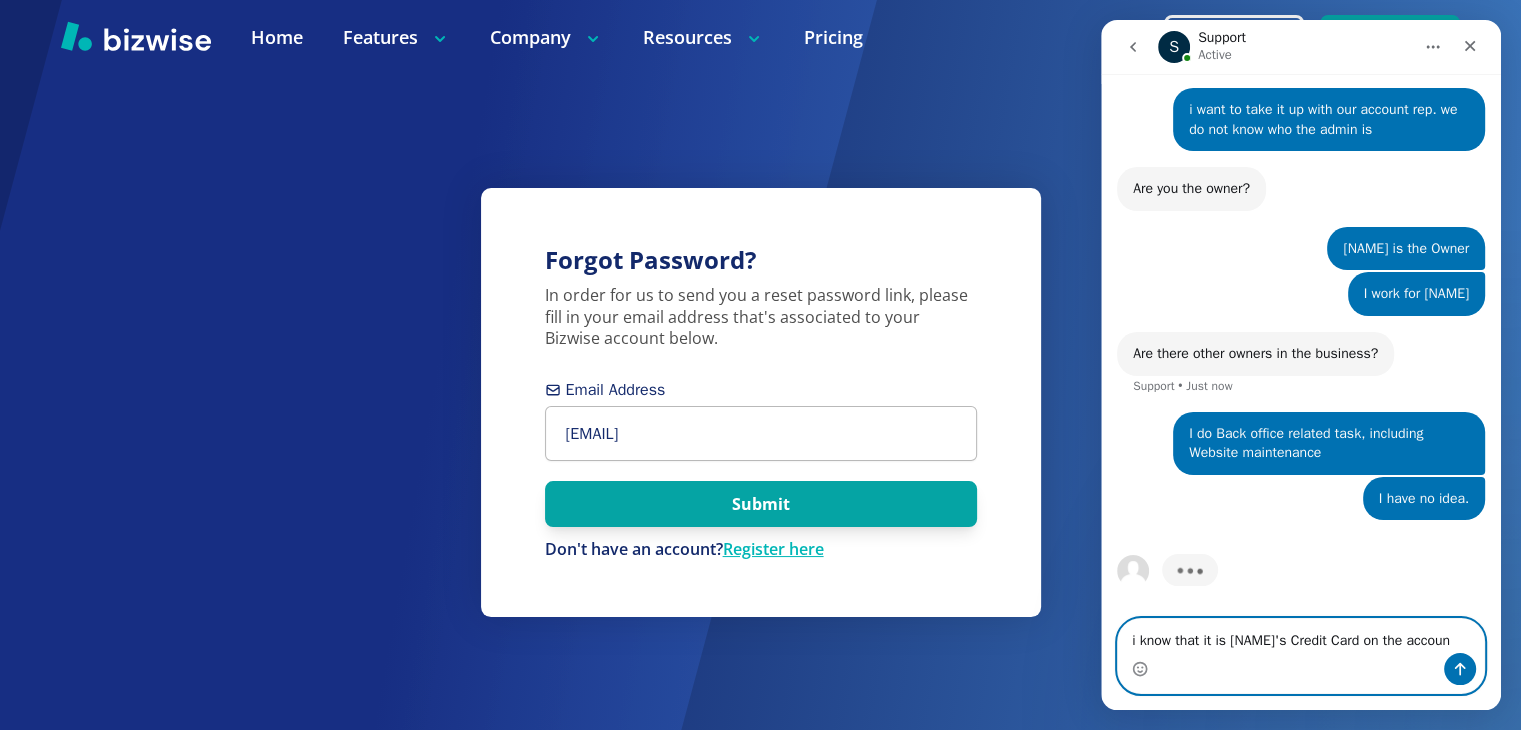 type on "i know that it is Robs Credit Card on the account" 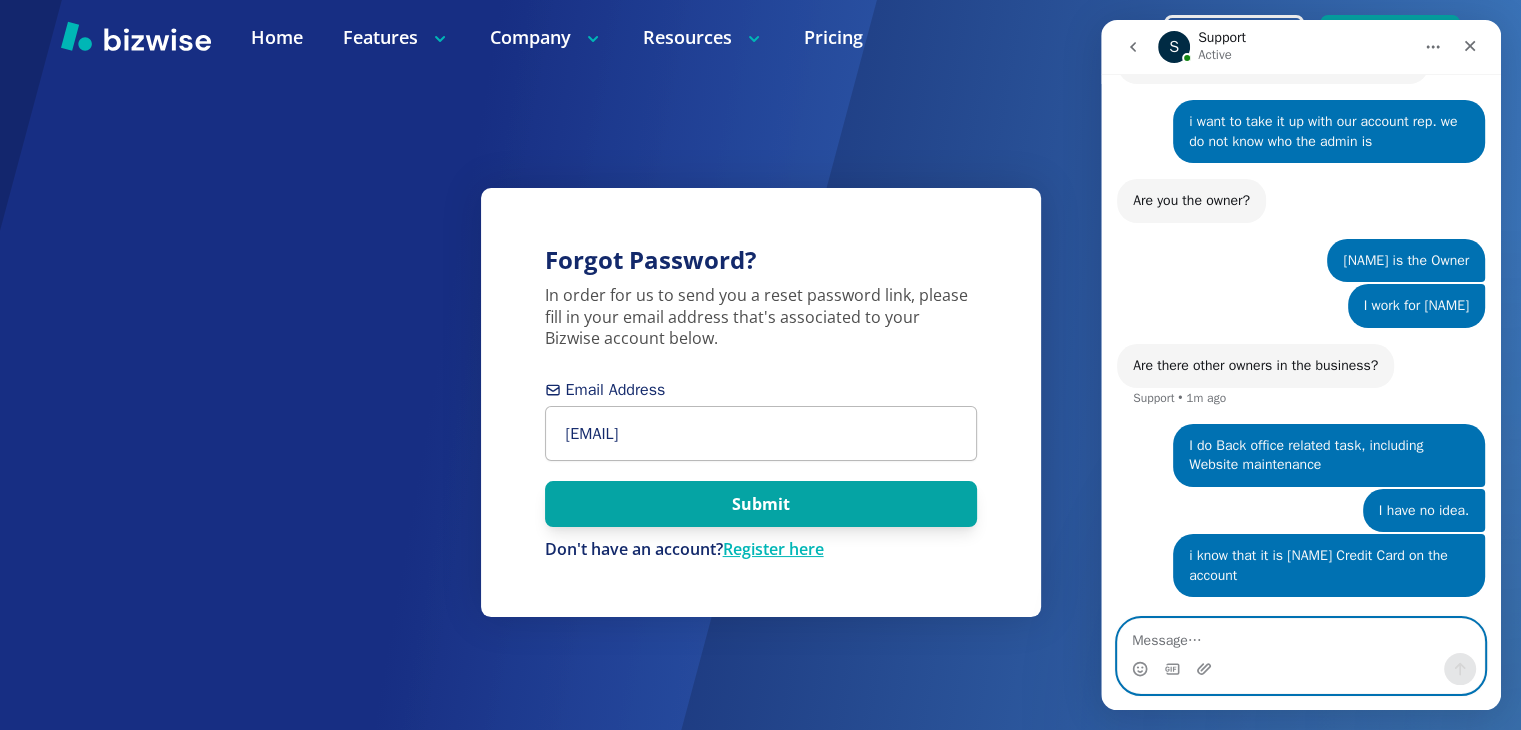 scroll, scrollTop: 2481, scrollLeft: 0, axis: vertical 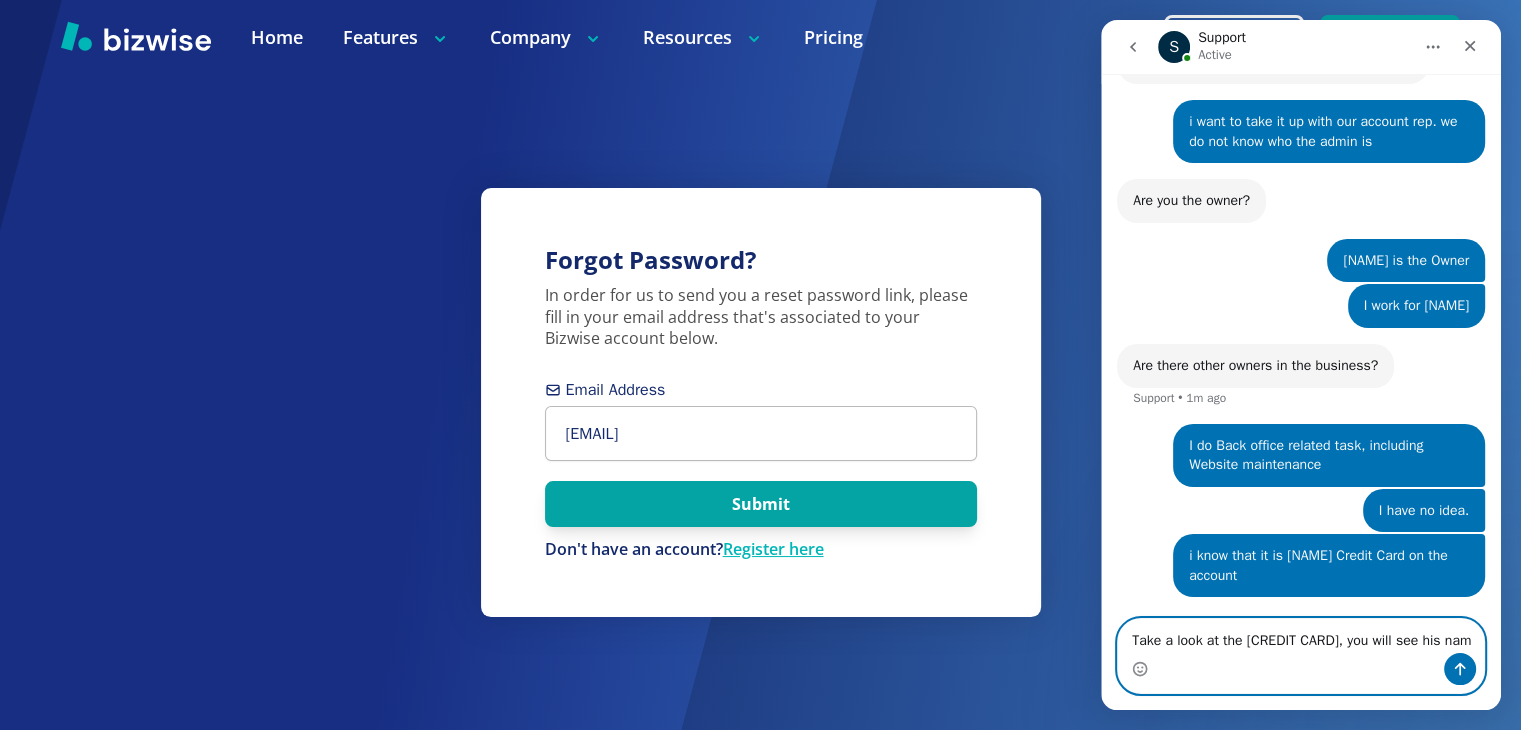 type on "Take a look at the Credit Card, you will see his name" 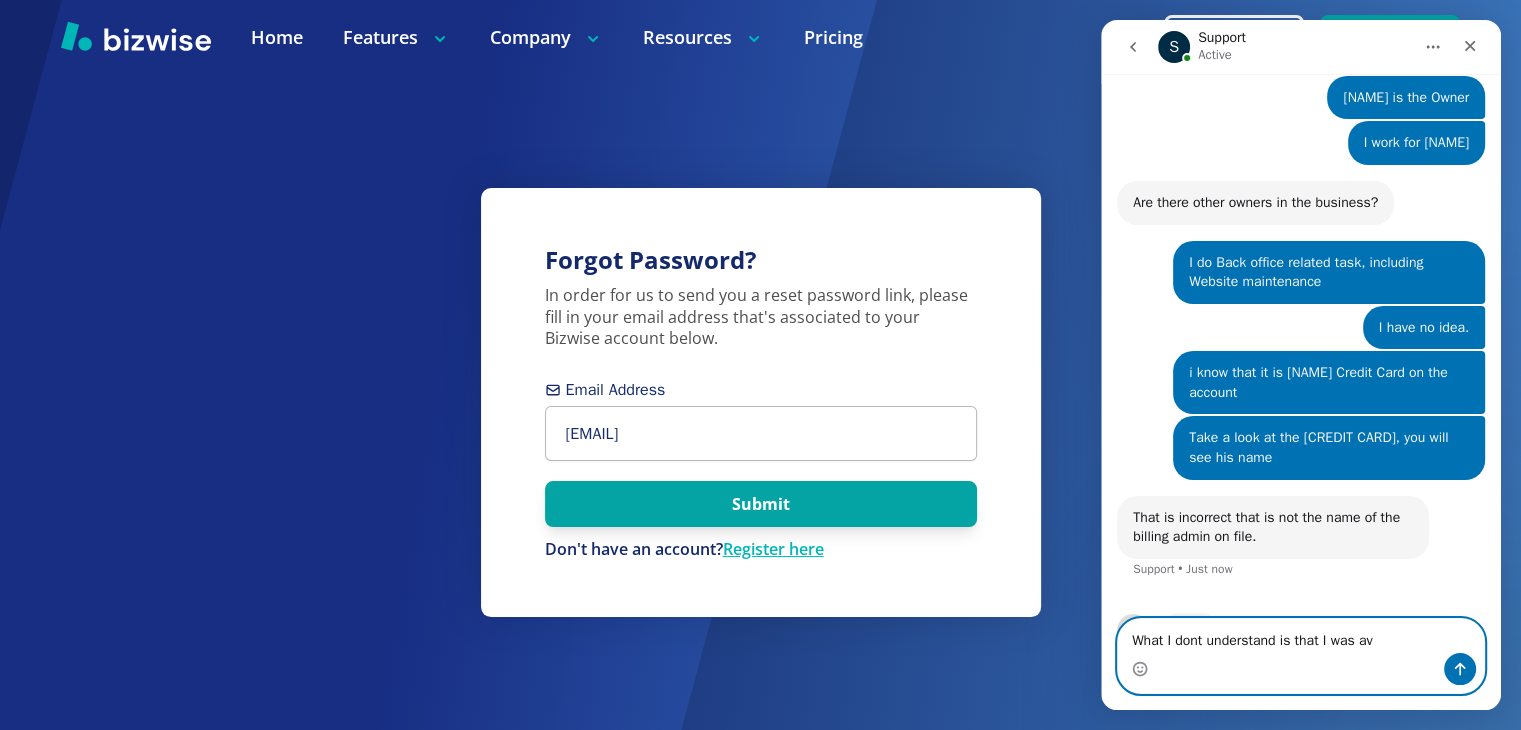 scroll, scrollTop: 2703, scrollLeft: 0, axis: vertical 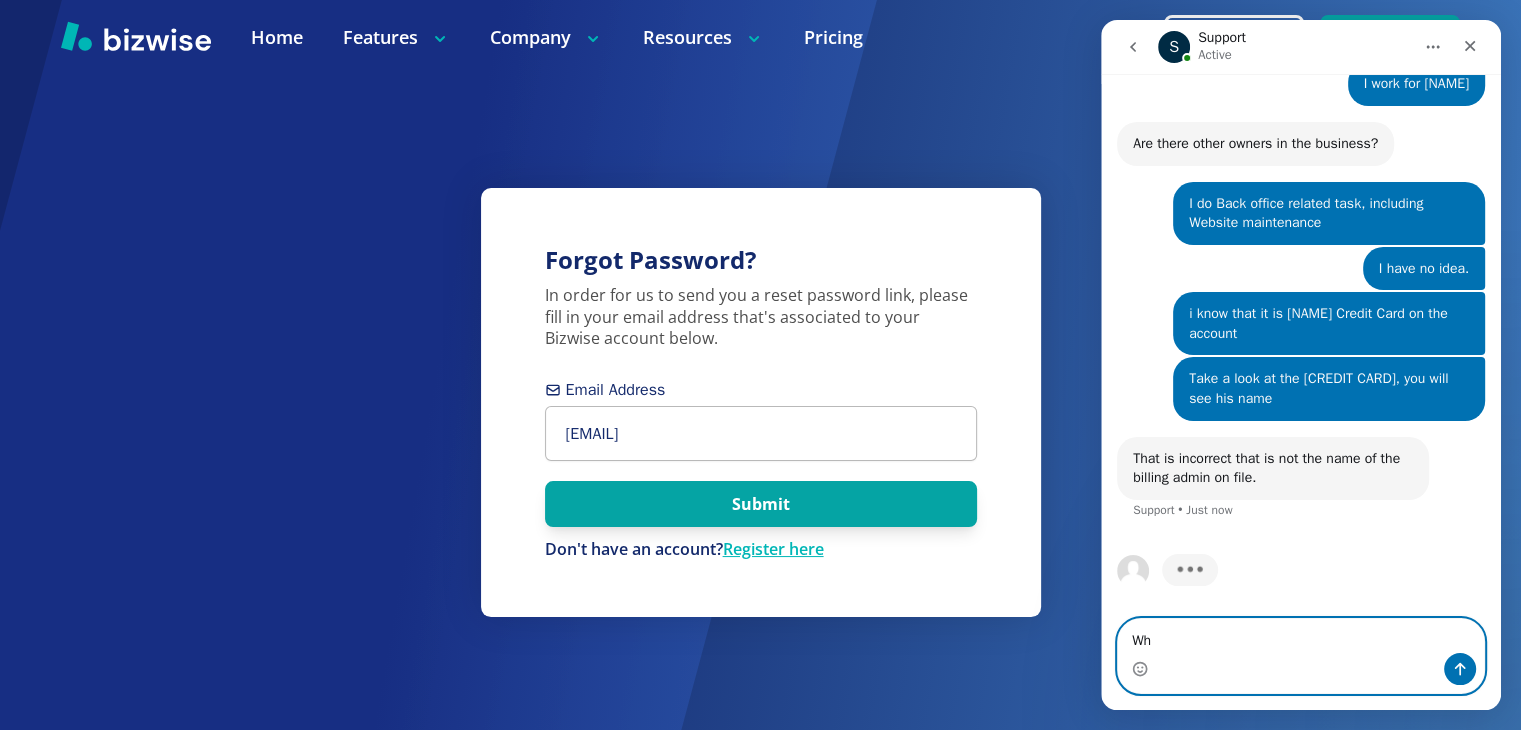 type on "W" 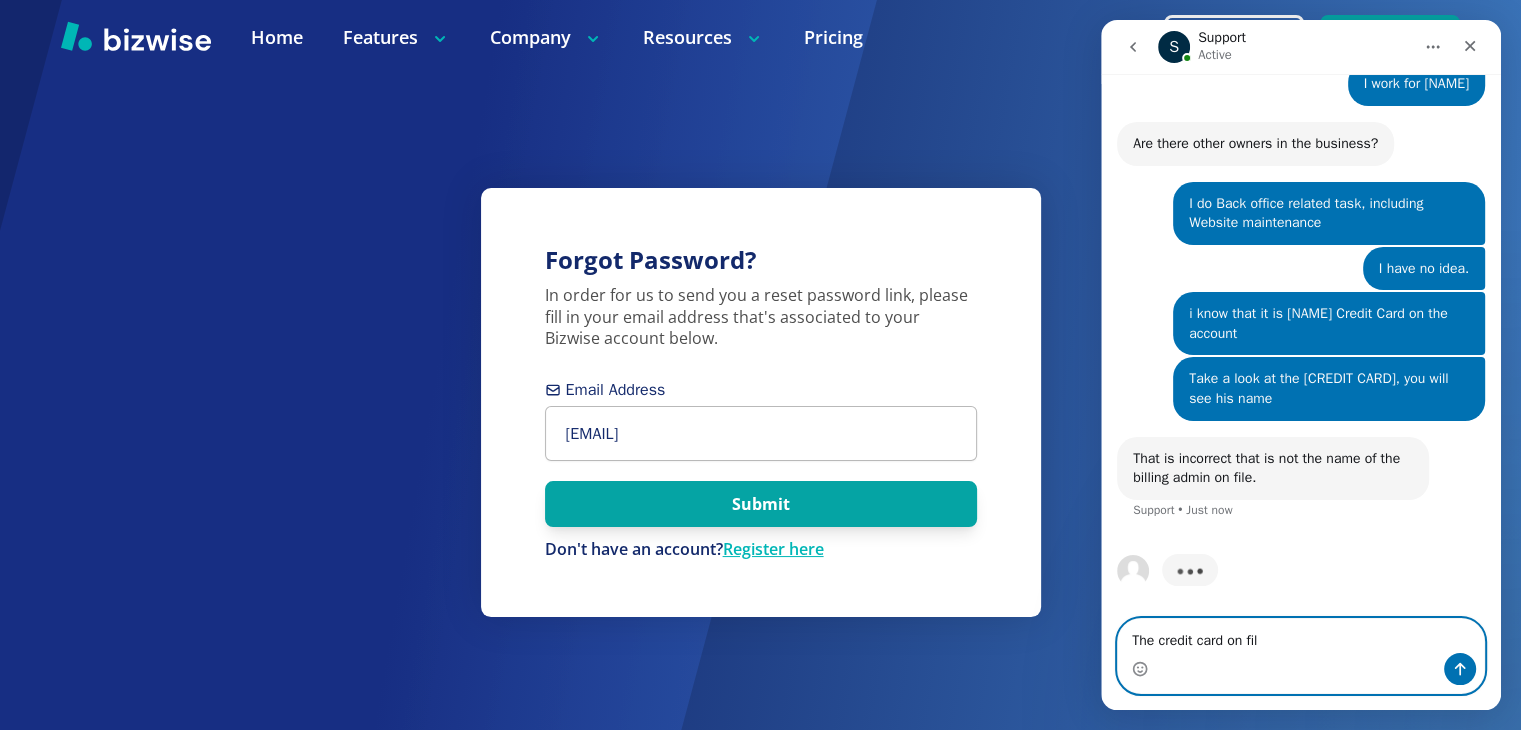 type on "The credit card on file" 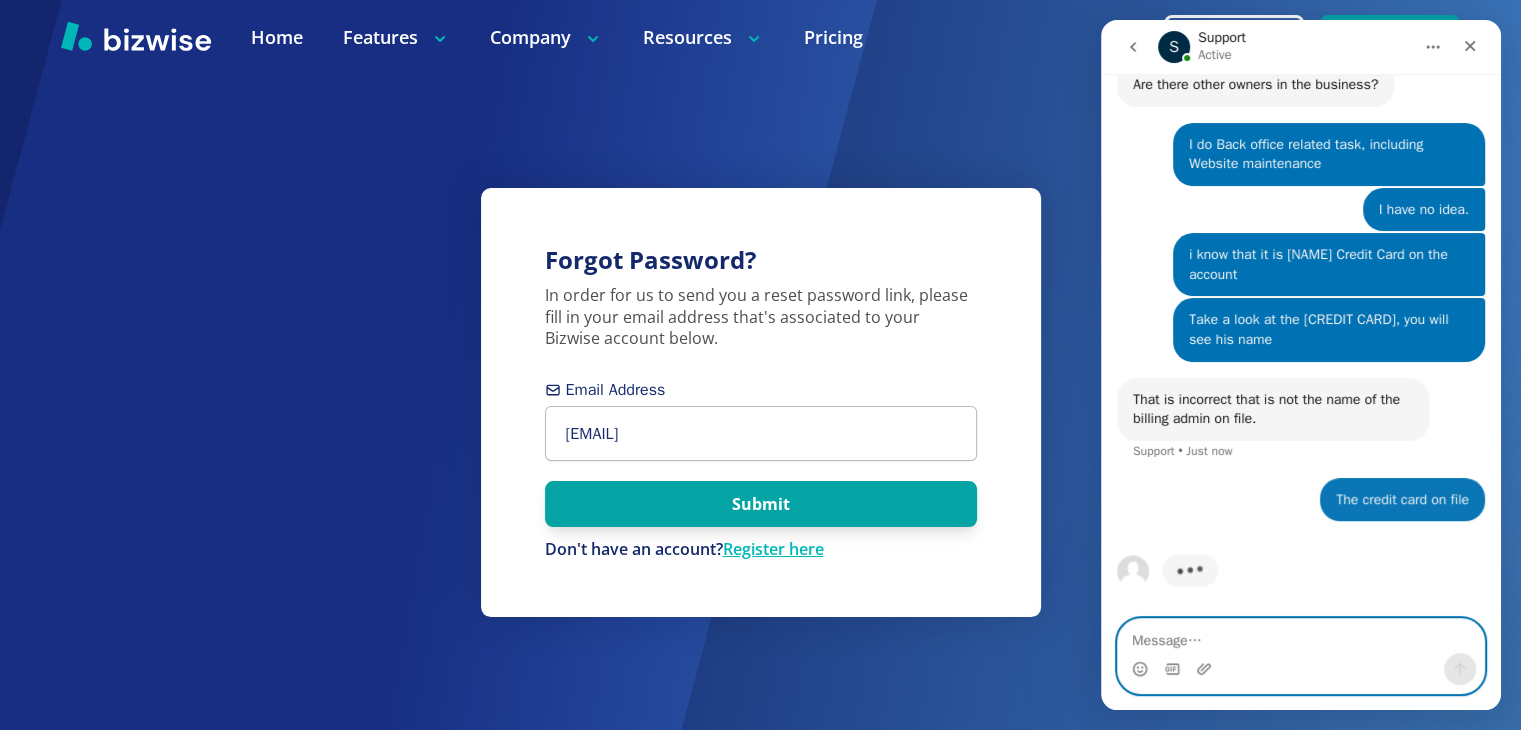 scroll, scrollTop: 2762, scrollLeft: 0, axis: vertical 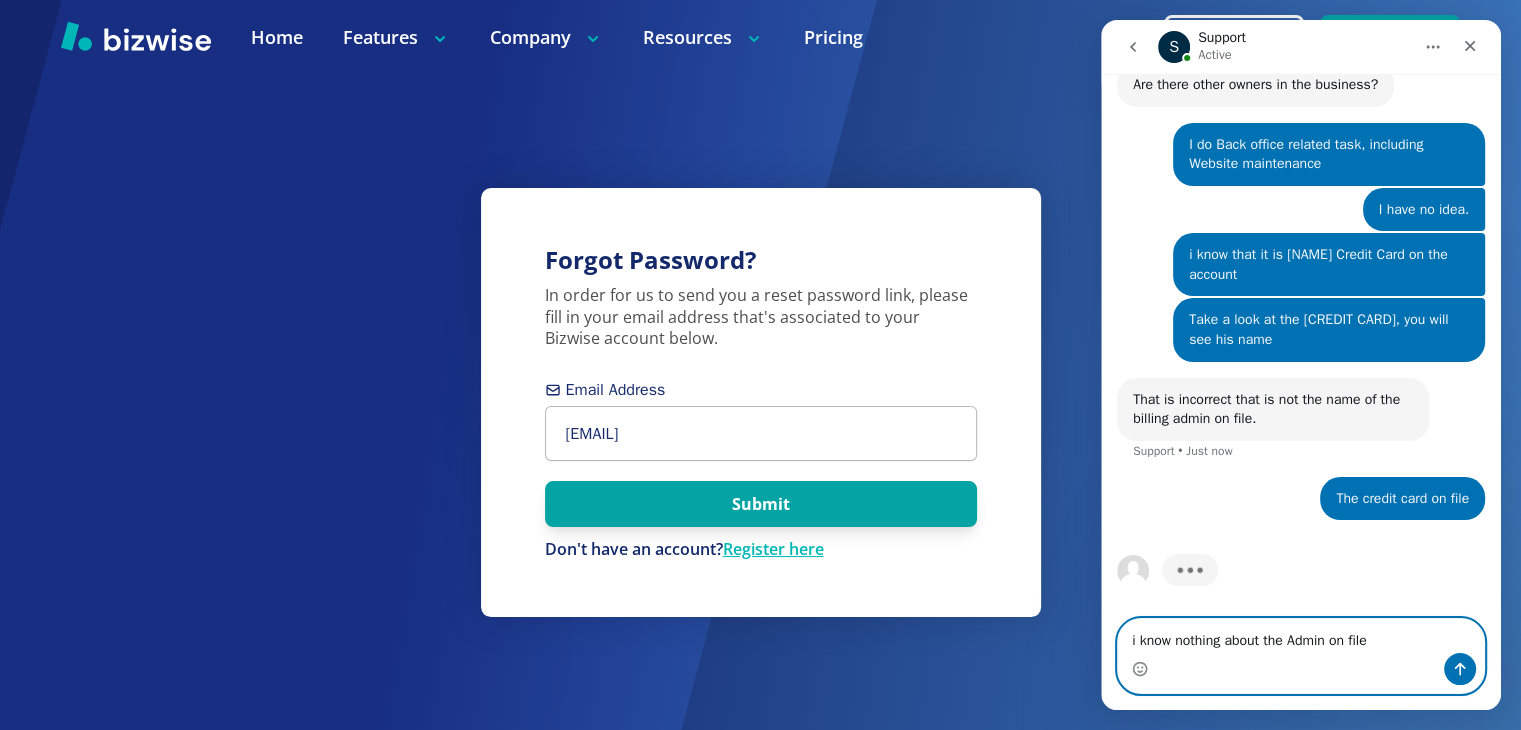 type on "i know nothing about the Admin on file?" 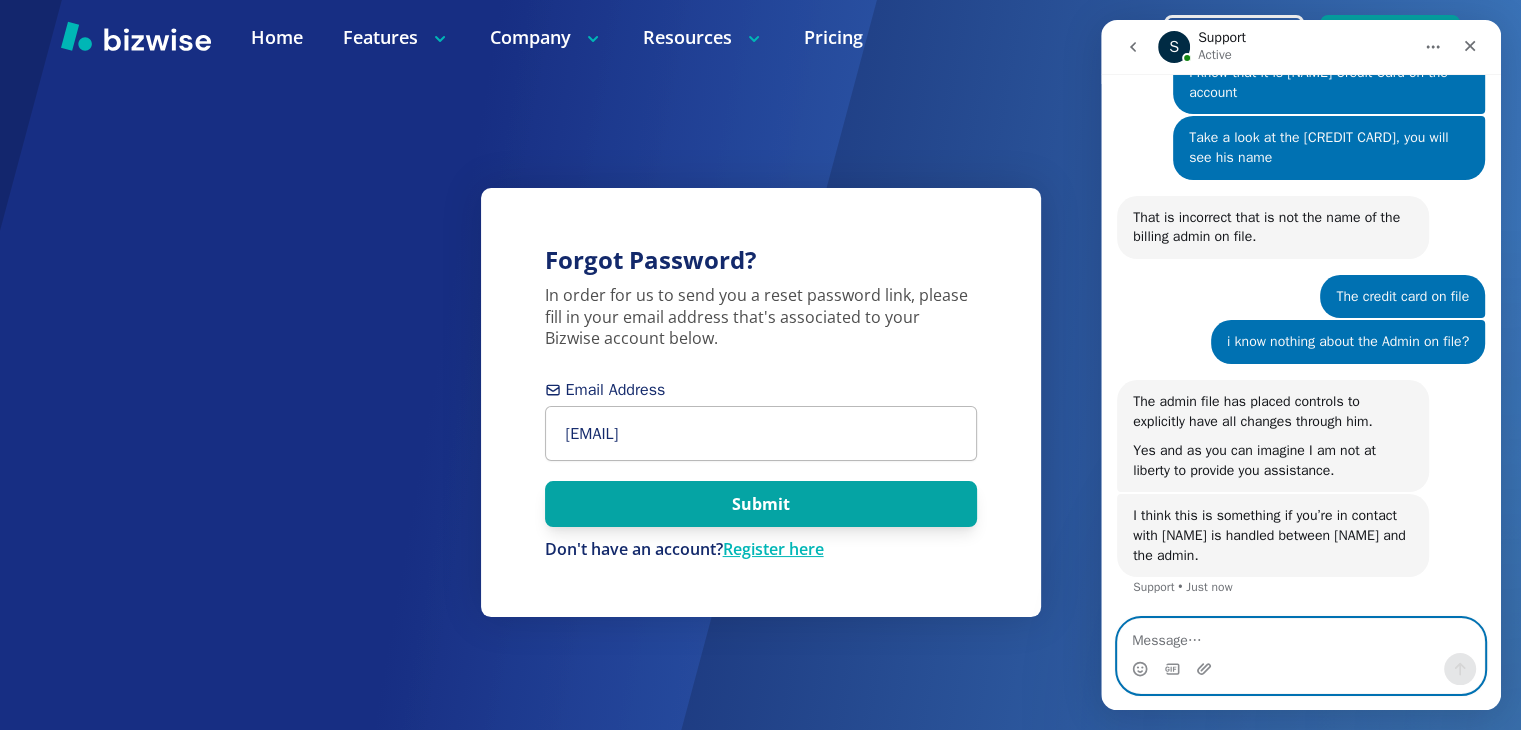 scroll, scrollTop: 2944, scrollLeft: 0, axis: vertical 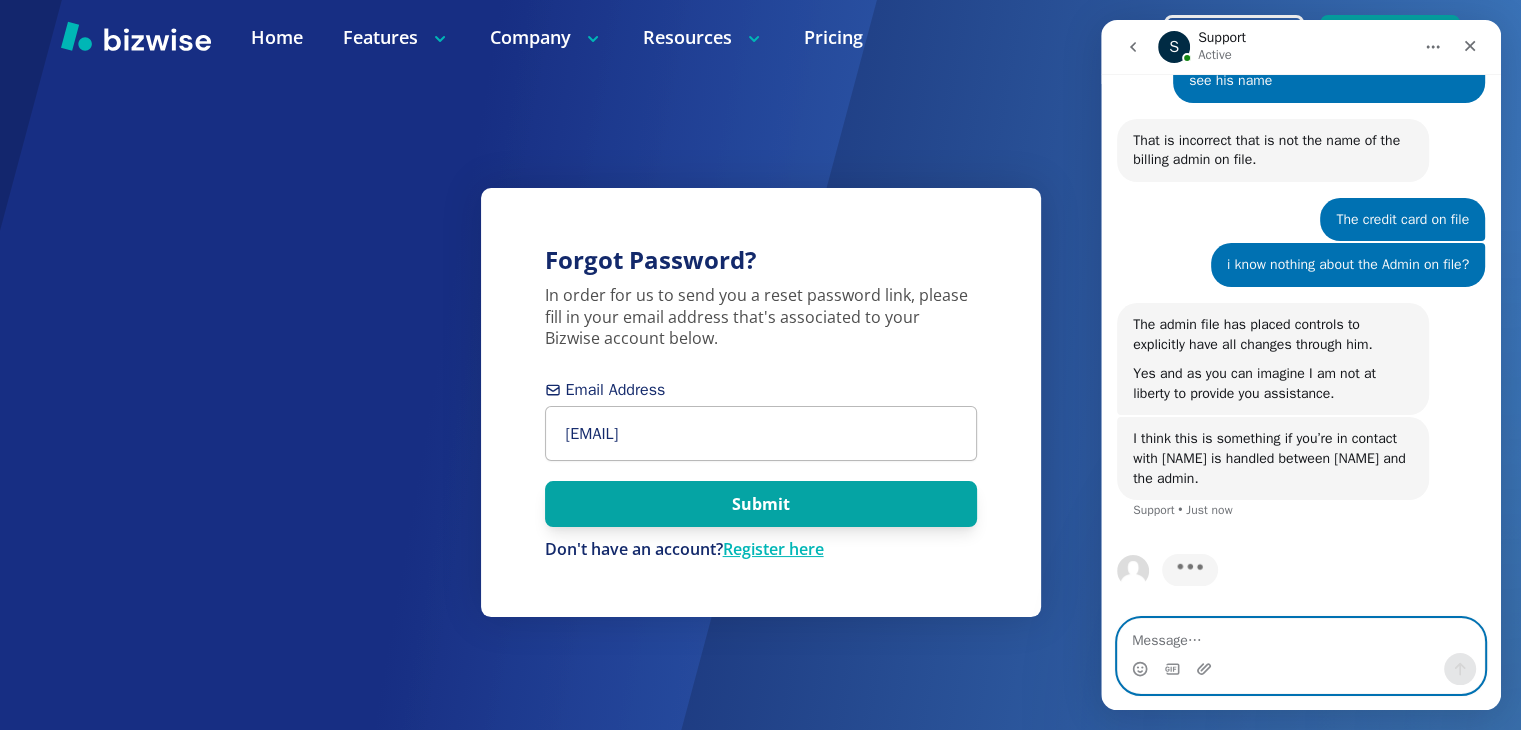 click at bounding box center [1301, 636] 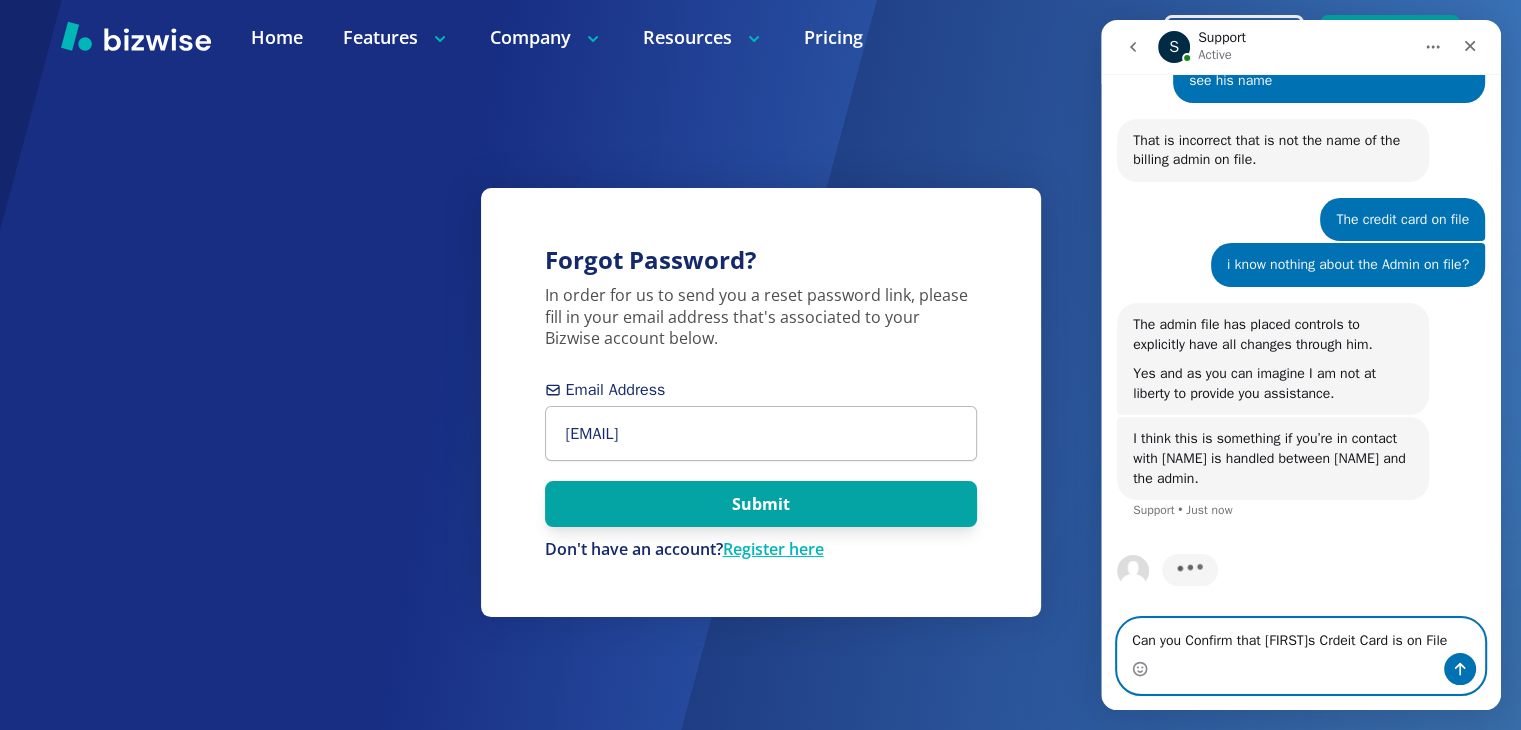 click on "Can you Confirm that Robs Crdeit Card is on File" at bounding box center [1301, 636] 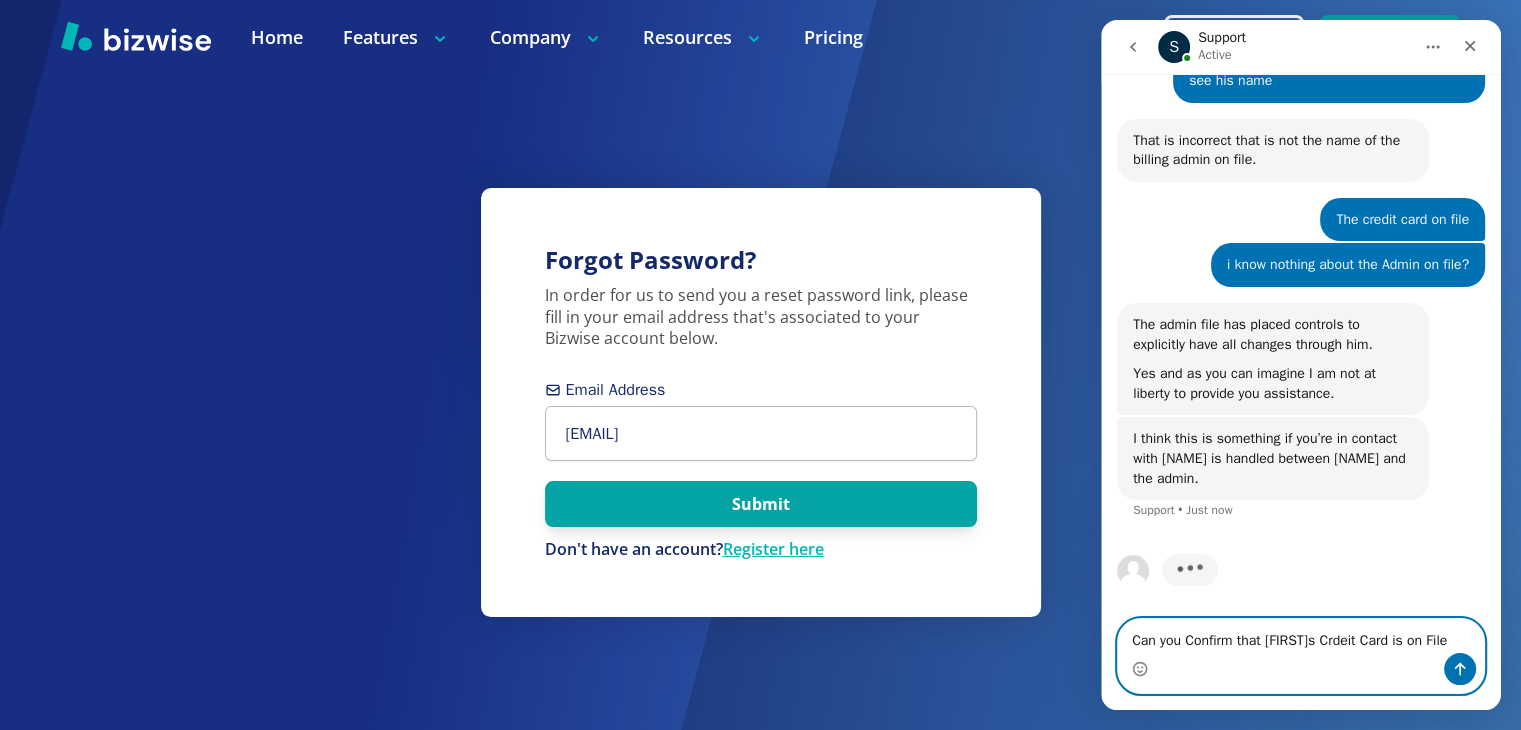 click on "Can you Confirm that Robs Crdeit Card is on File" at bounding box center [1301, 636] 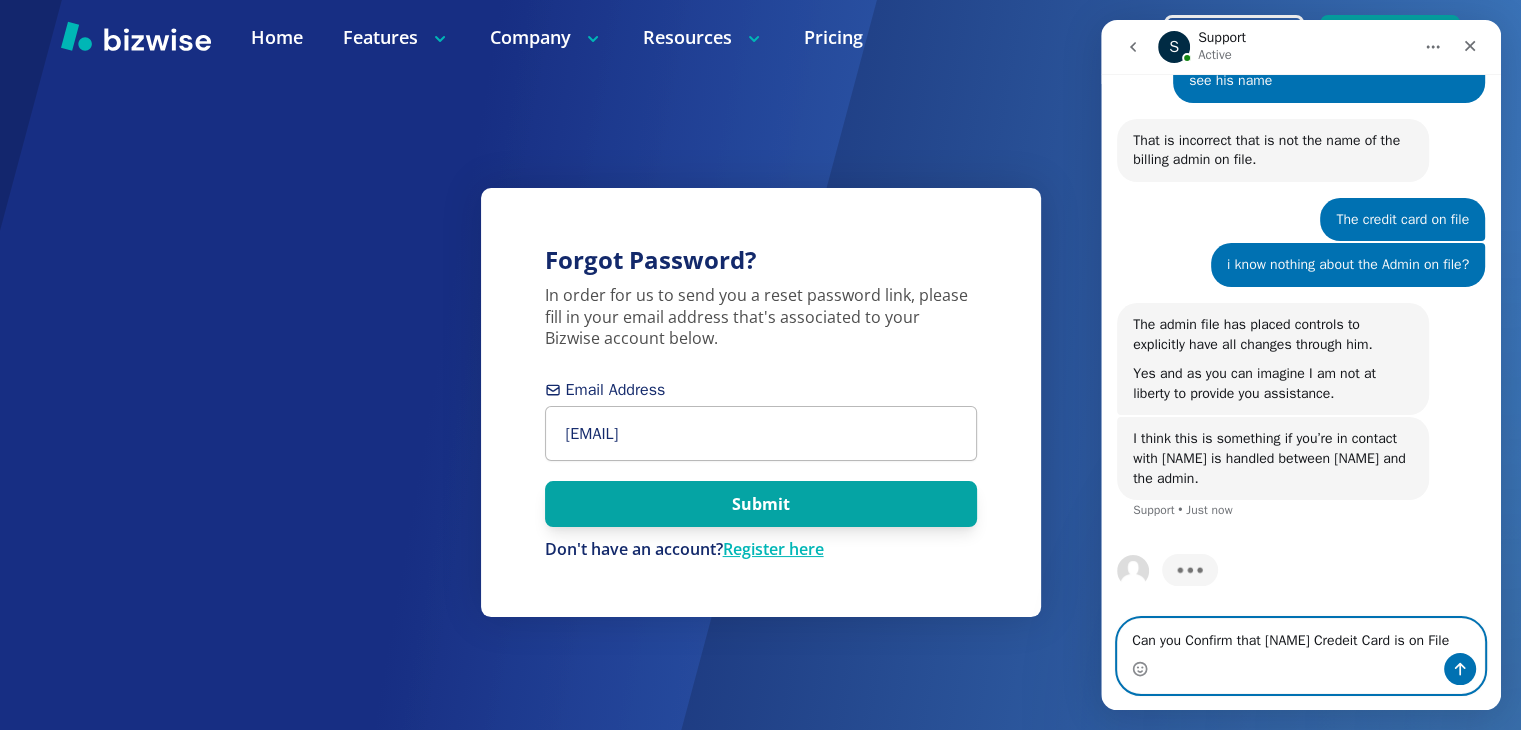 click on "Can you Confirm that Robs Credeit Card is on File" at bounding box center [1301, 636] 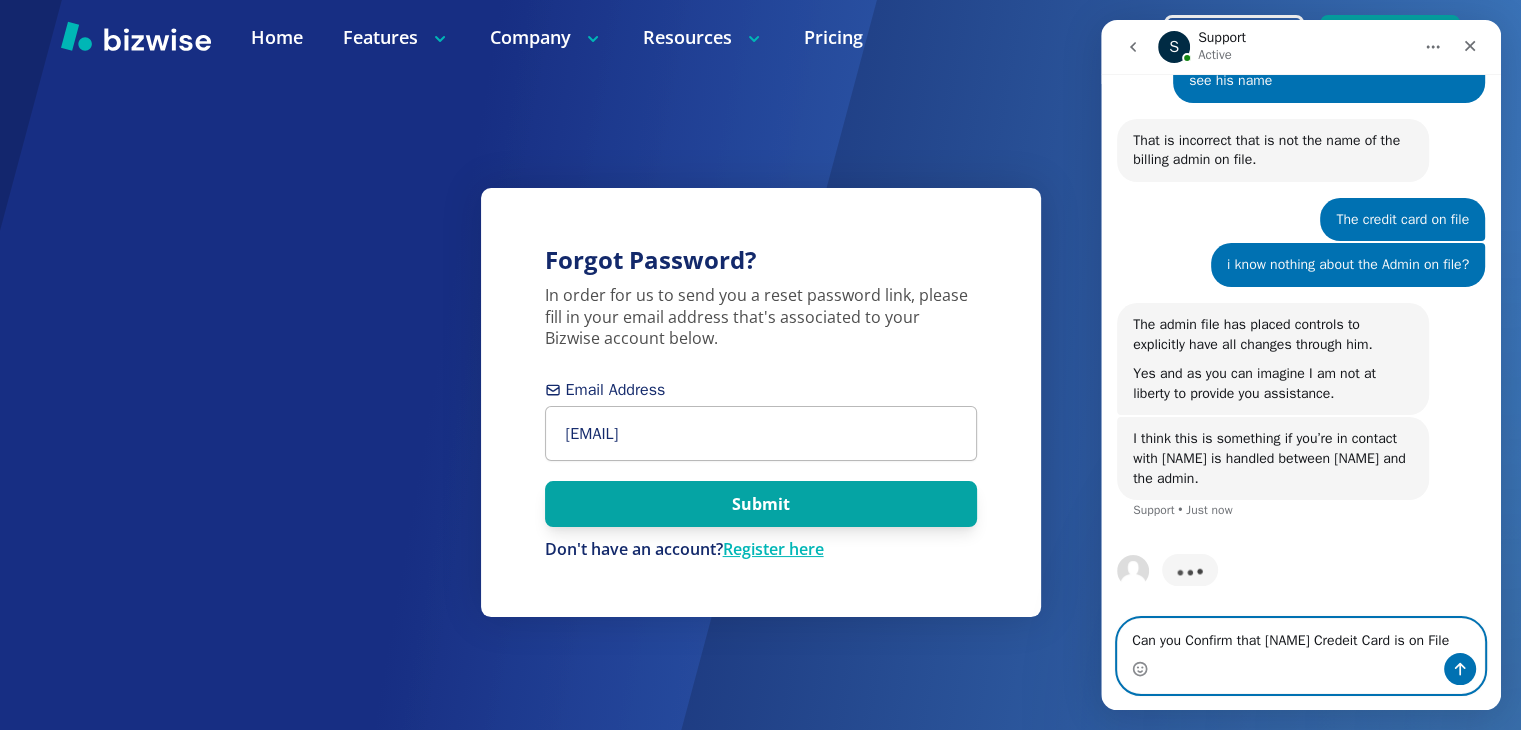 type on "Can you Confirm that Robs Credit Card is on File" 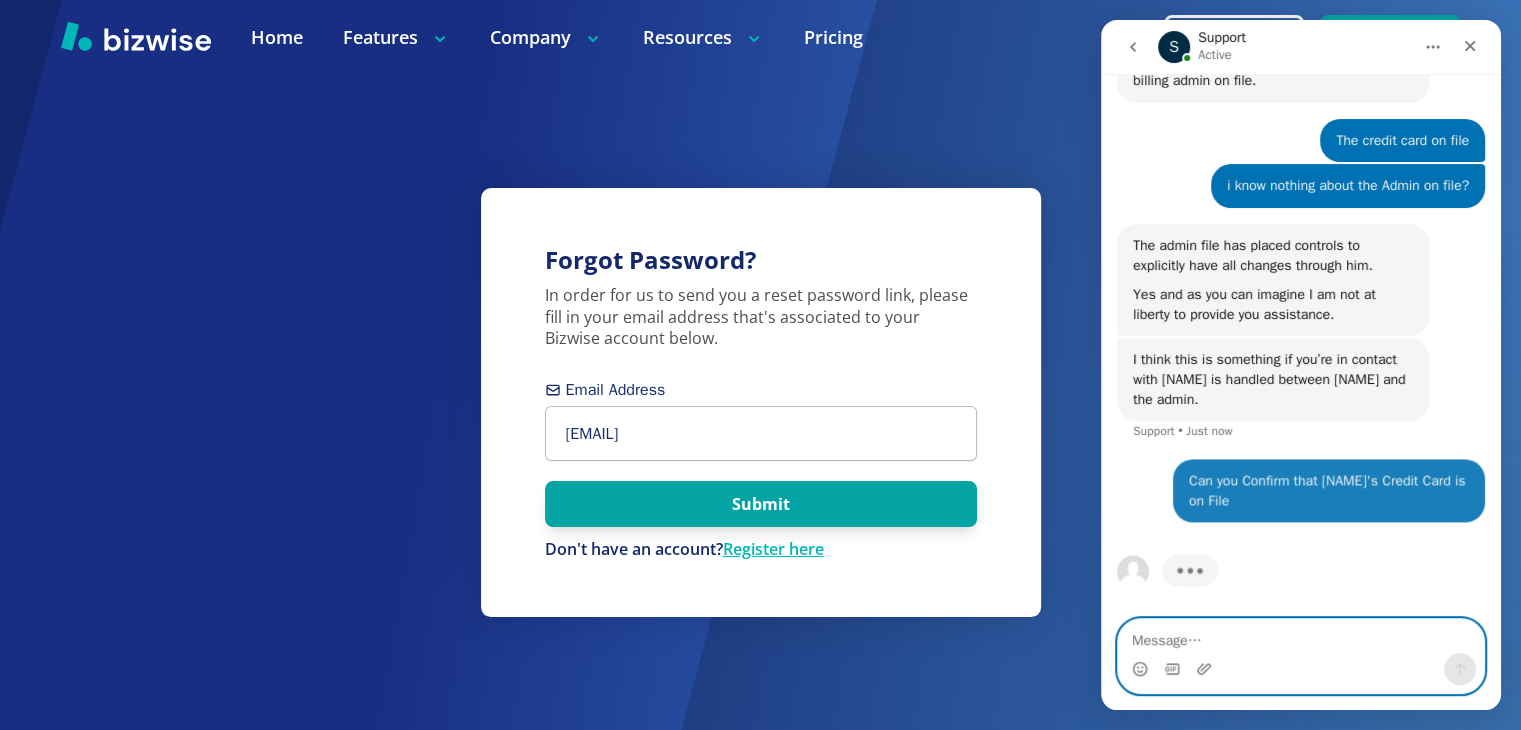 scroll, scrollTop: 3100, scrollLeft: 0, axis: vertical 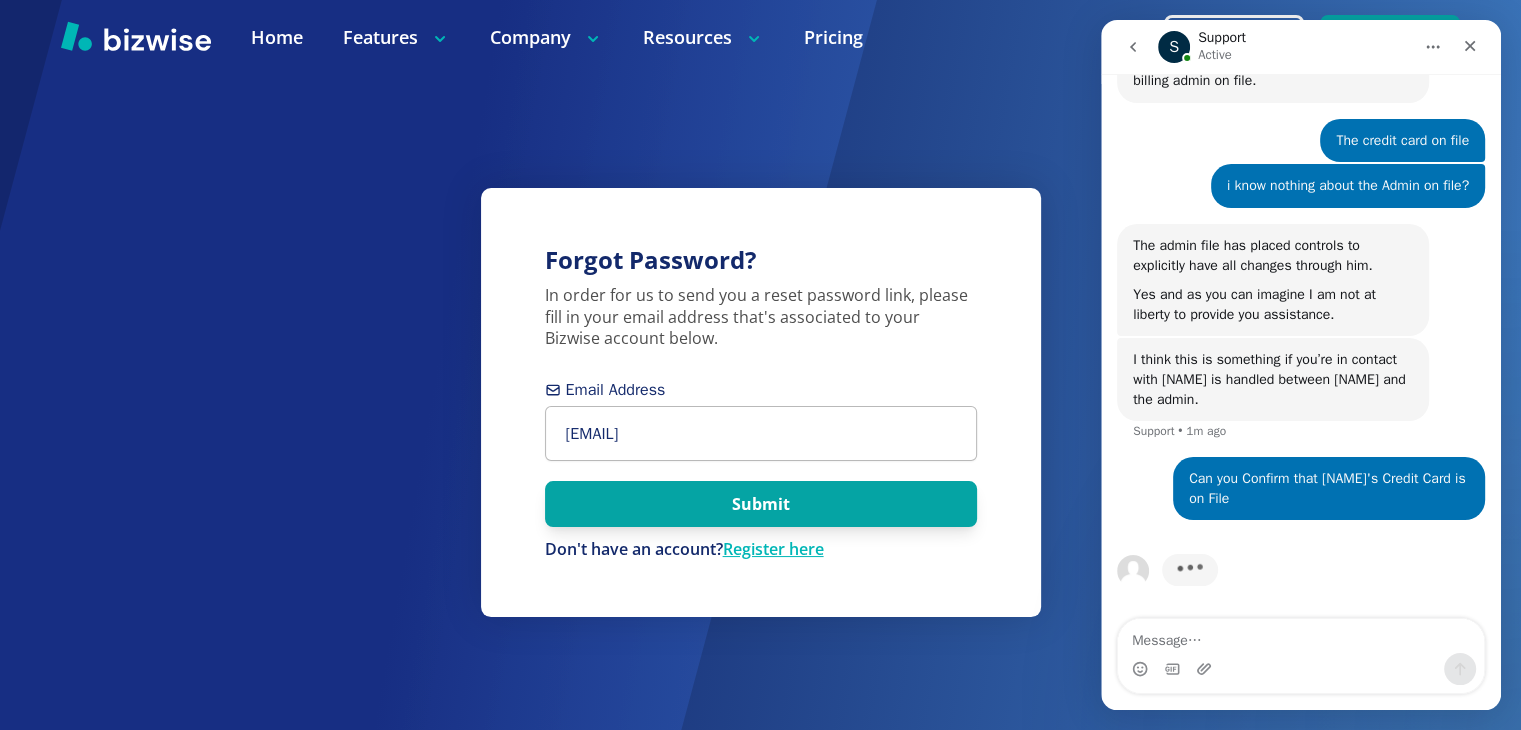 drag, startPoint x: 1493, startPoint y: 618, endPoint x: 1499, endPoint y: 606, distance: 13.416408 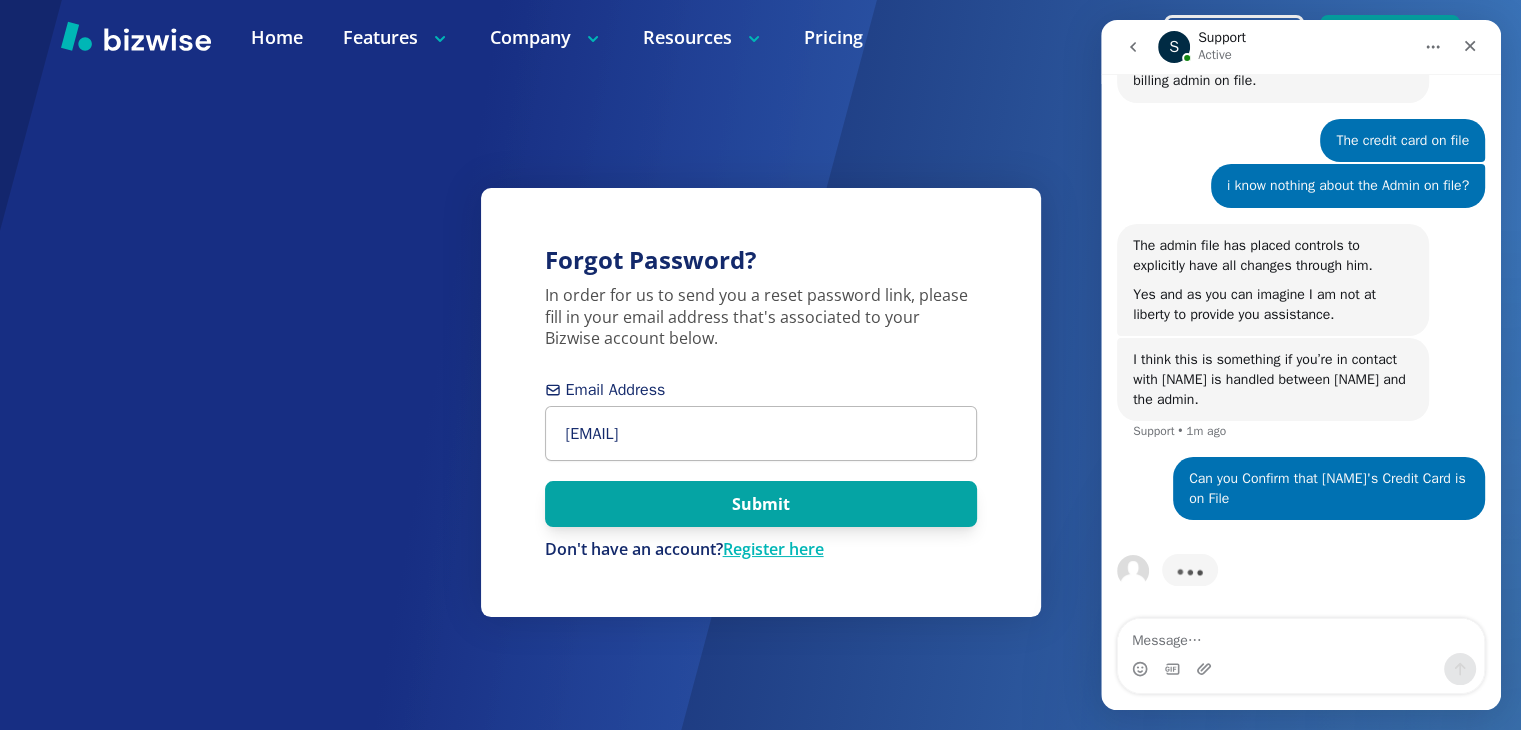 click on "Ask us anything, or share your feedback. Your Website is not recognizing my account Robert    •   31m ago You’ll get replies here and in your email: ✉️  robsauto60156@gmail.com Our usual reply time 🕒  under 1 hour Operator    •   31m ago my email is  robsauto60156@gmail.com Robert    •   31m ago i keep getting the message that this email is not registered. please advise! Robert    •   30m ago i need to be able to get into the Web editor along with making changes to my Credit Card that is on file Robert    •   29m ago Hi there, as of right now the admin on the account has made it such that only the admin account can communicate change requests.  Can you kindly have the admin send a message allowing this  Robsauto60156@gmail.com  be allowed to make changes — we are more than happy to assist you once the authorization is enabled for us to support other members of the Rob’s Auto team. Support    •   21m ago ok Robert    •   20m ago who is the Admin? Robert    •   18m ago Robert    •" at bounding box center (1301, 392) 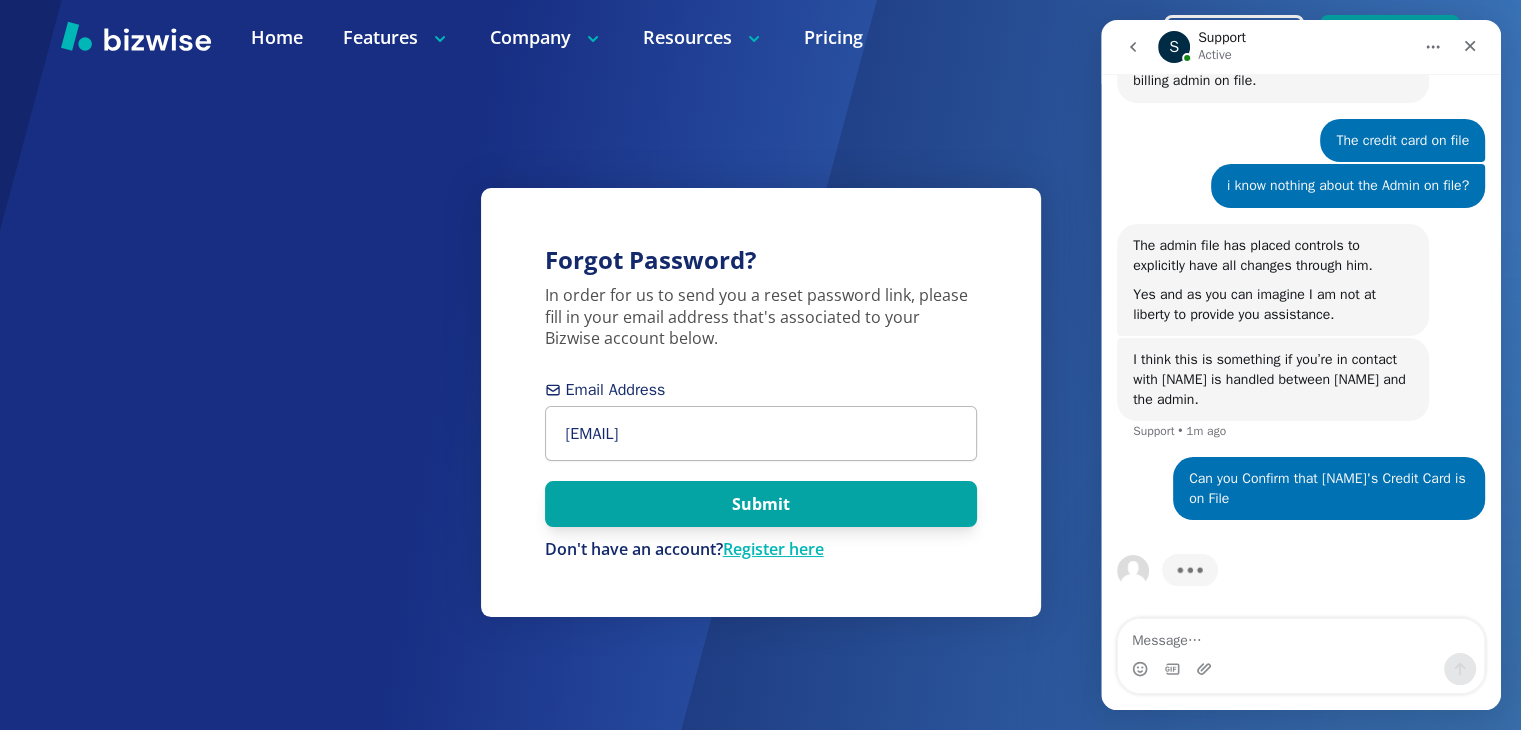 scroll, scrollTop: 3100, scrollLeft: 0, axis: vertical 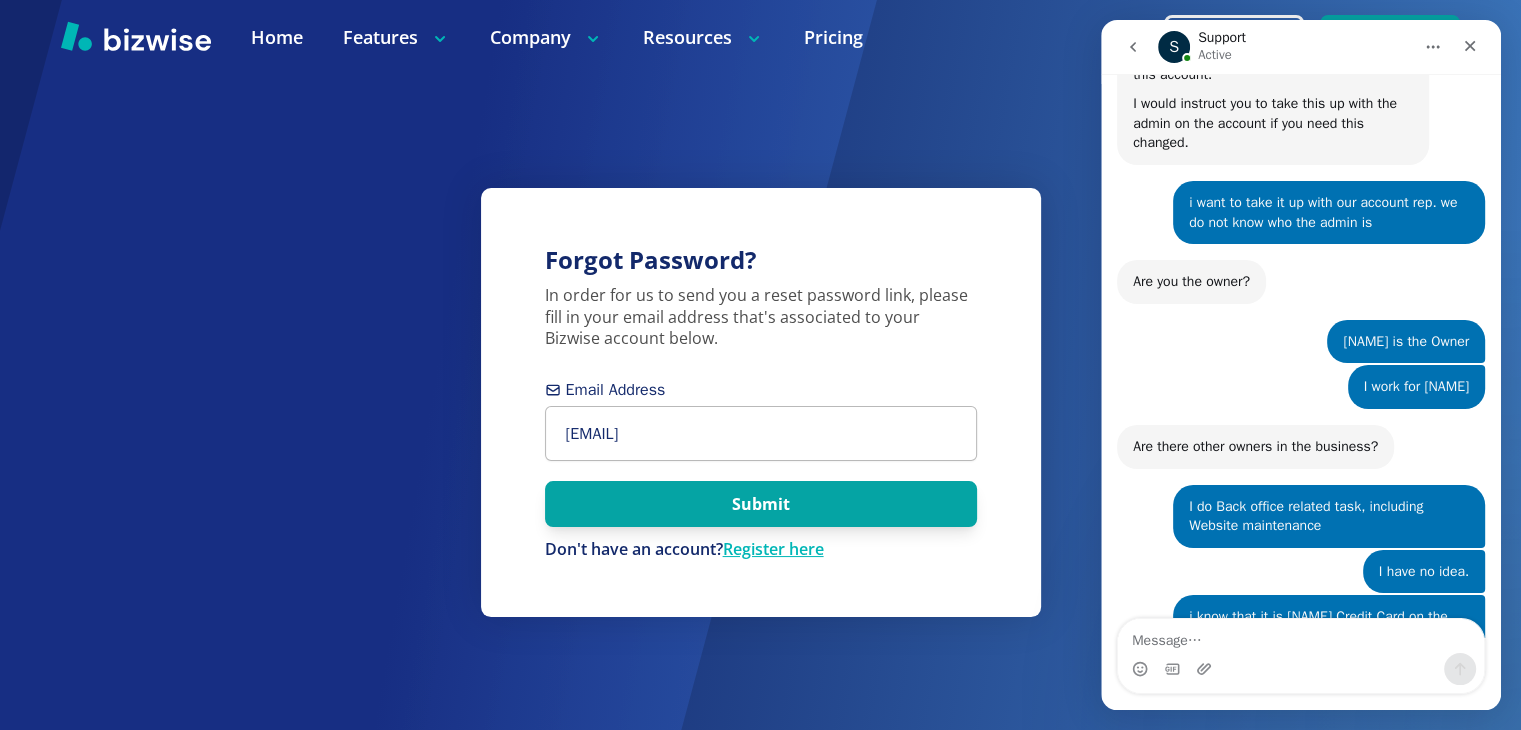 click on "Forgot Password? In order for us to send you a reset password link, please fill in your email address   that's associated to your Bizwise account below. Email Address robsauto60156@gmail.com Submit Don't have an account?  Register here" at bounding box center [760, 365] 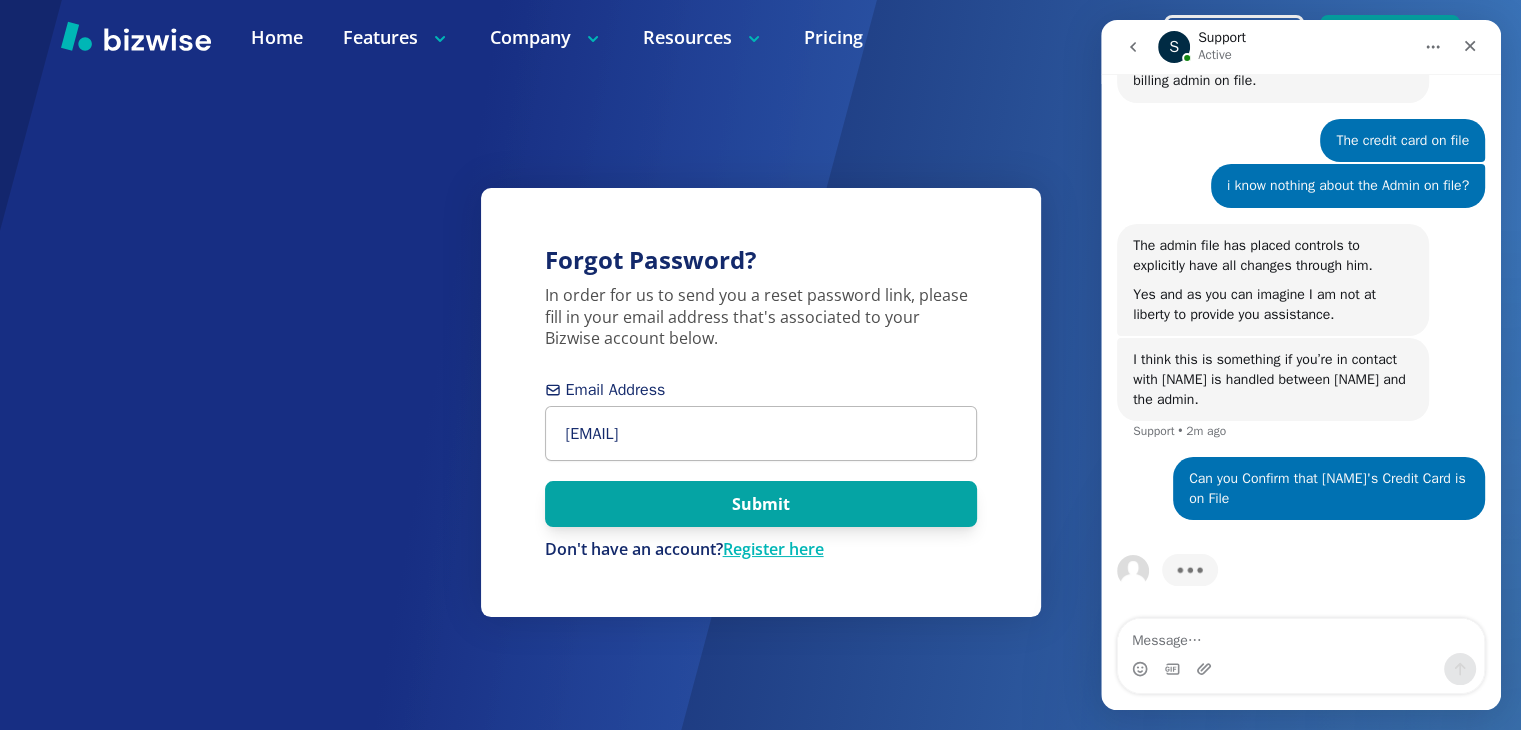 scroll, scrollTop: 3100, scrollLeft: 0, axis: vertical 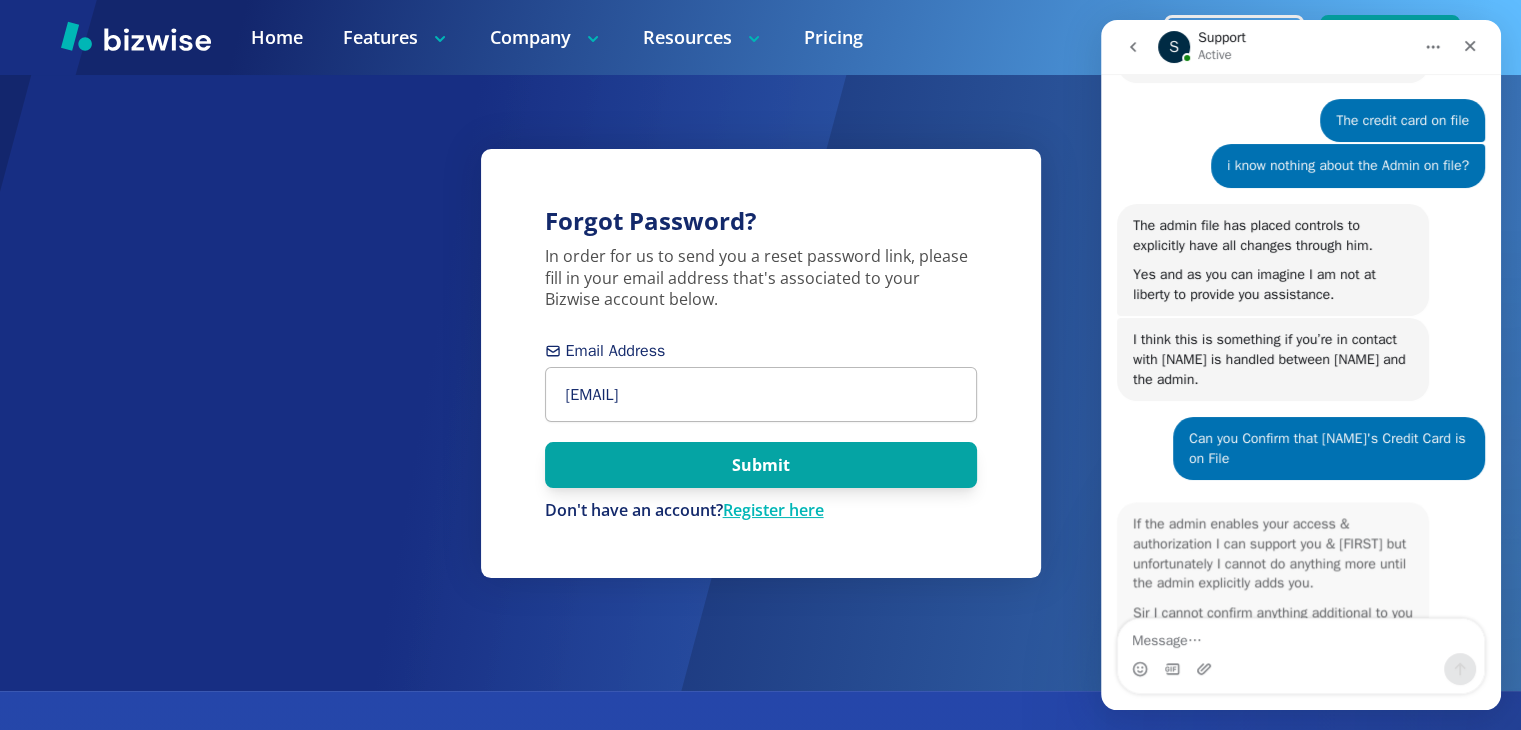 click at bounding box center (1433, 47) 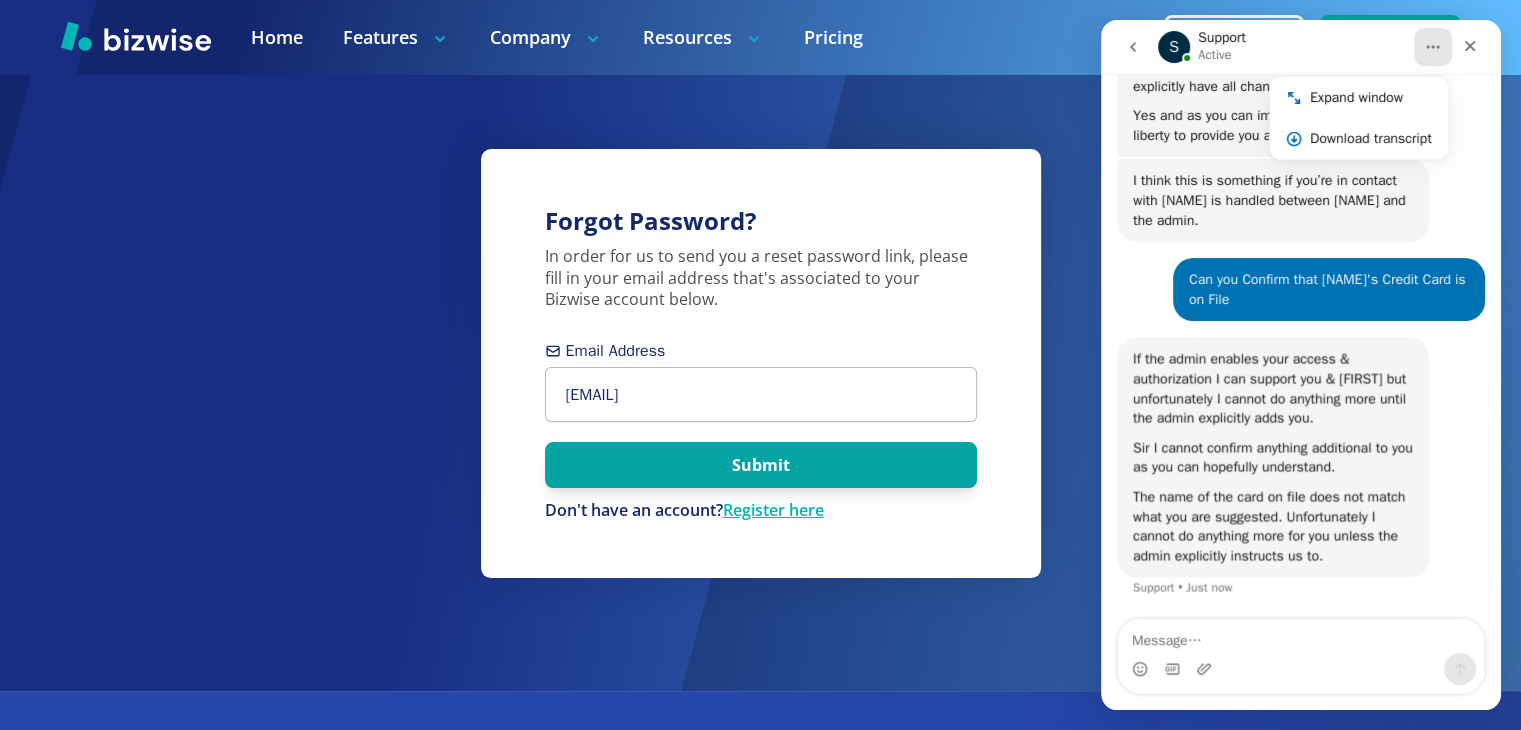 scroll, scrollTop: 3280, scrollLeft: 0, axis: vertical 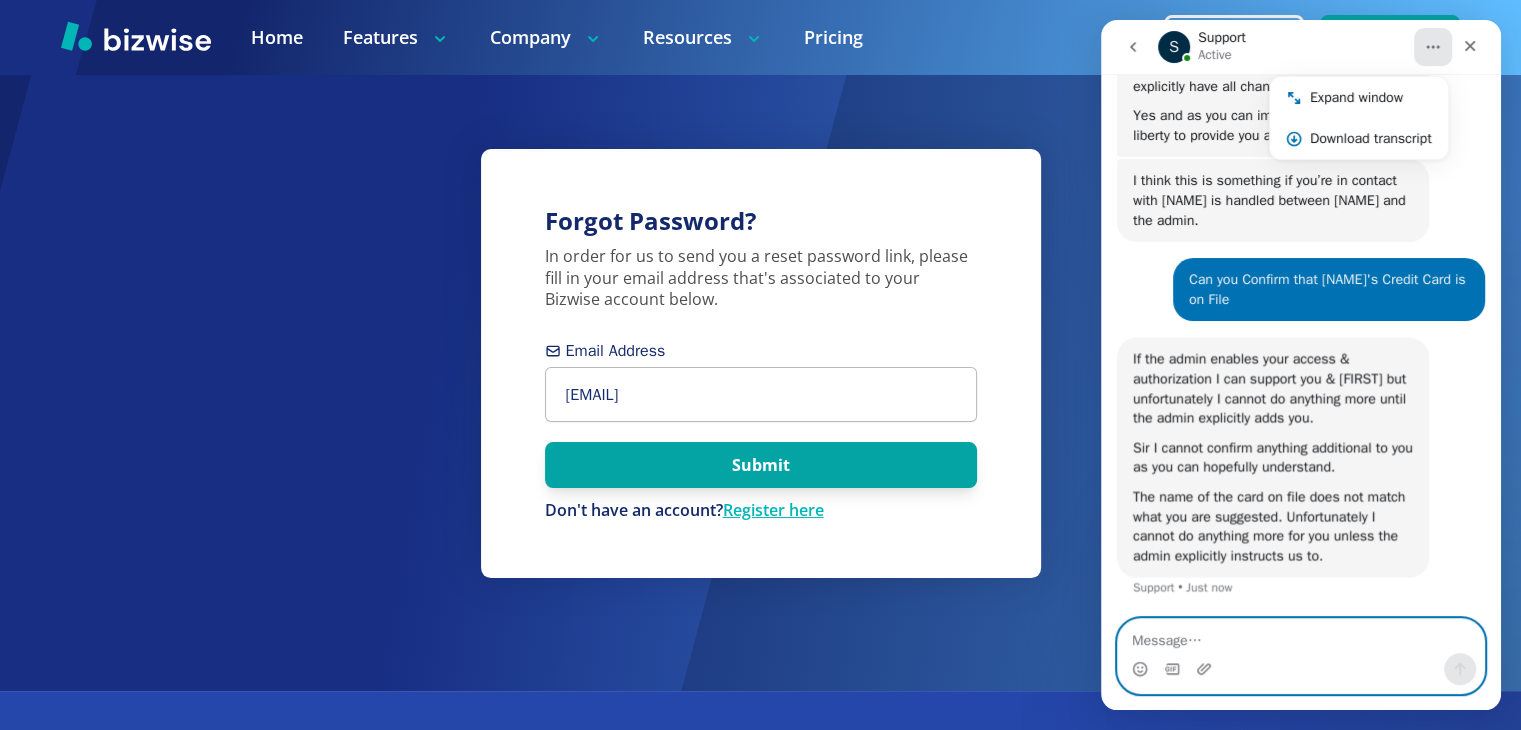 click at bounding box center [1301, 636] 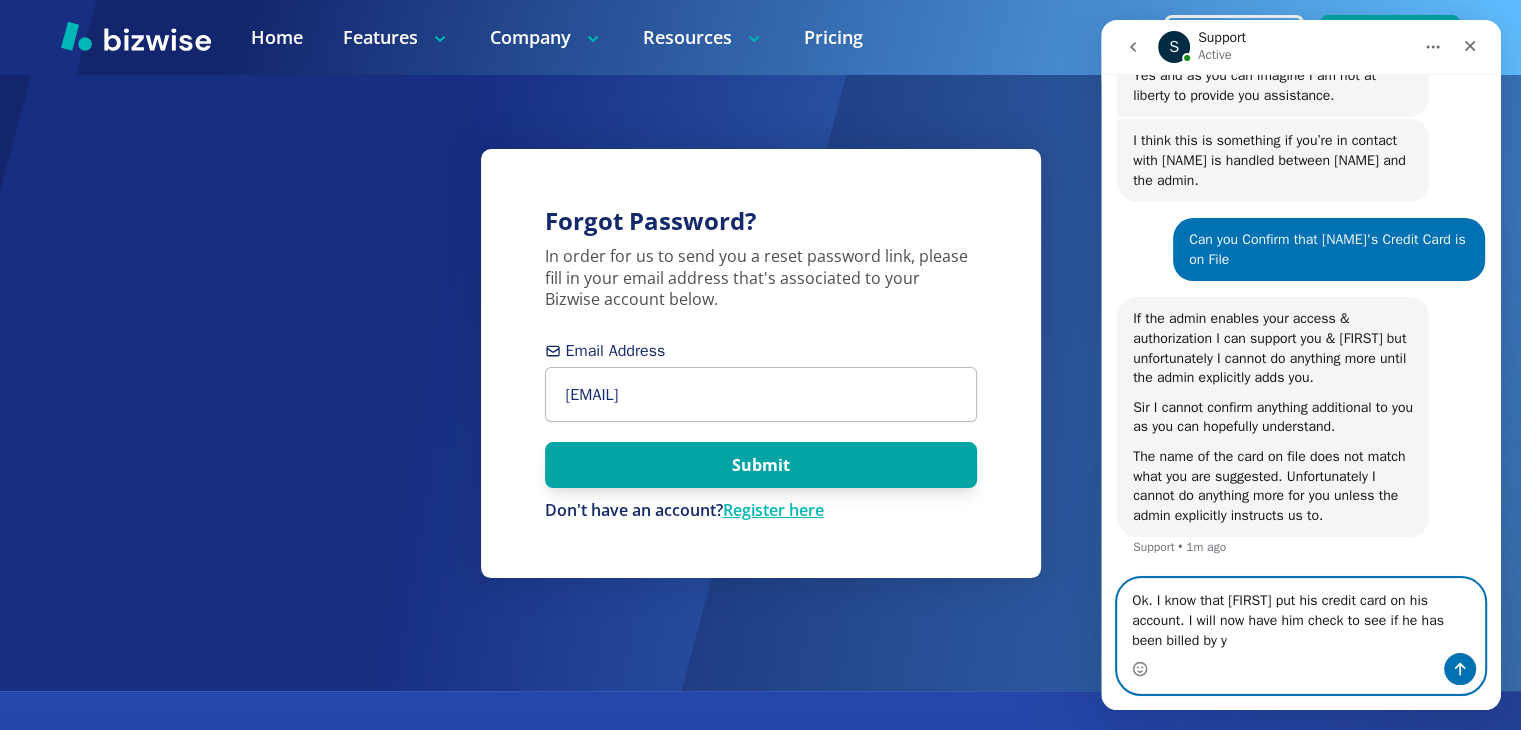 scroll, scrollTop: 3320, scrollLeft: 0, axis: vertical 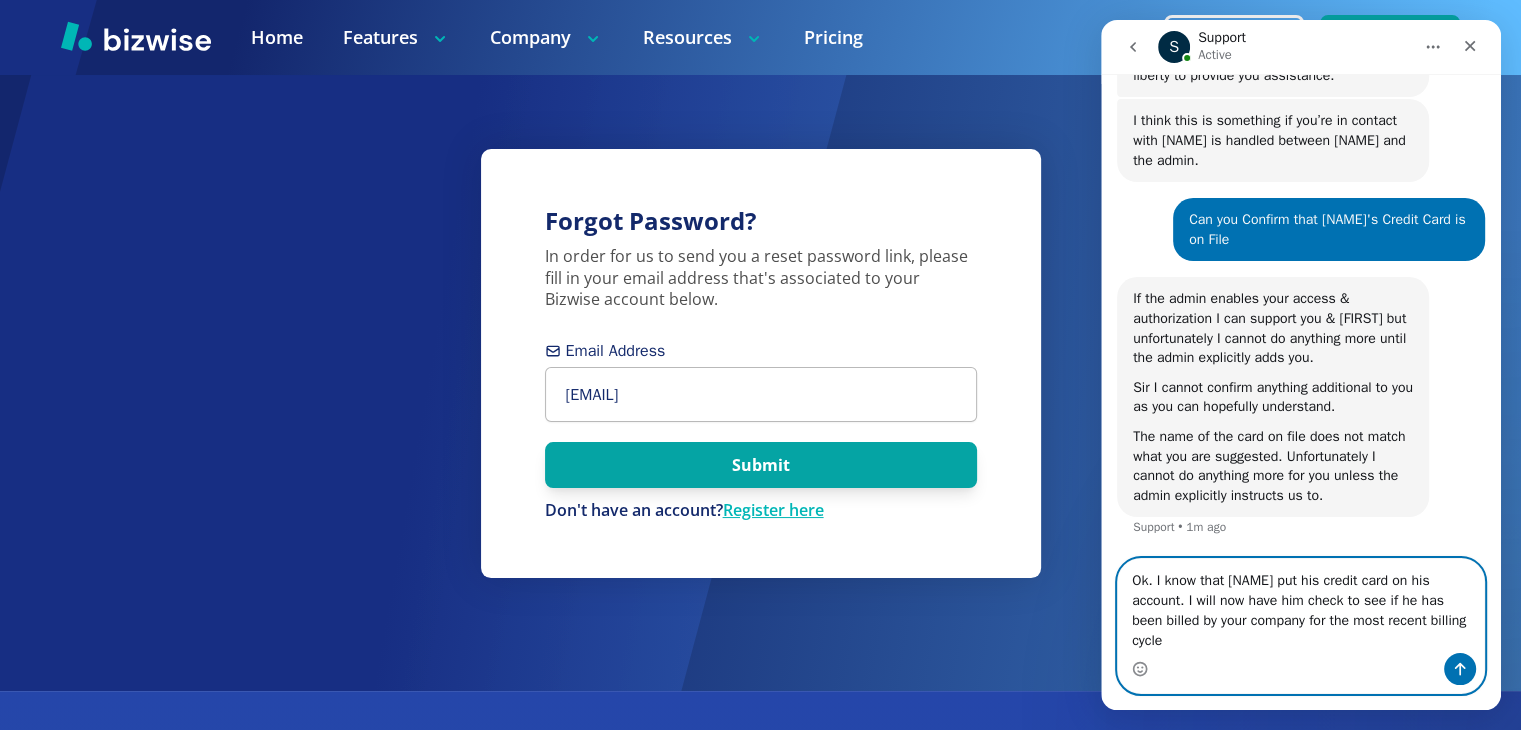 type on "Ok. I know that Rob put his credit card on his account. I will now have him check to see if he has been billed by your company for the most recent billing cycle." 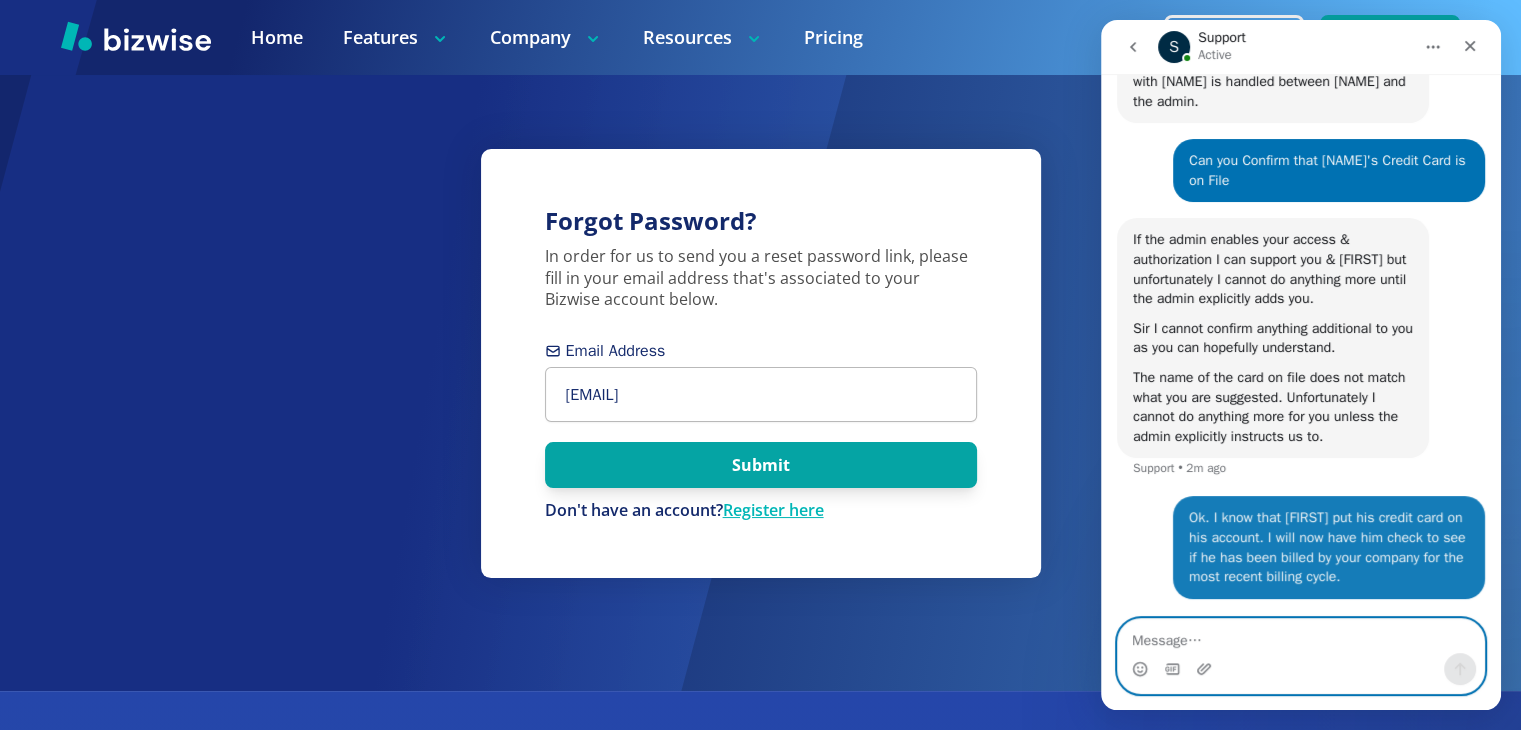scroll, scrollTop: 3398, scrollLeft: 0, axis: vertical 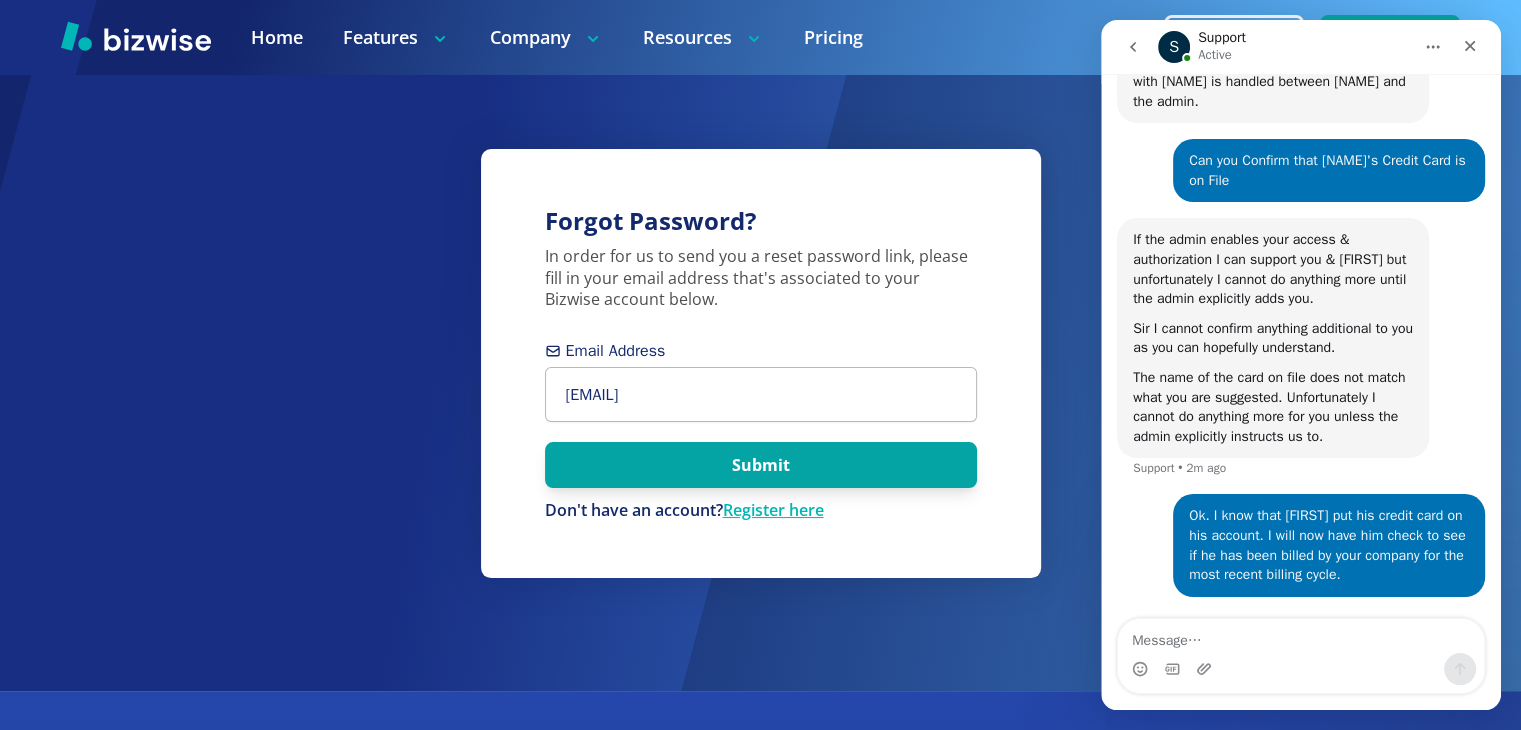 click 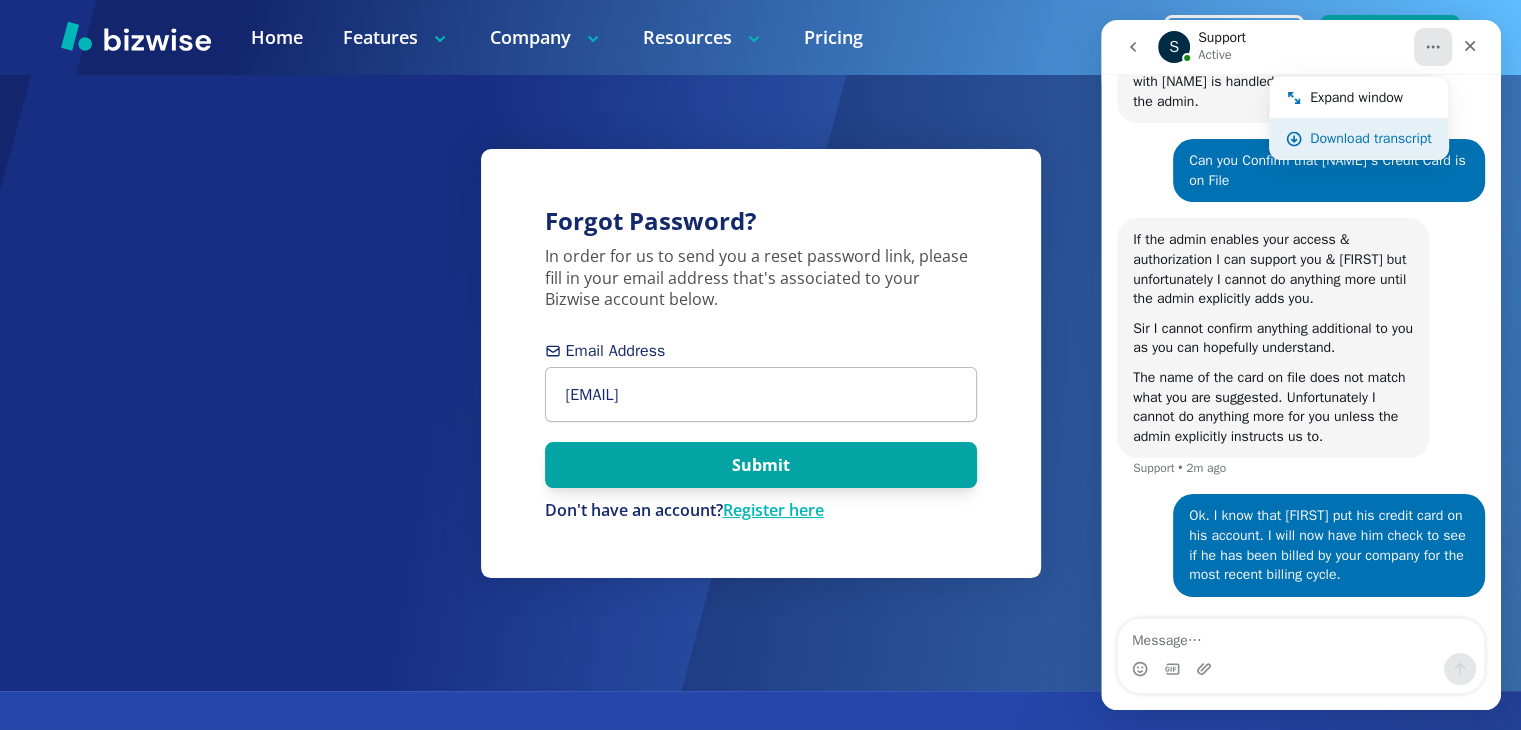 click on "Download transcript" at bounding box center (1371, 138) 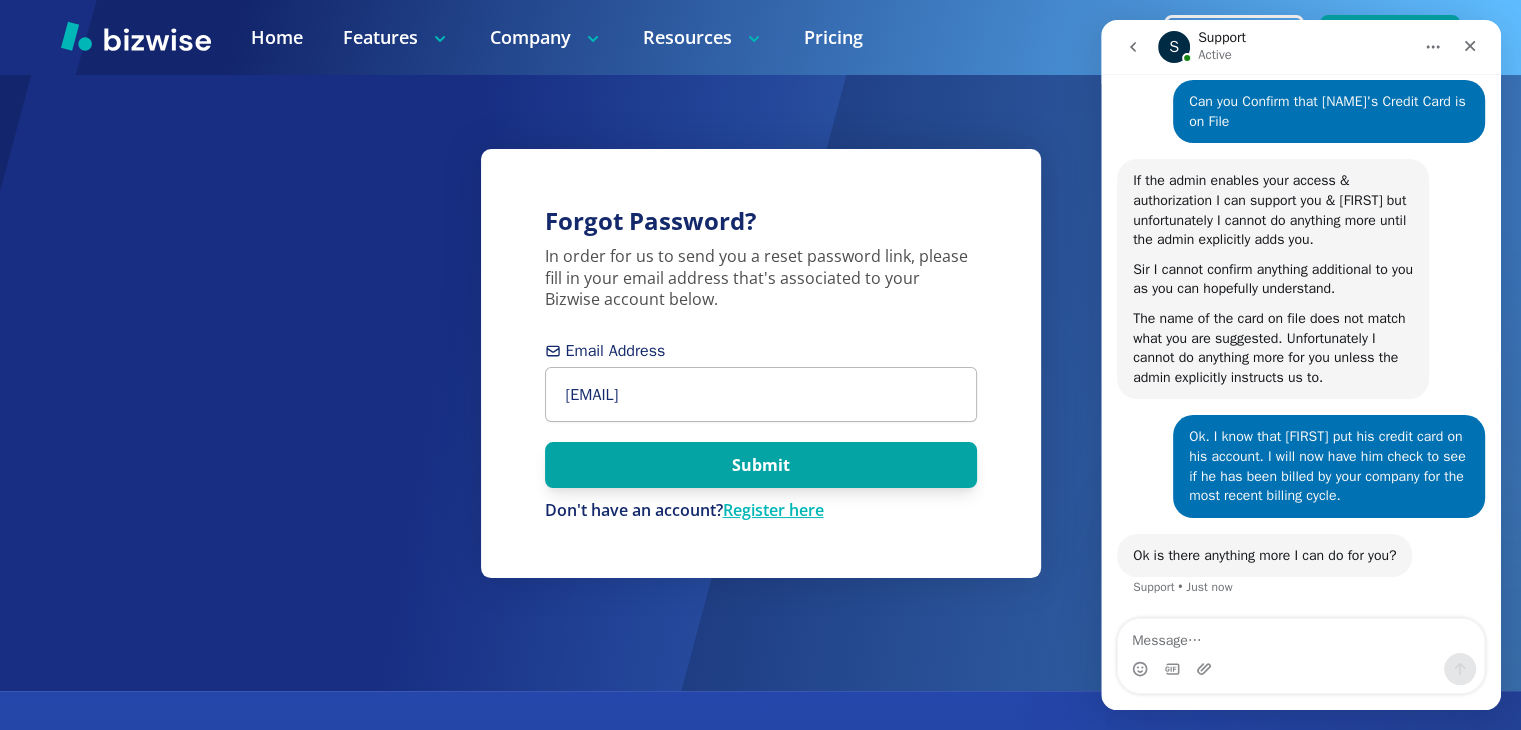 scroll, scrollTop: 3457, scrollLeft: 0, axis: vertical 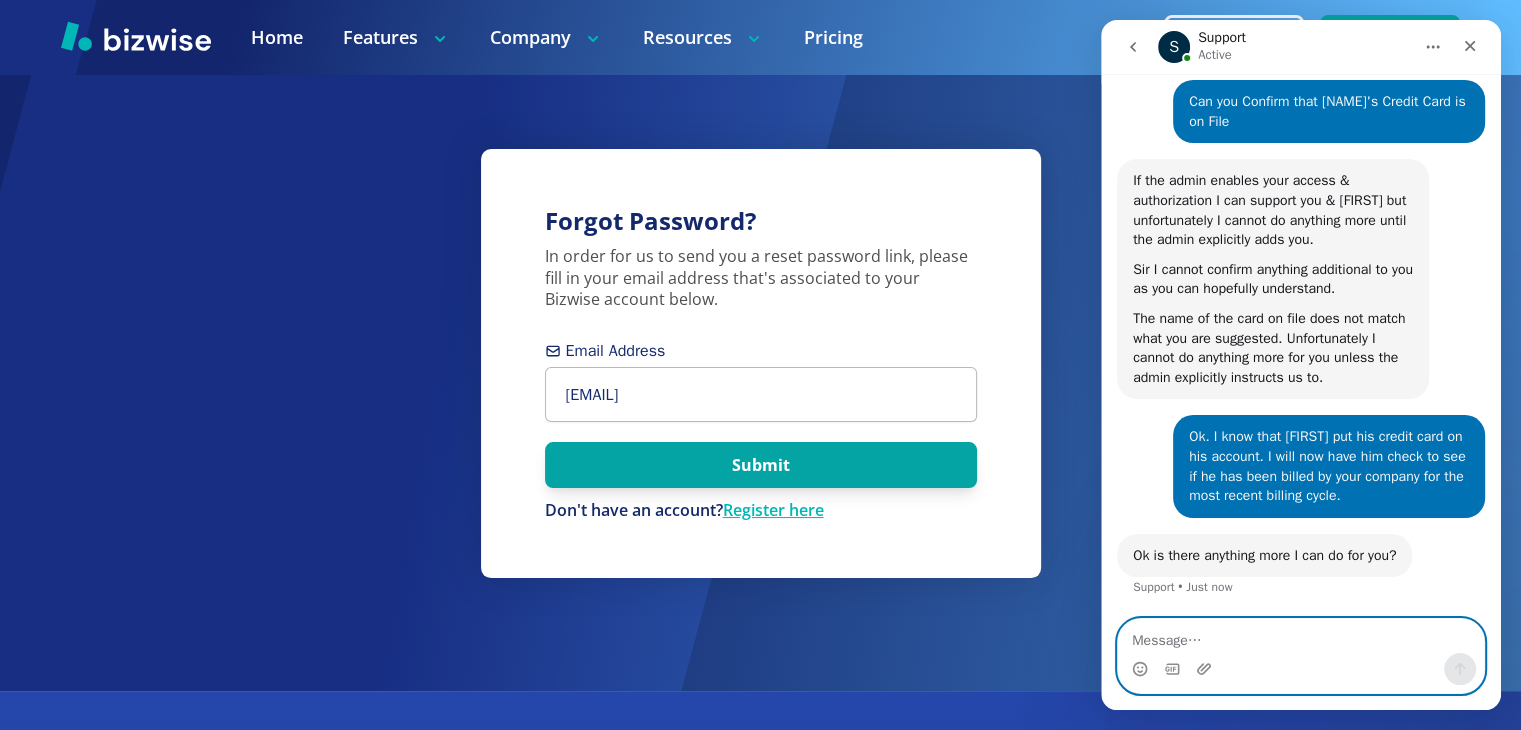 click at bounding box center (1301, 636) 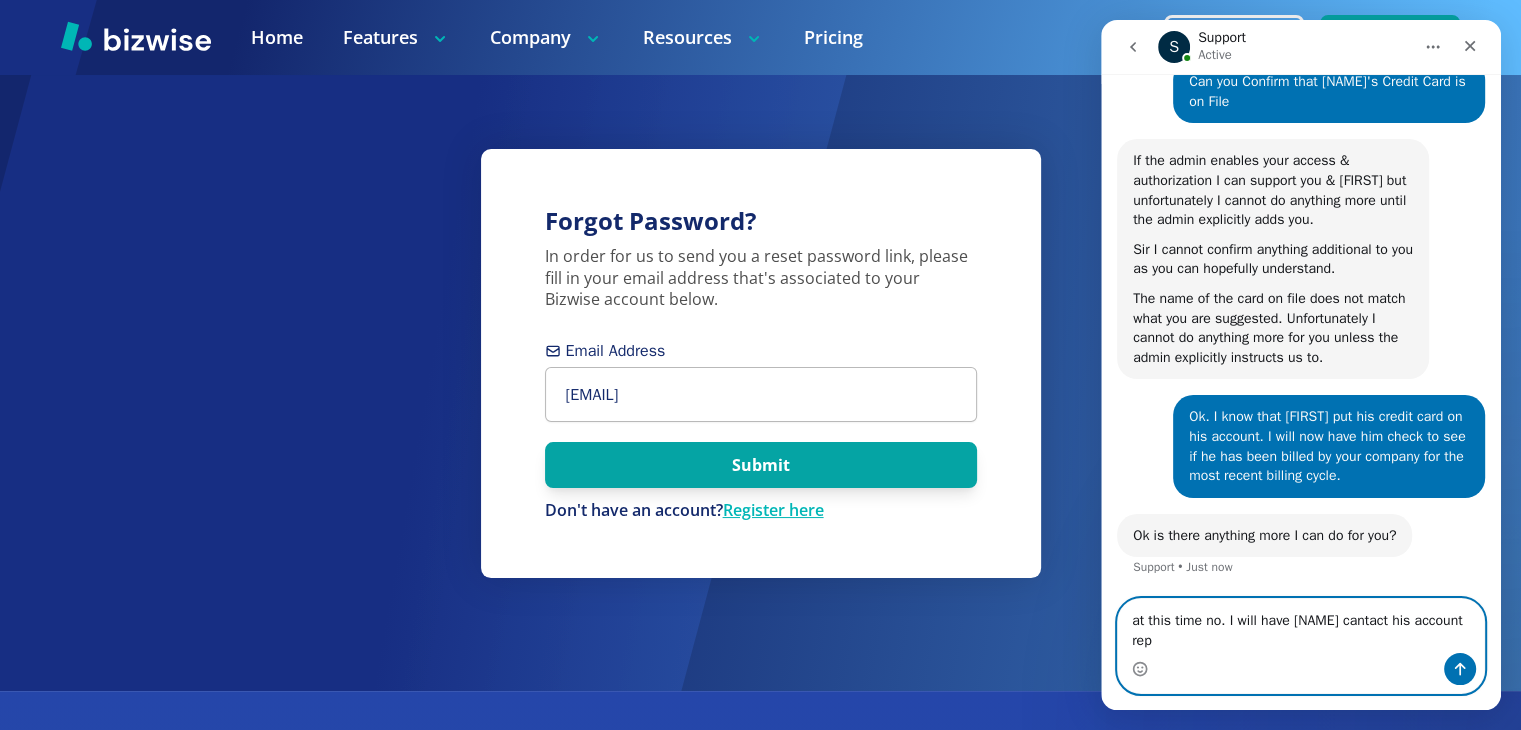 click on "at this time no. I will have Rob cantact his account rep" at bounding box center [1301, 626] 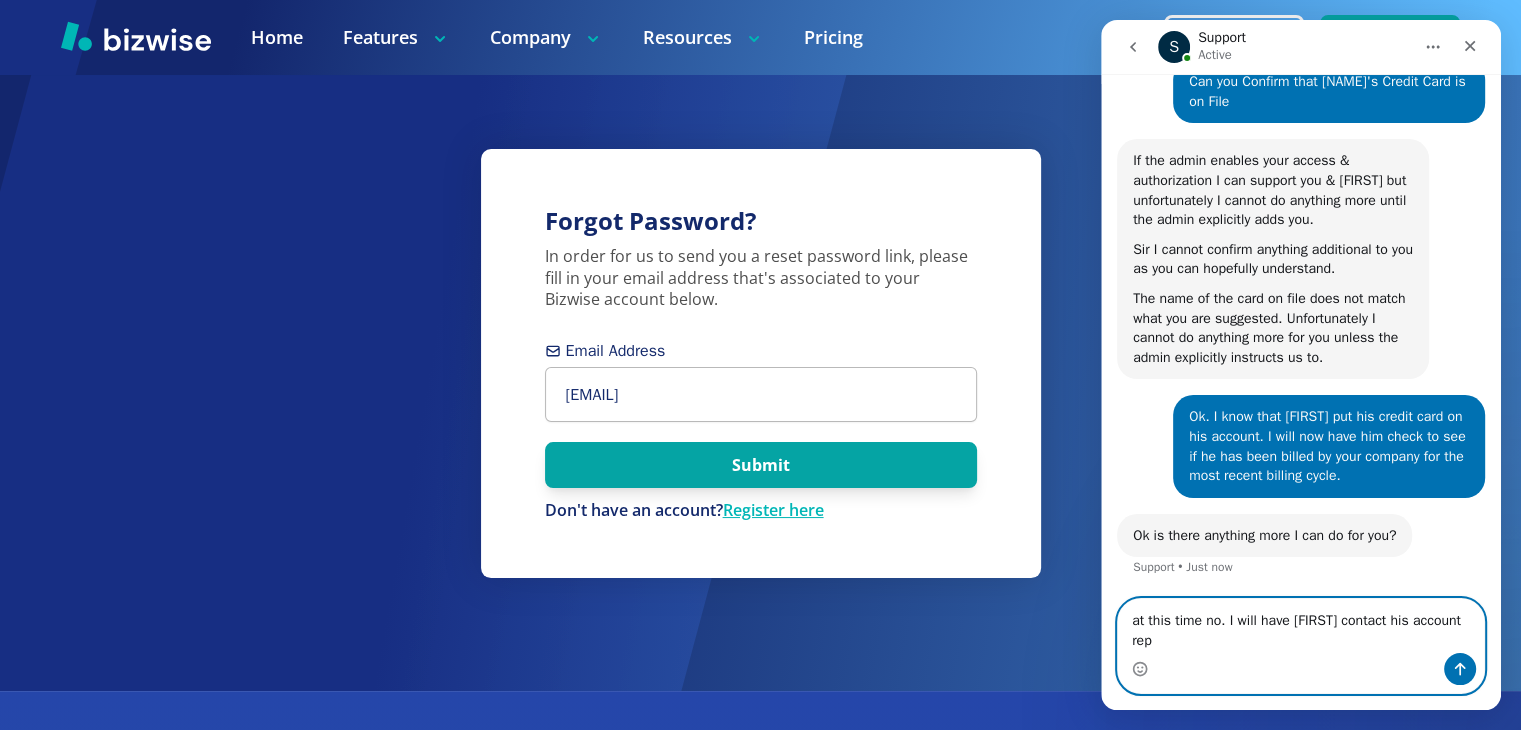 click on "at this time no. I will have Rob contact his account rep" at bounding box center [1301, 626] 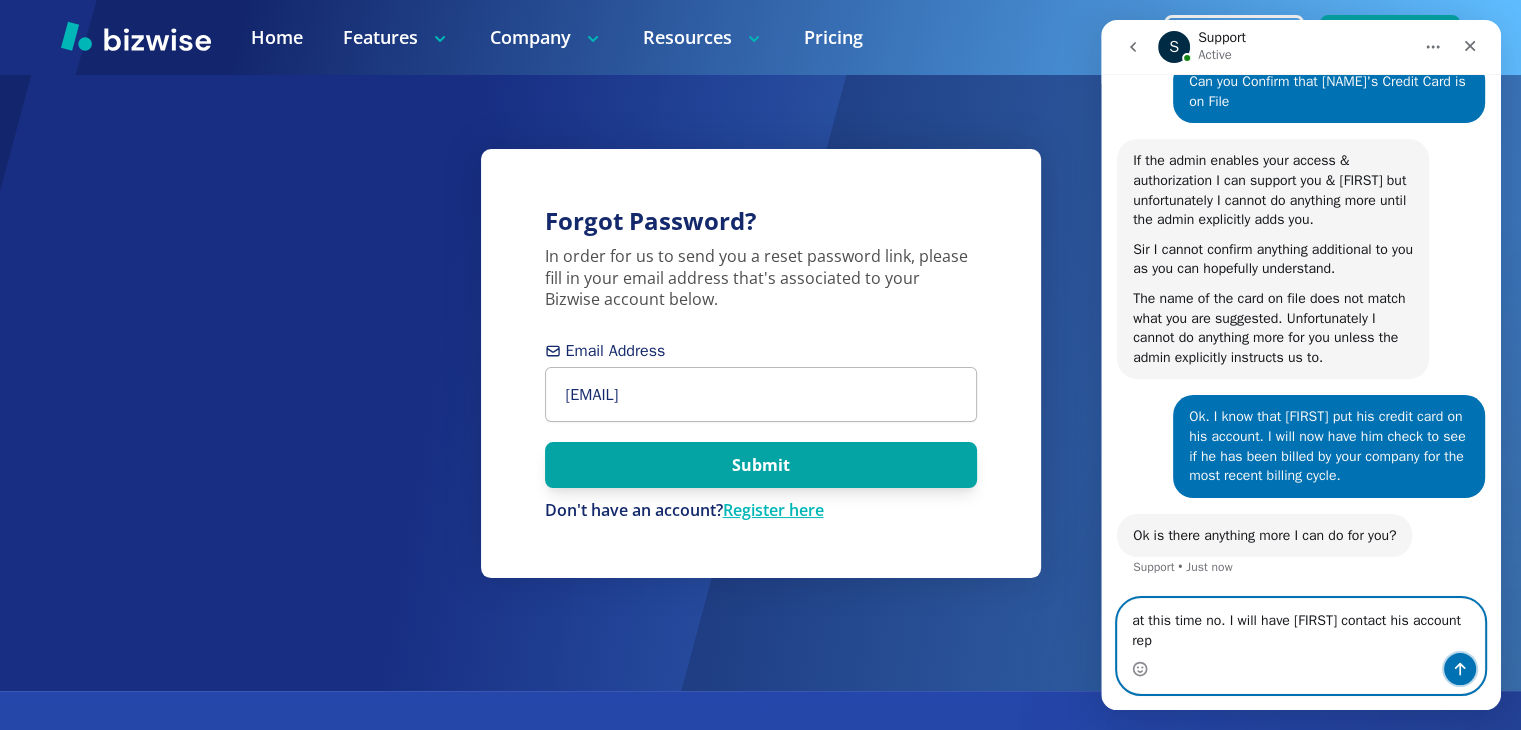 click at bounding box center [1460, 669] 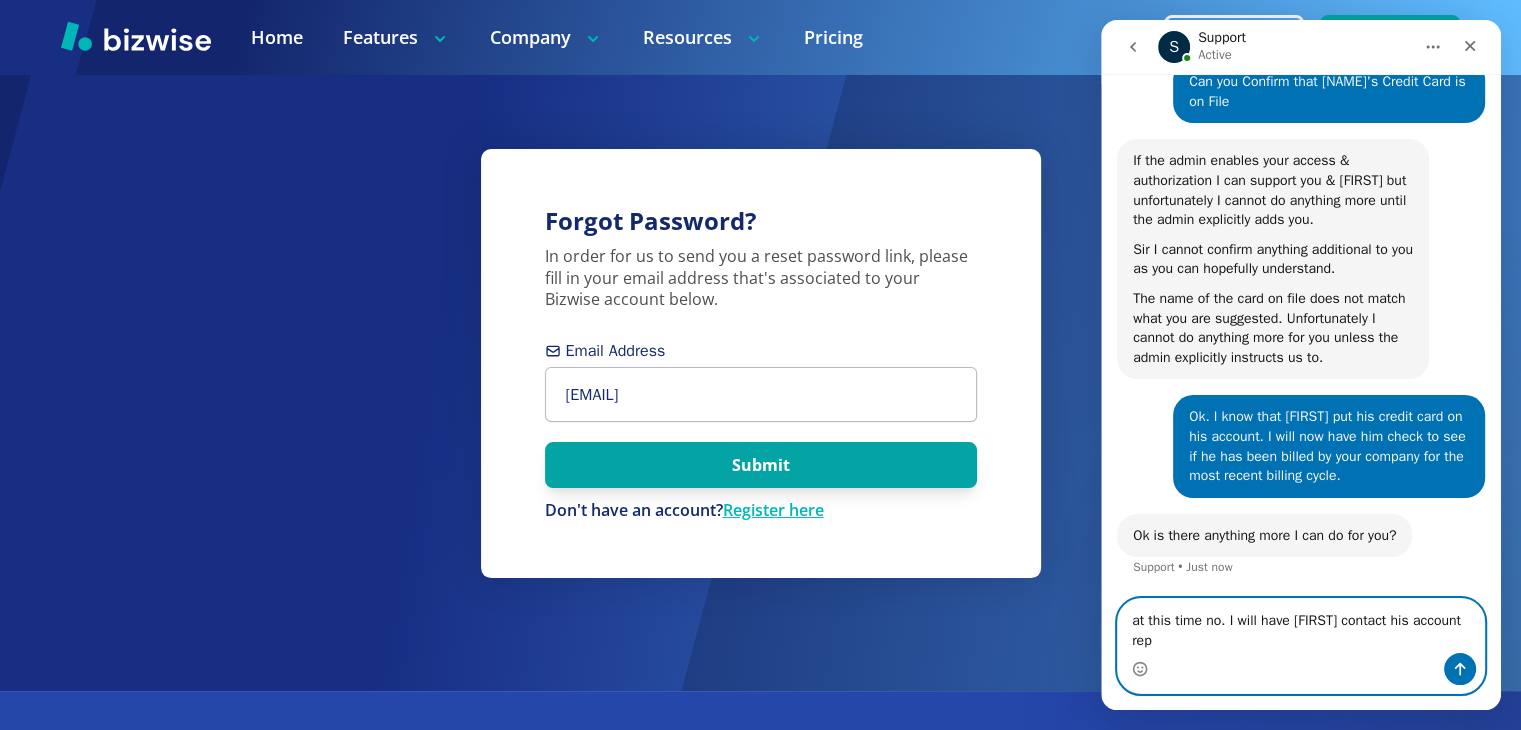 type 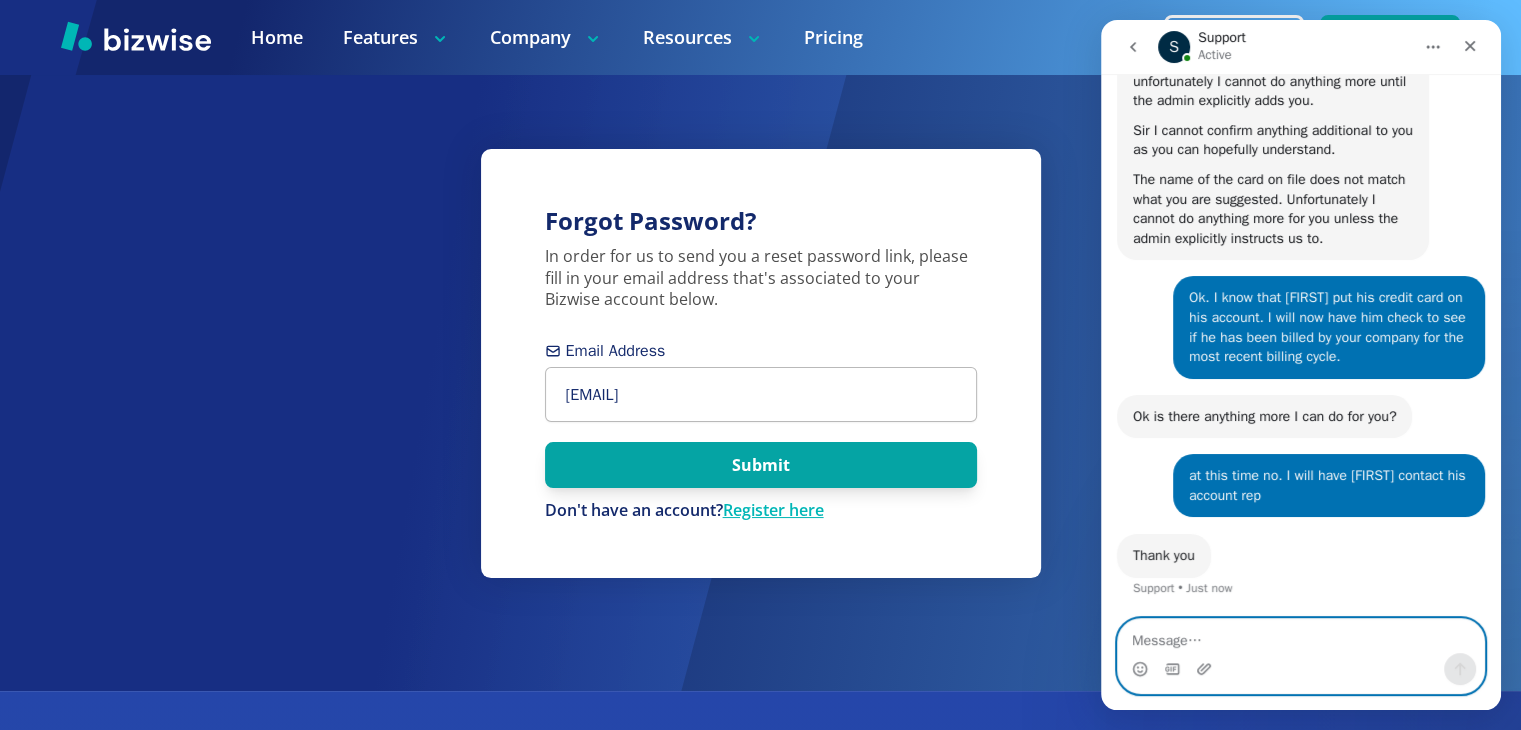 scroll, scrollTop: 3596, scrollLeft: 0, axis: vertical 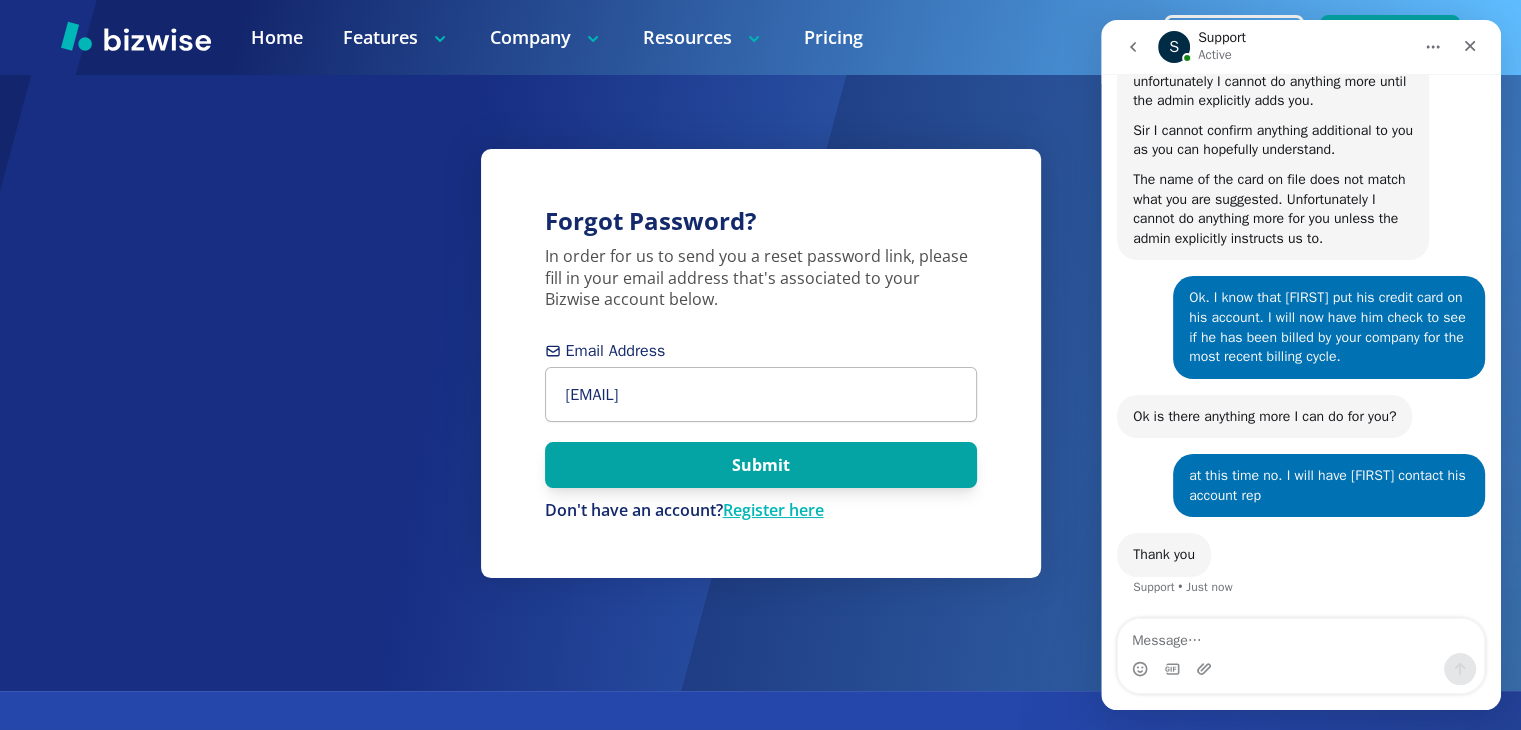 click 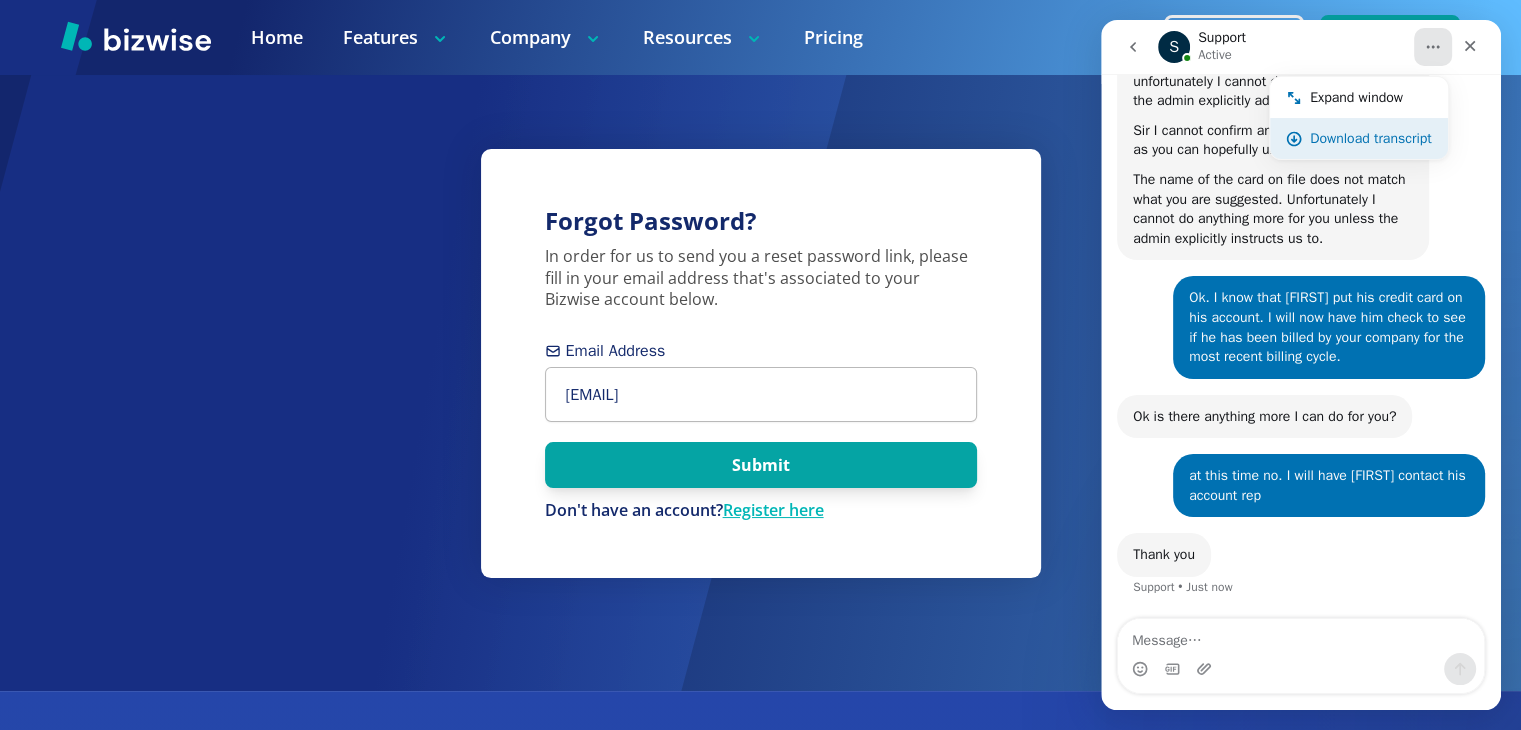 click on "Download transcript" at bounding box center [1371, 138] 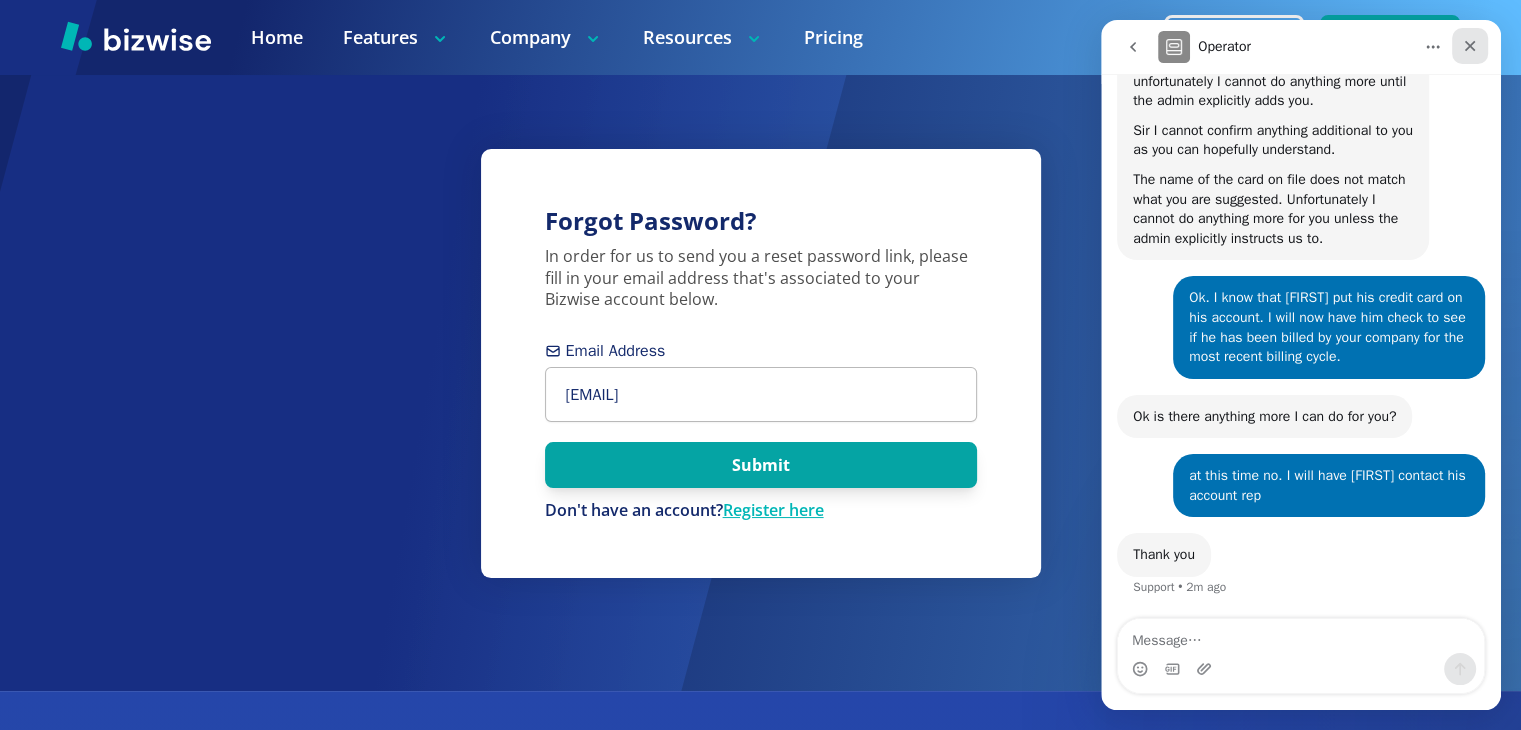 click 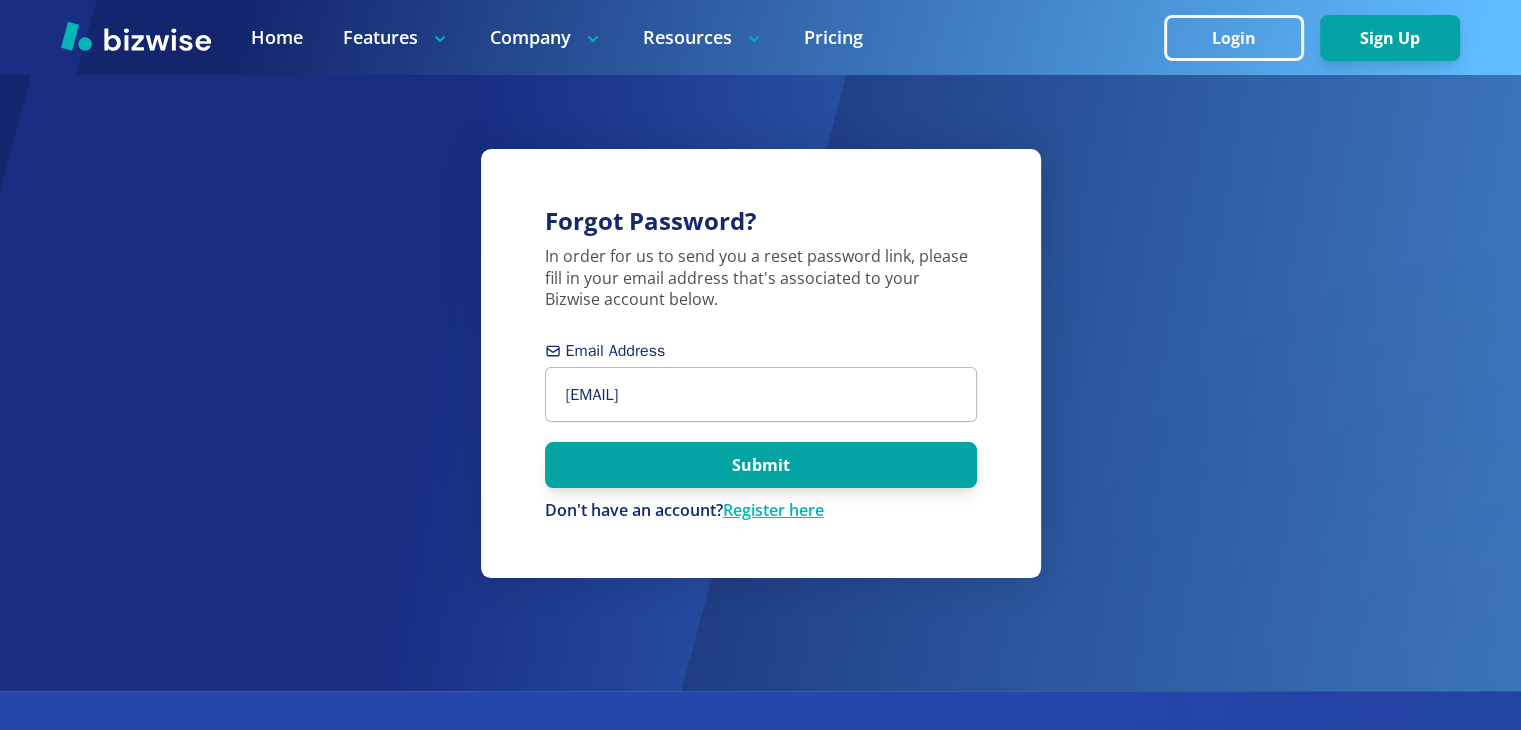 scroll, scrollTop: 0, scrollLeft: 0, axis: both 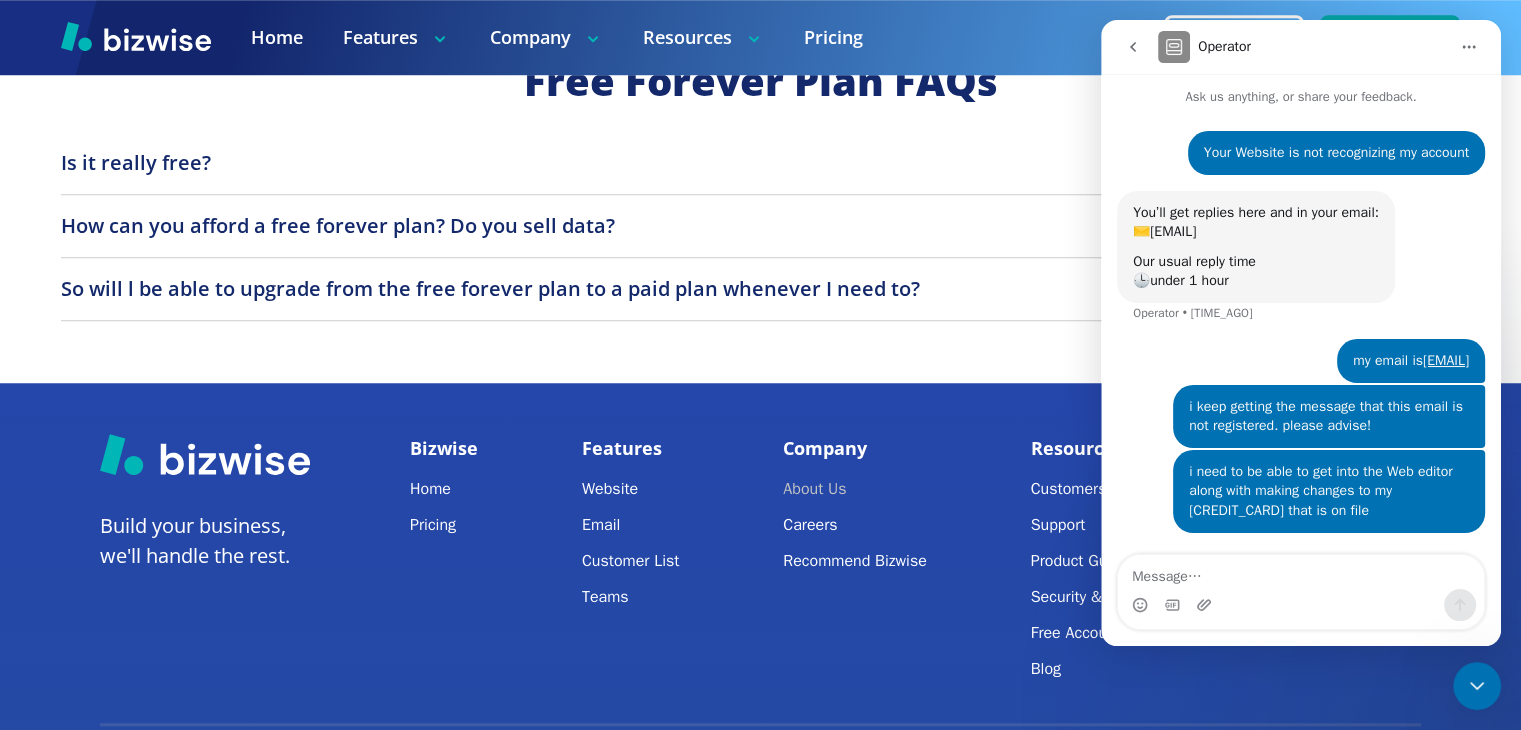click on "About Us" at bounding box center [854, 489] 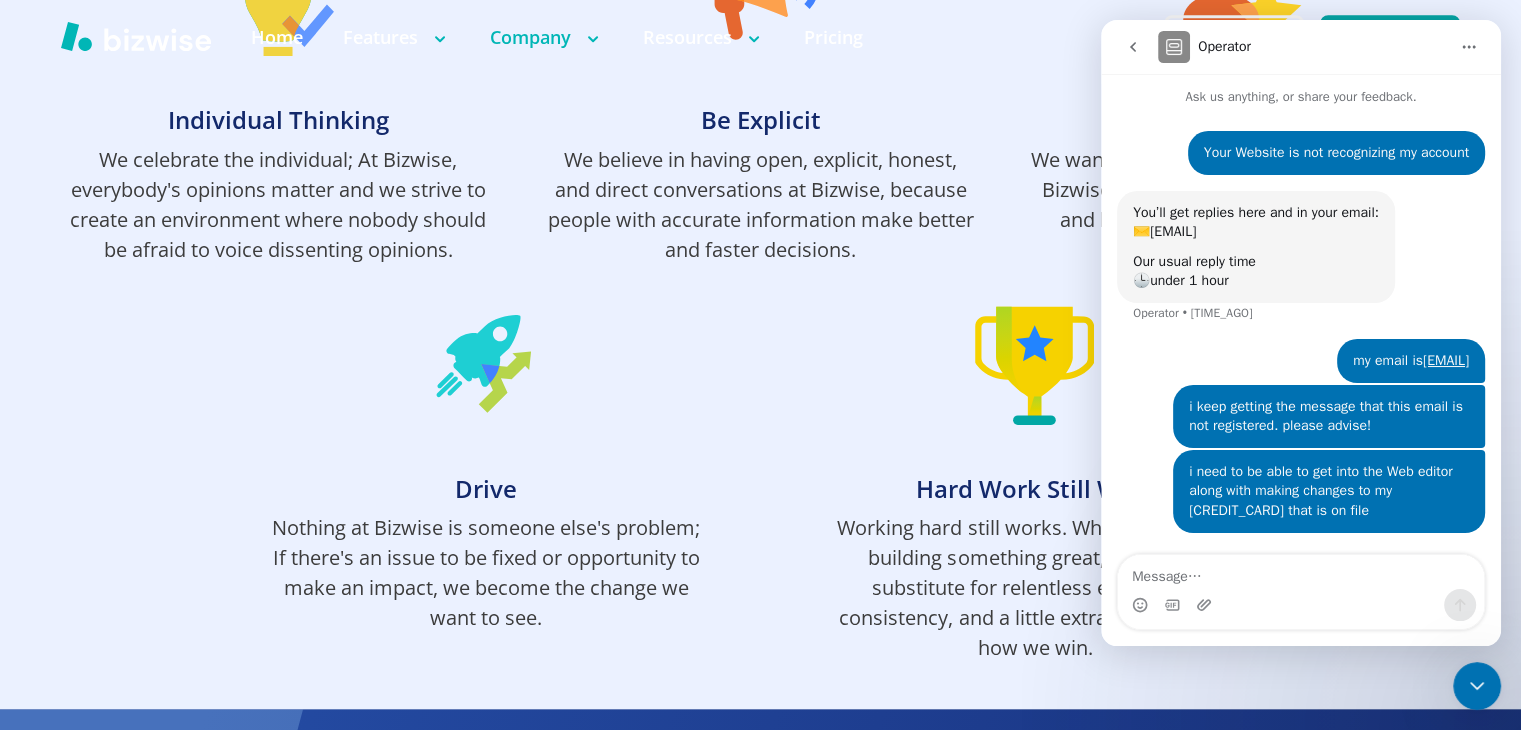 scroll, scrollTop: 0, scrollLeft: 0, axis: both 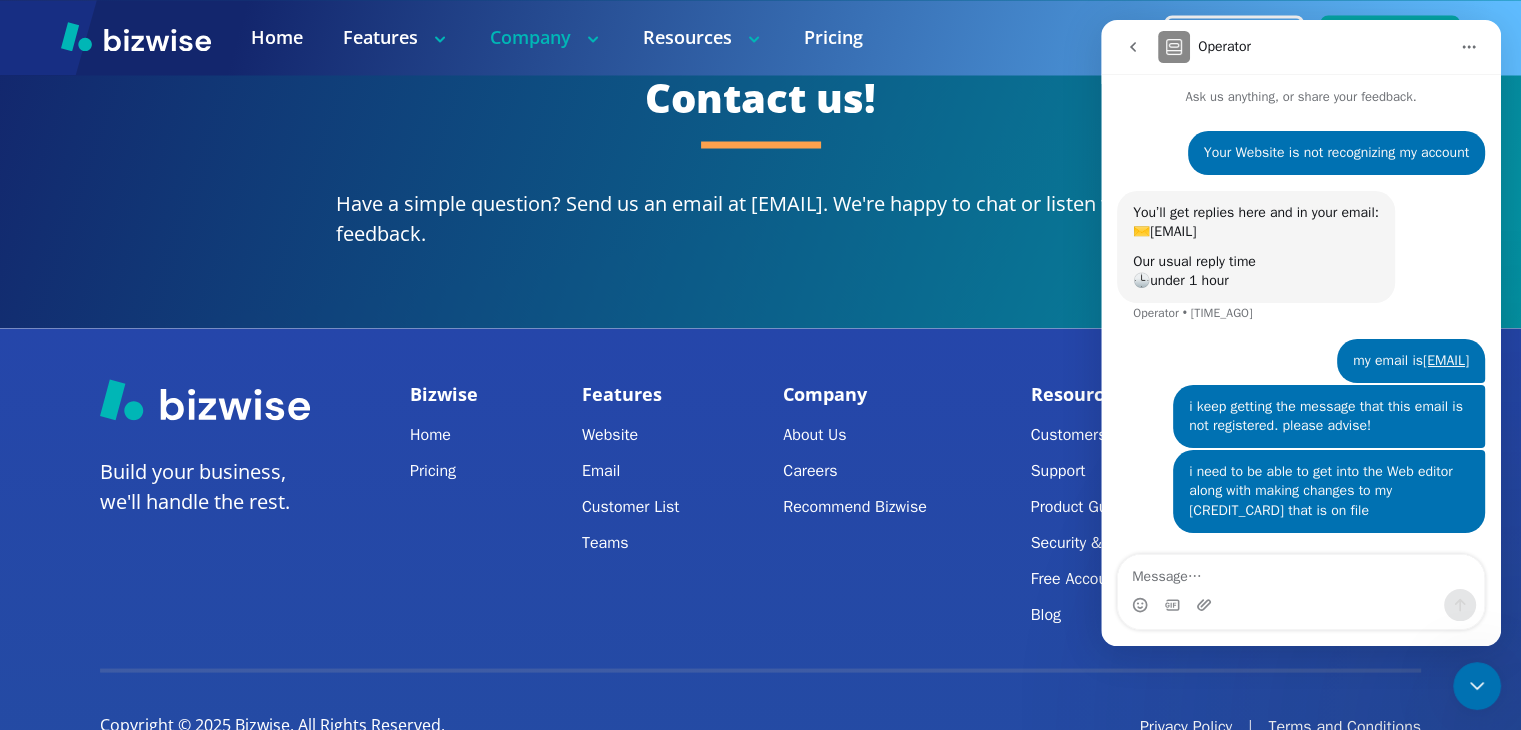 click on "Features Website Email Customer List Teams" at bounding box center (630, 507) 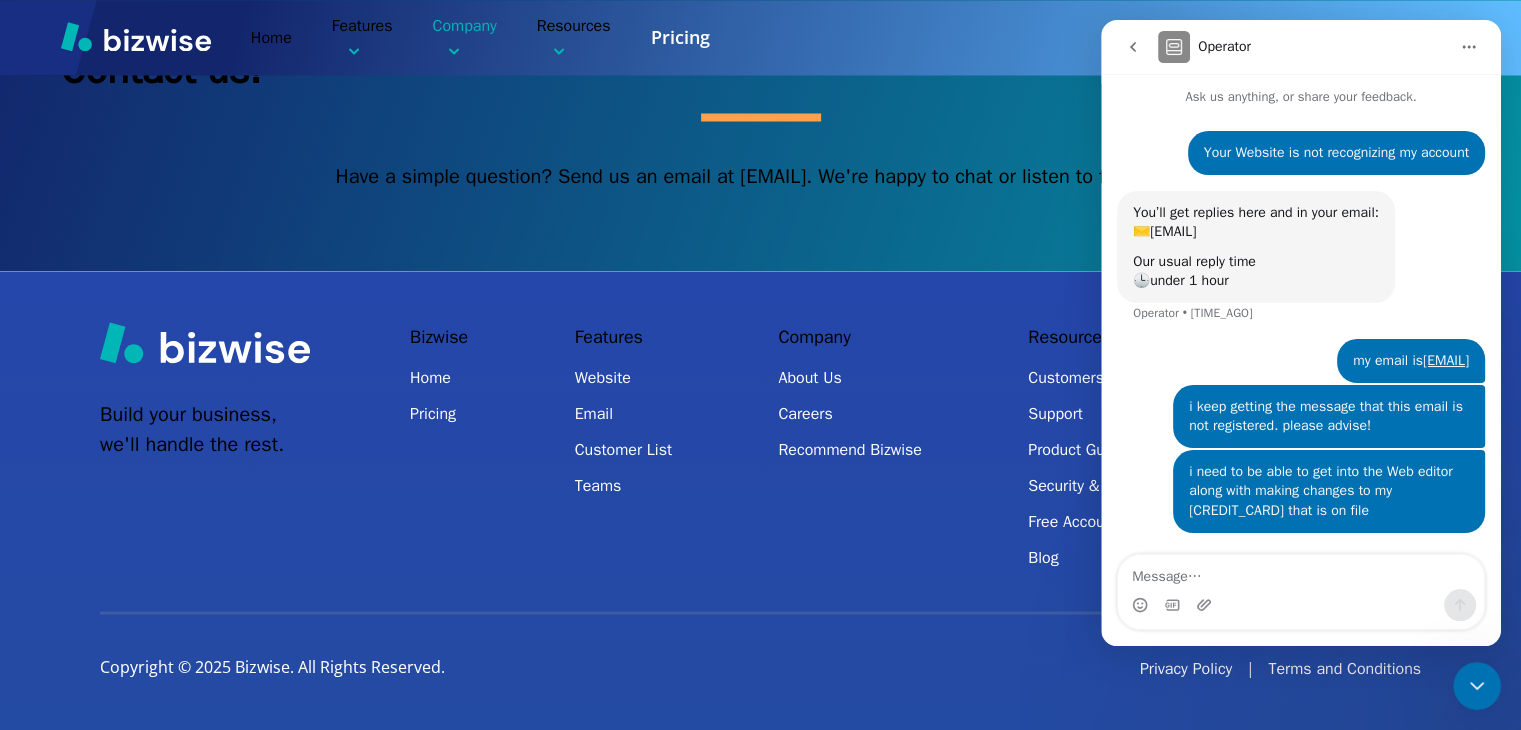 scroll, scrollTop: 1569, scrollLeft: 0, axis: vertical 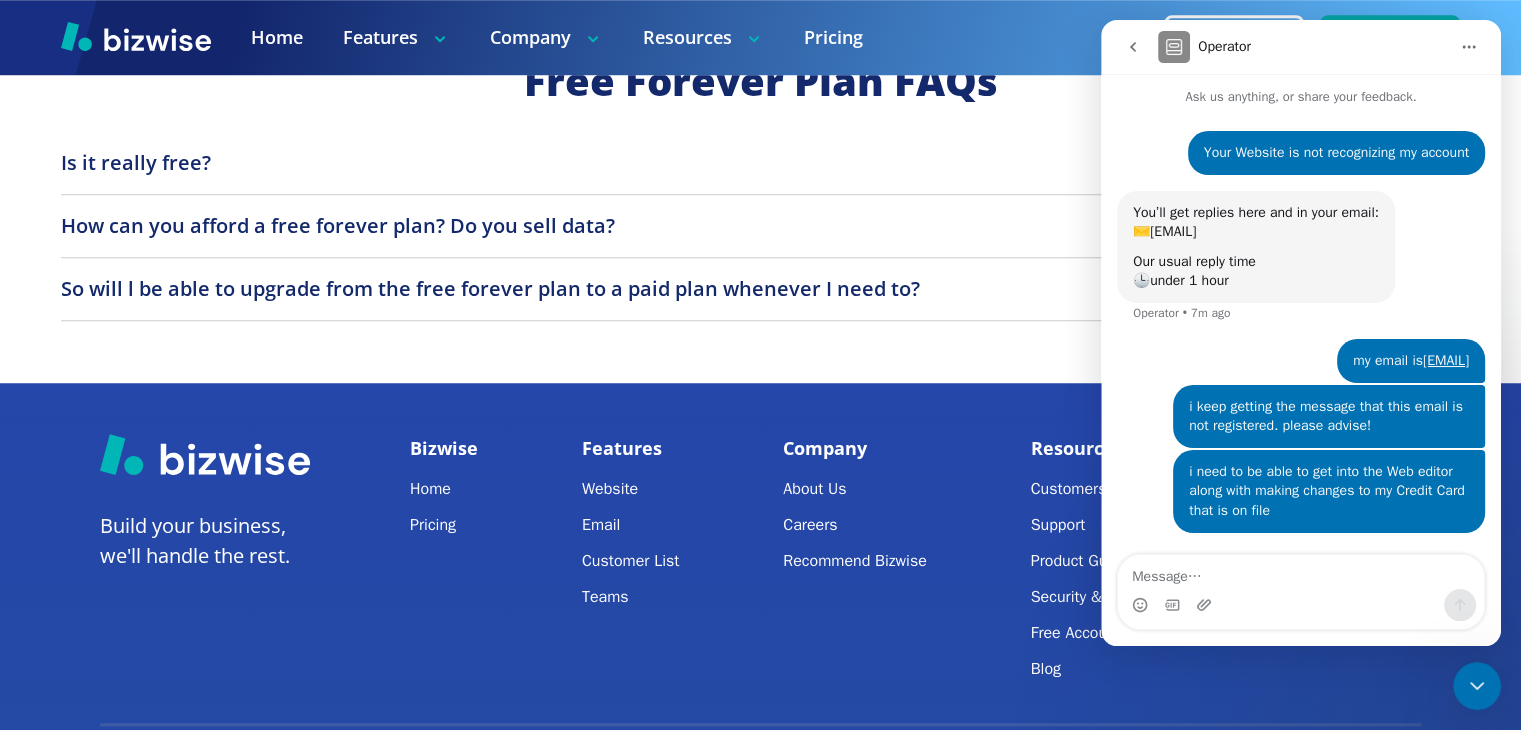 click at bounding box center [760, -156] 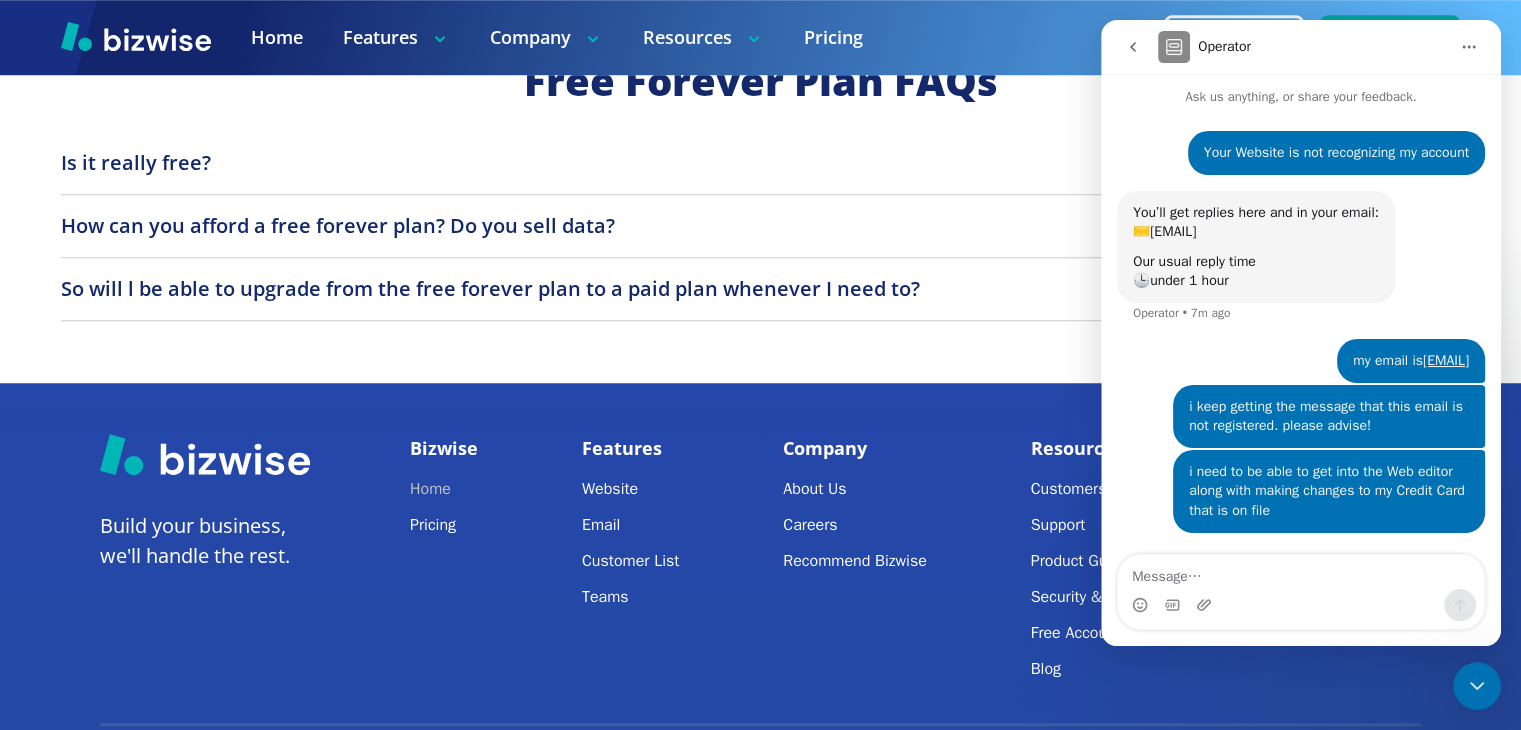 click on "Home" at bounding box center (444, 489) 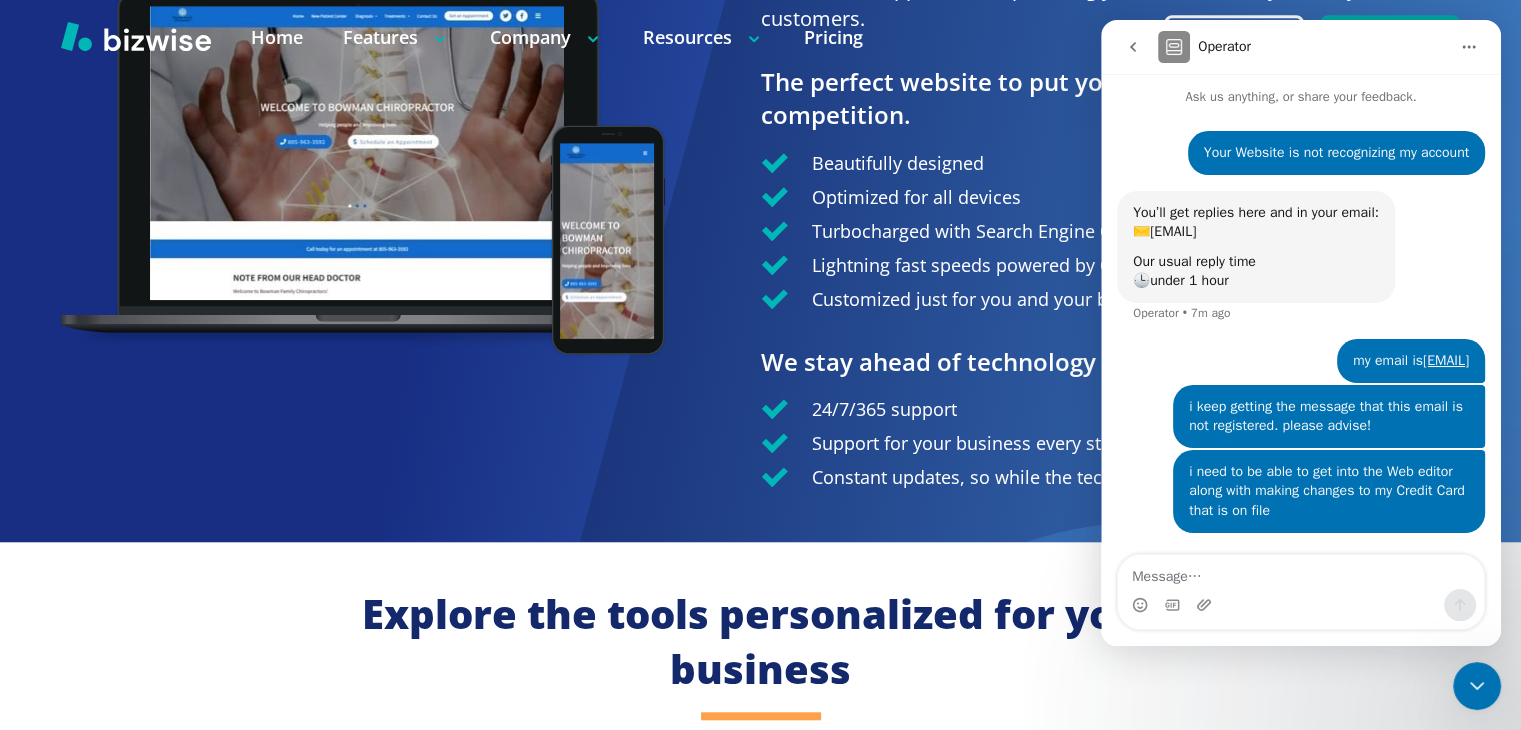 scroll, scrollTop: 0, scrollLeft: 0, axis: both 